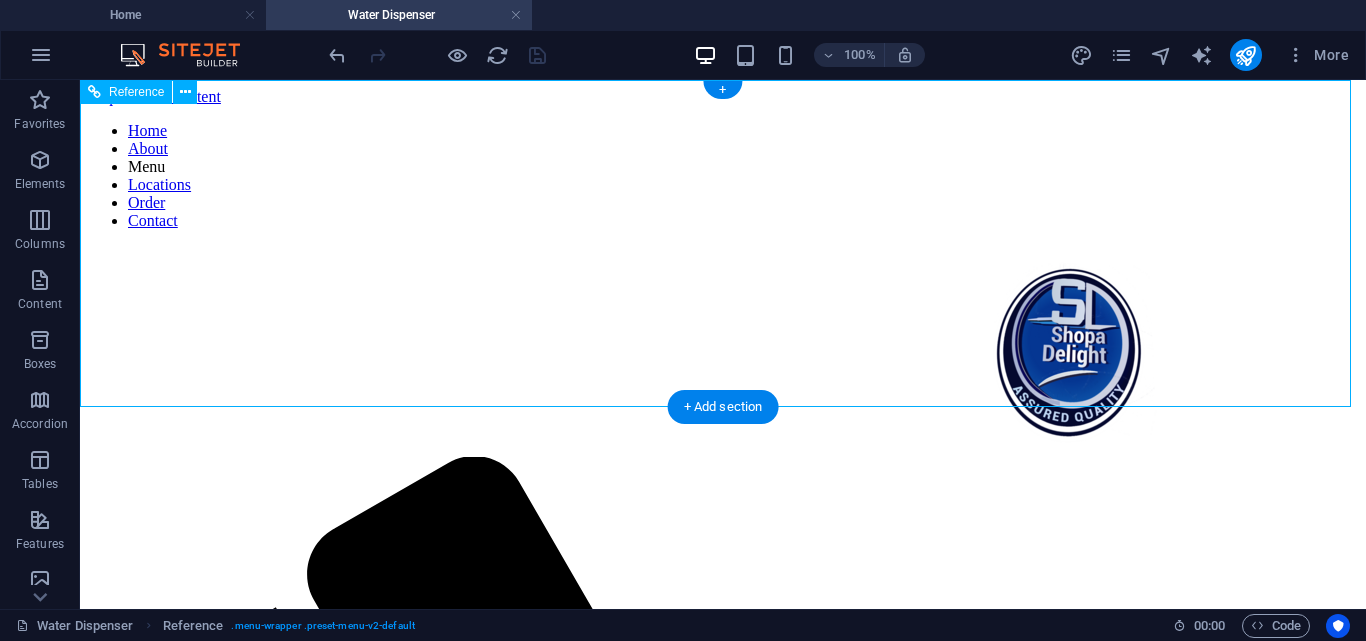 scroll, scrollTop: 0, scrollLeft: 0, axis: both 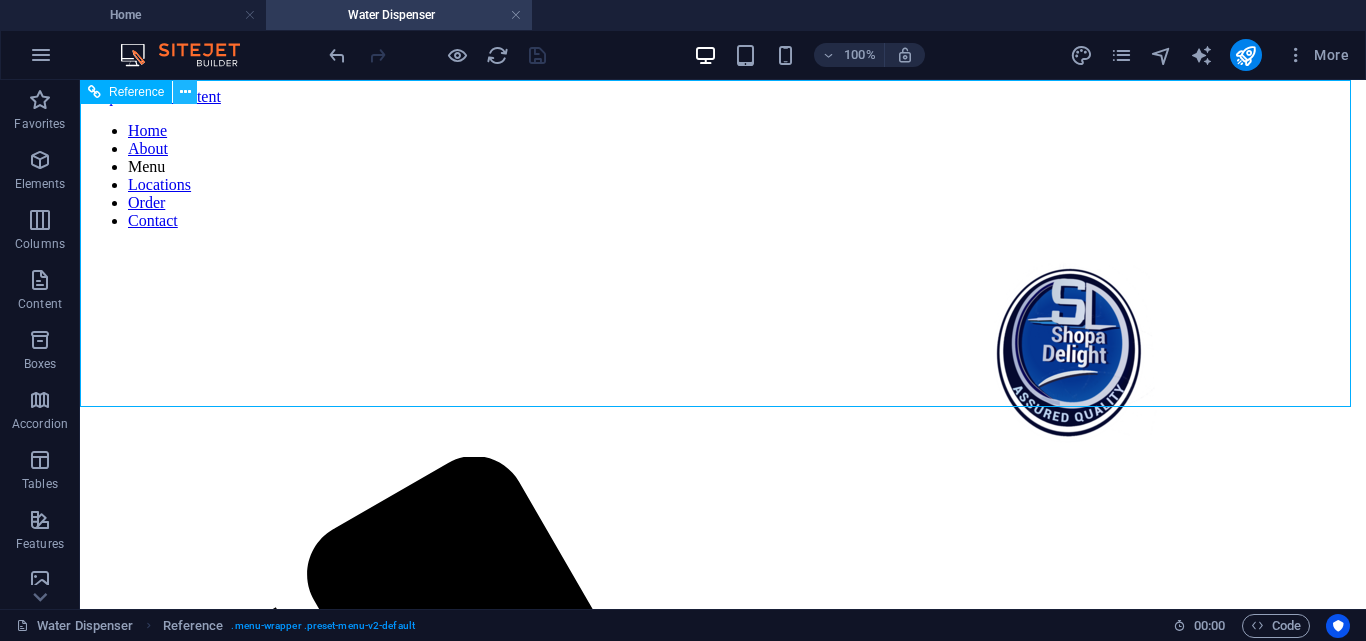 click at bounding box center (185, 92) 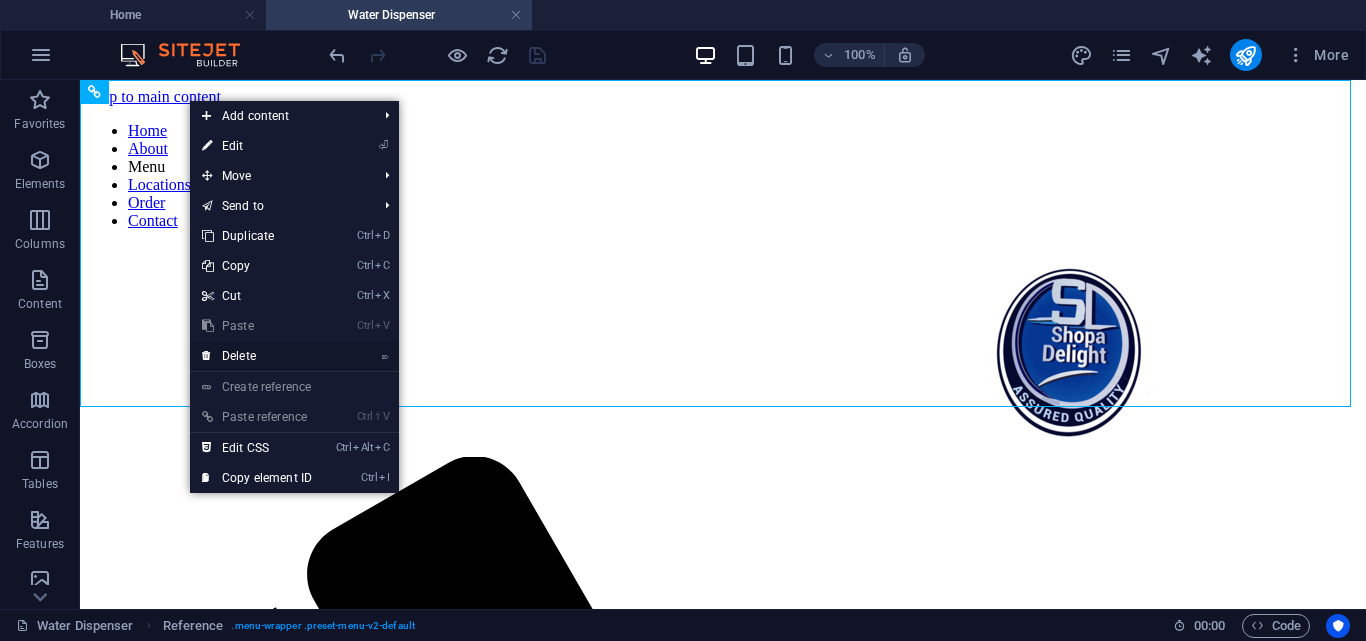 click on "⌦  Delete" at bounding box center (257, 356) 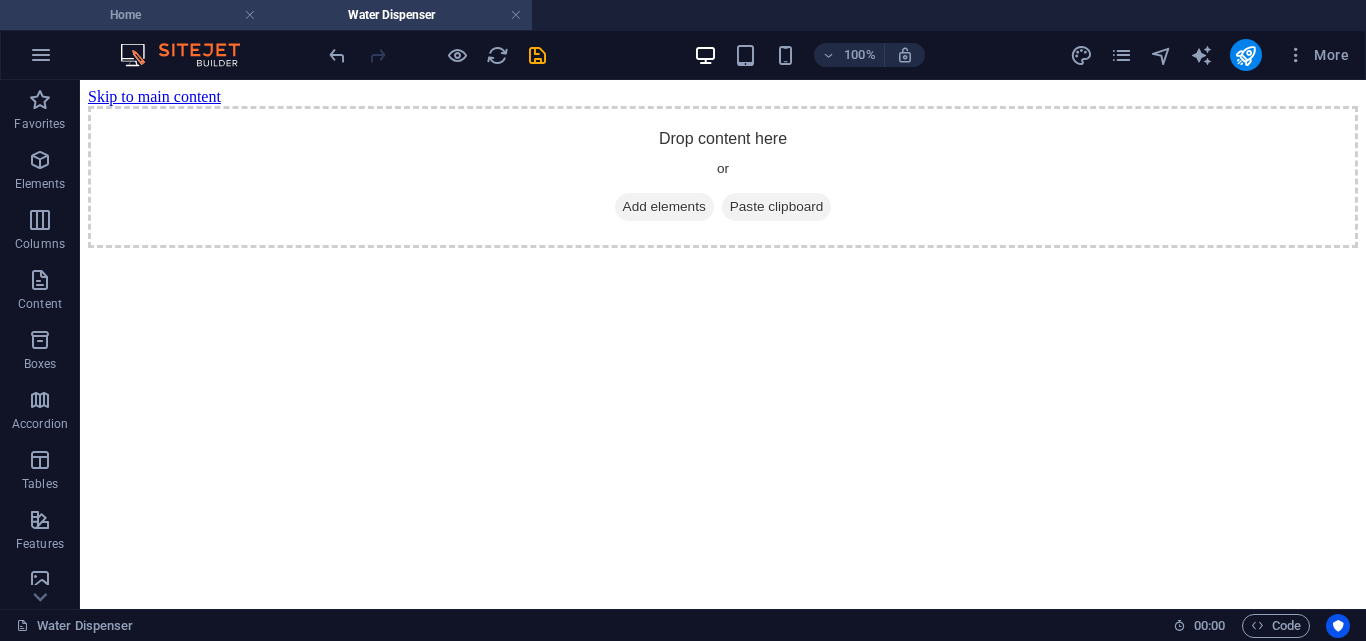 click on "Home" at bounding box center (133, 15) 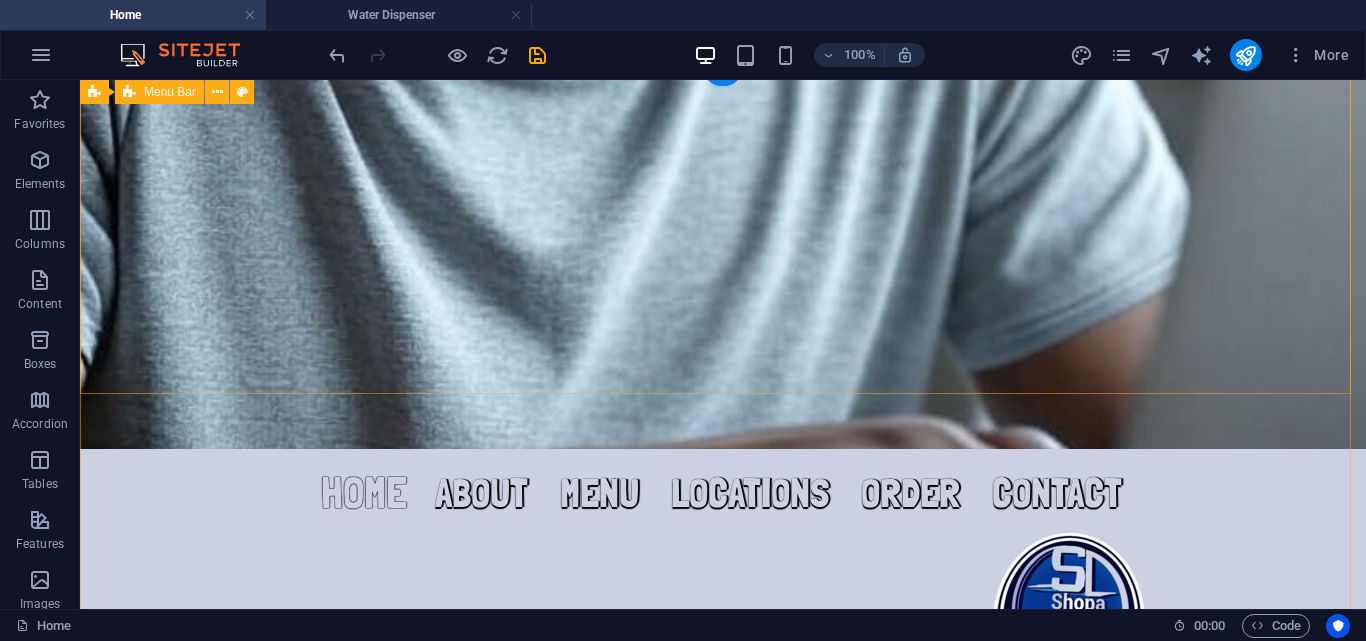 scroll, scrollTop: 0, scrollLeft: 0, axis: both 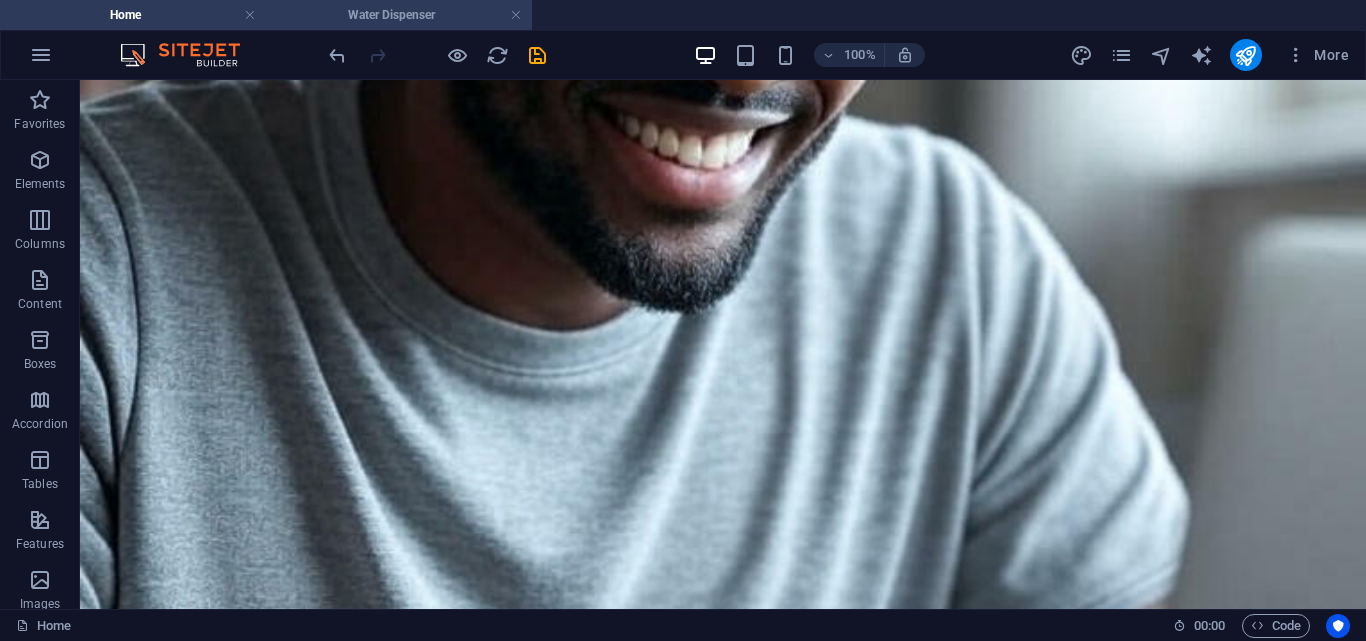 click on "Water Dispenser" at bounding box center (399, 15) 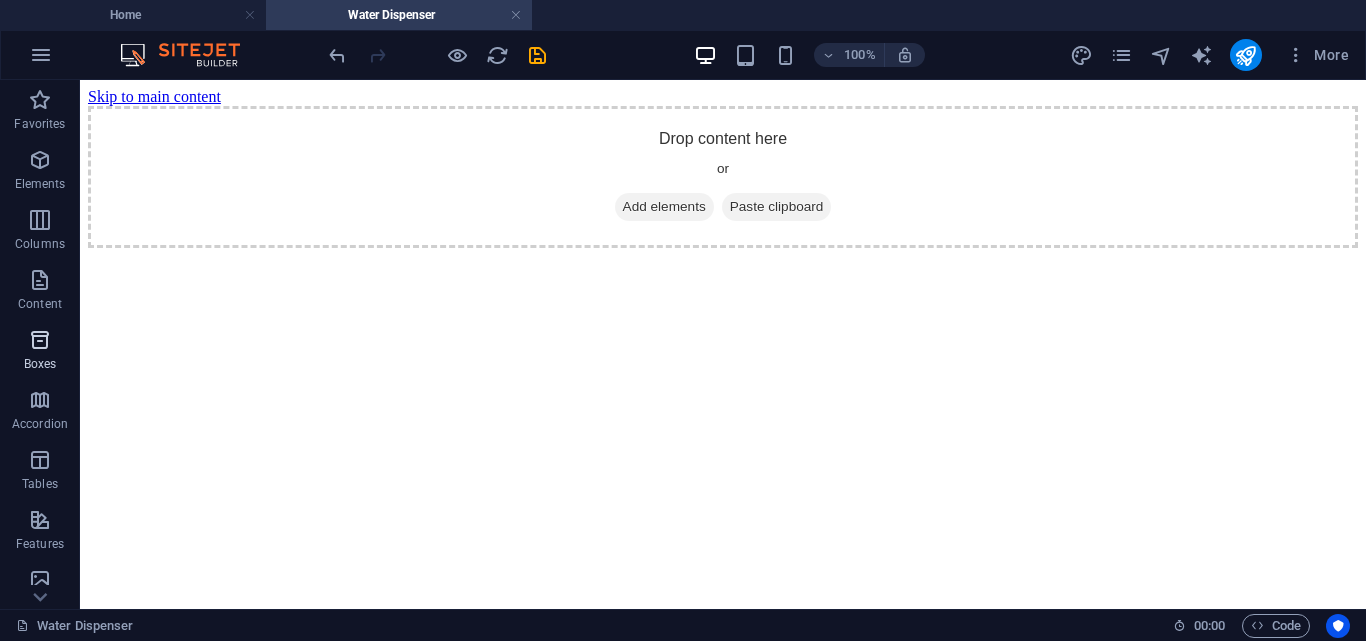 scroll, scrollTop: 371, scrollLeft: 0, axis: vertical 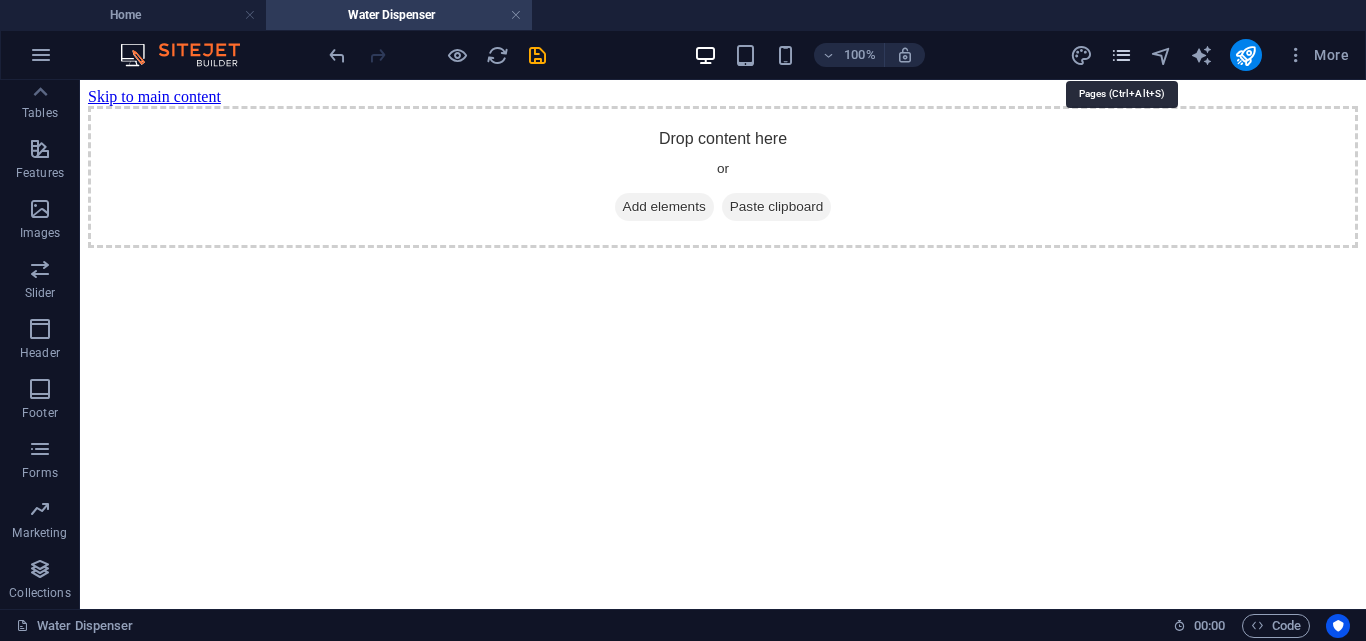 click at bounding box center [1121, 55] 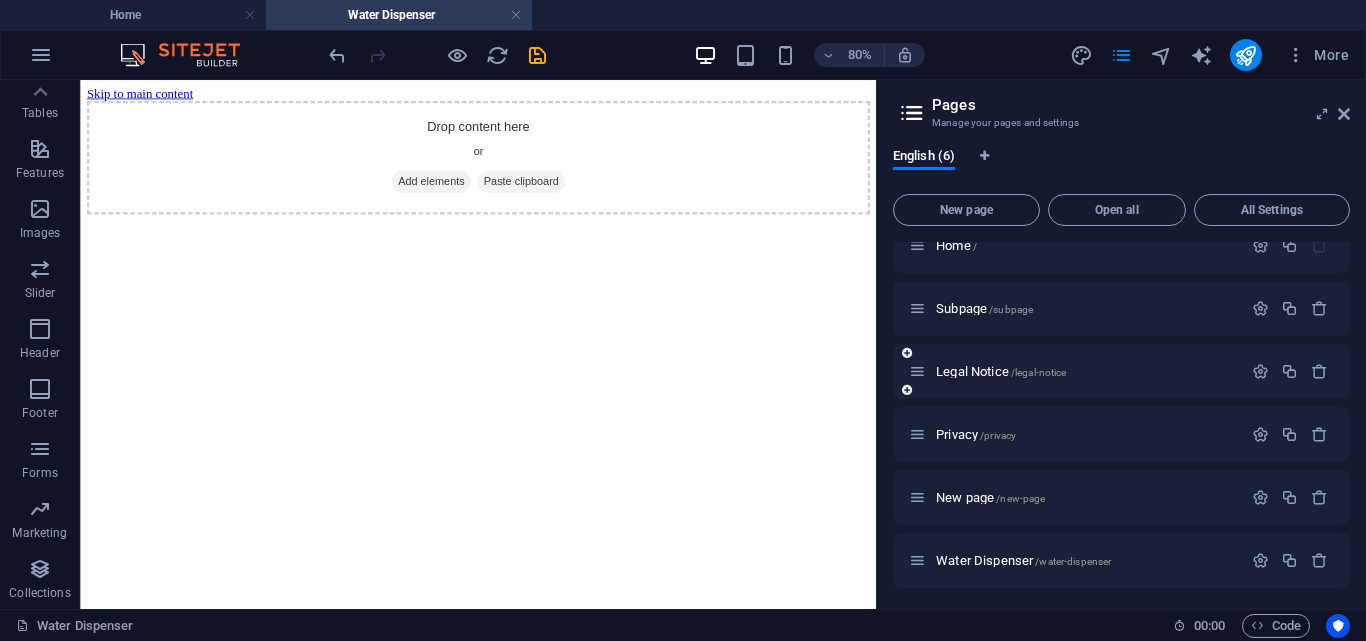 scroll, scrollTop: 27, scrollLeft: 0, axis: vertical 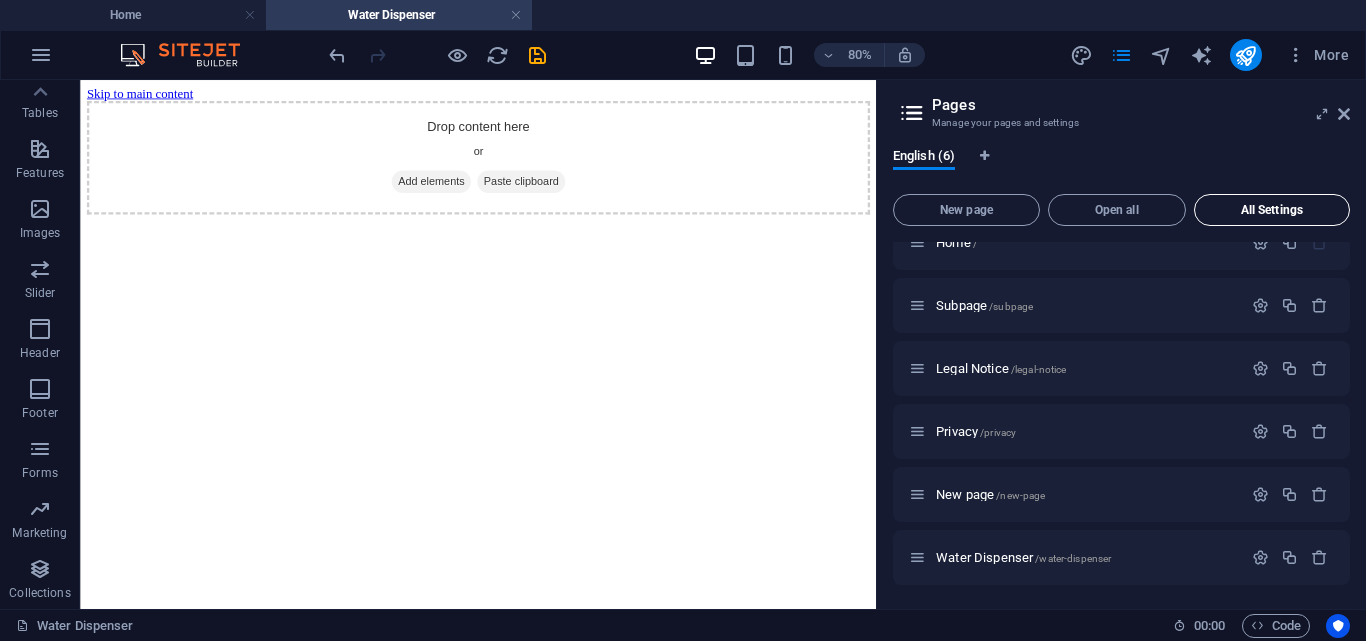 click on "All Settings" at bounding box center [1272, 210] 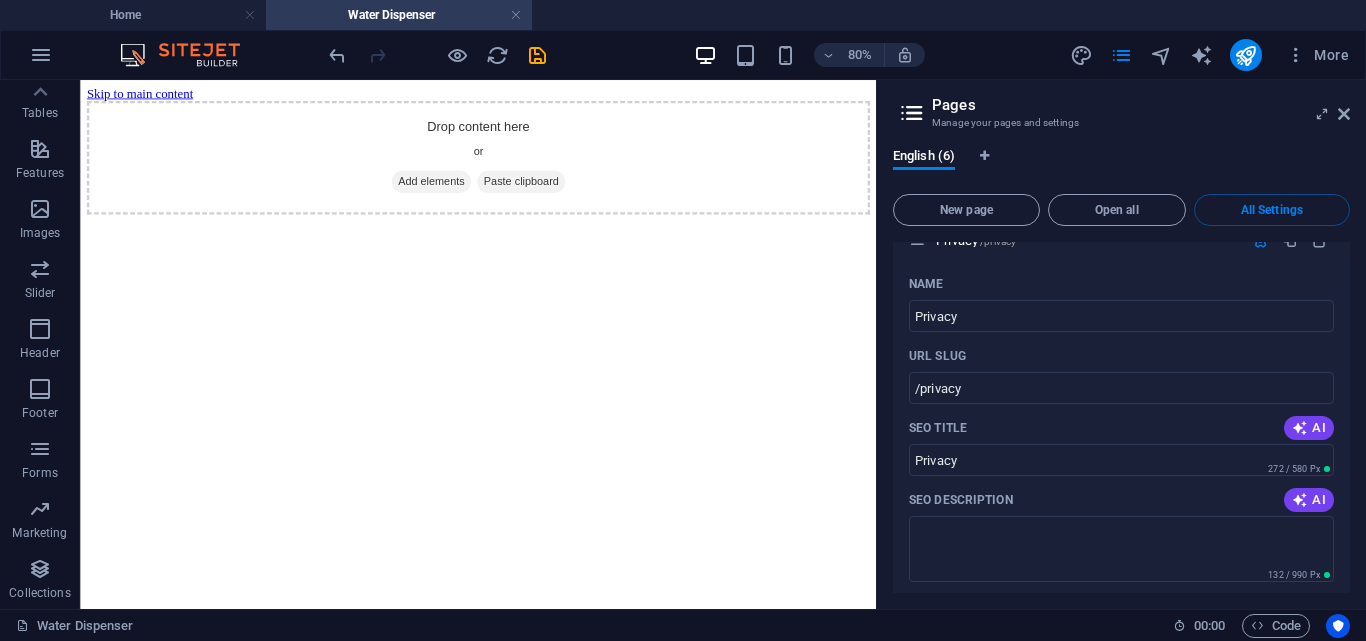 scroll, scrollTop: 2427, scrollLeft: 0, axis: vertical 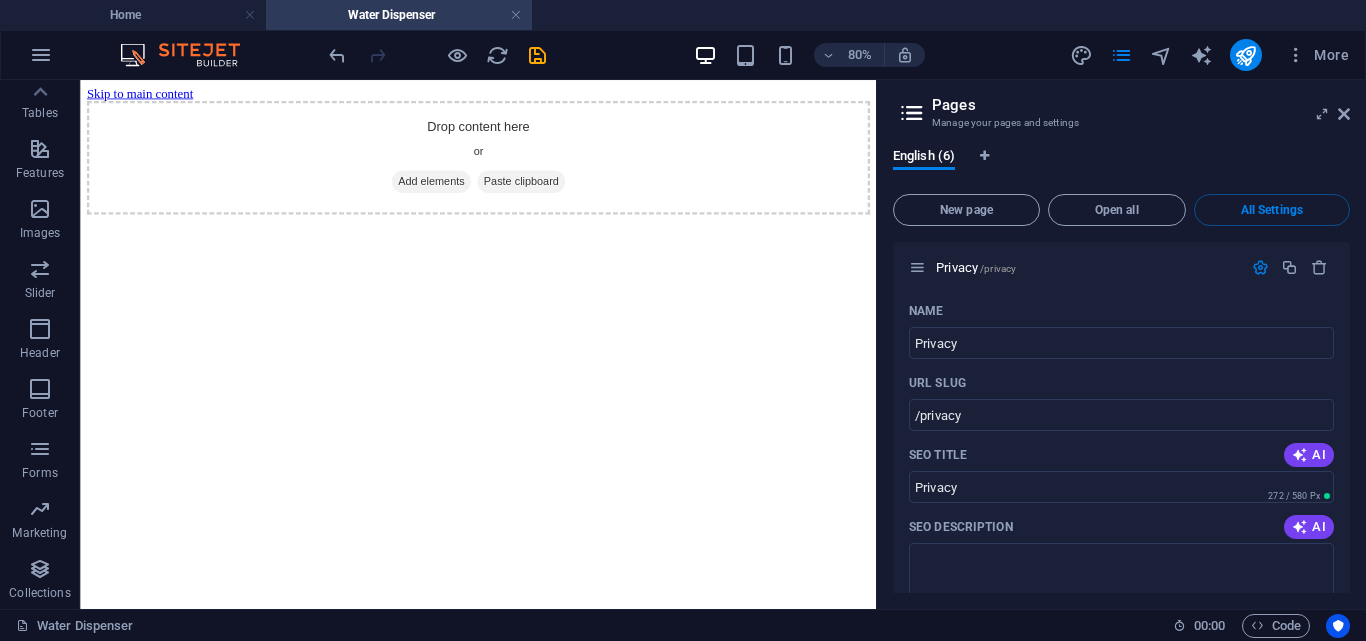 click on "Pages" at bounding box center (1141, 105) 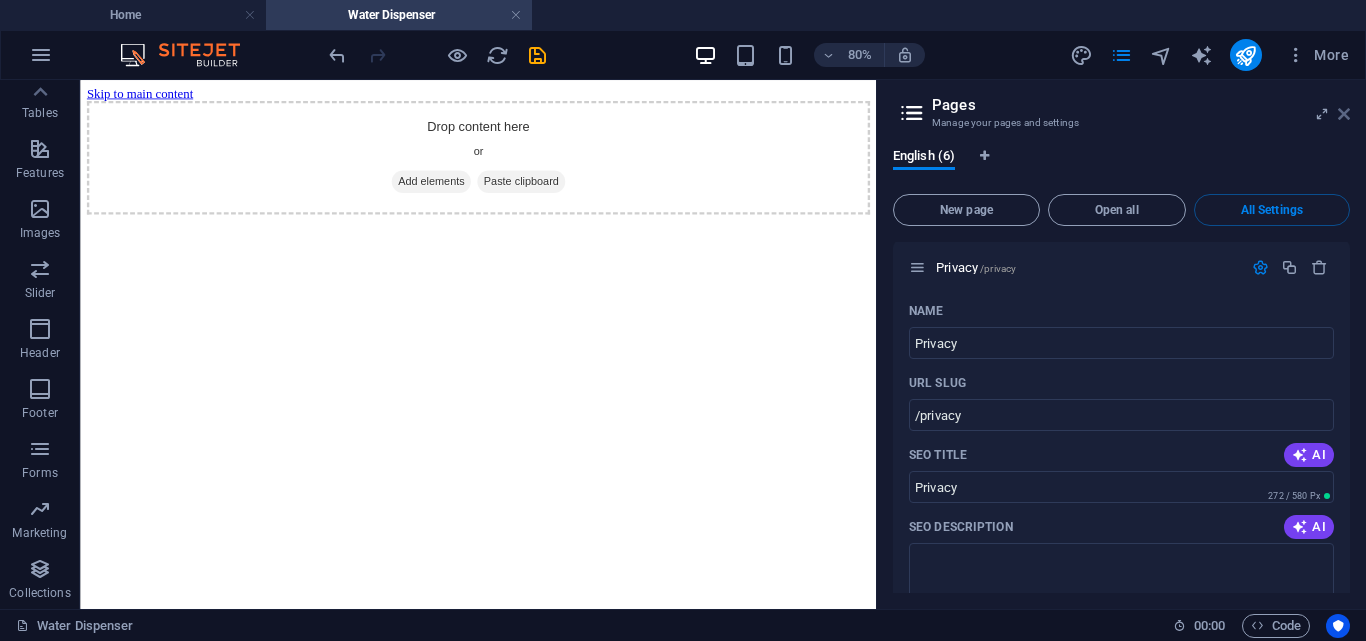 click at bounding box center (1344, 114) 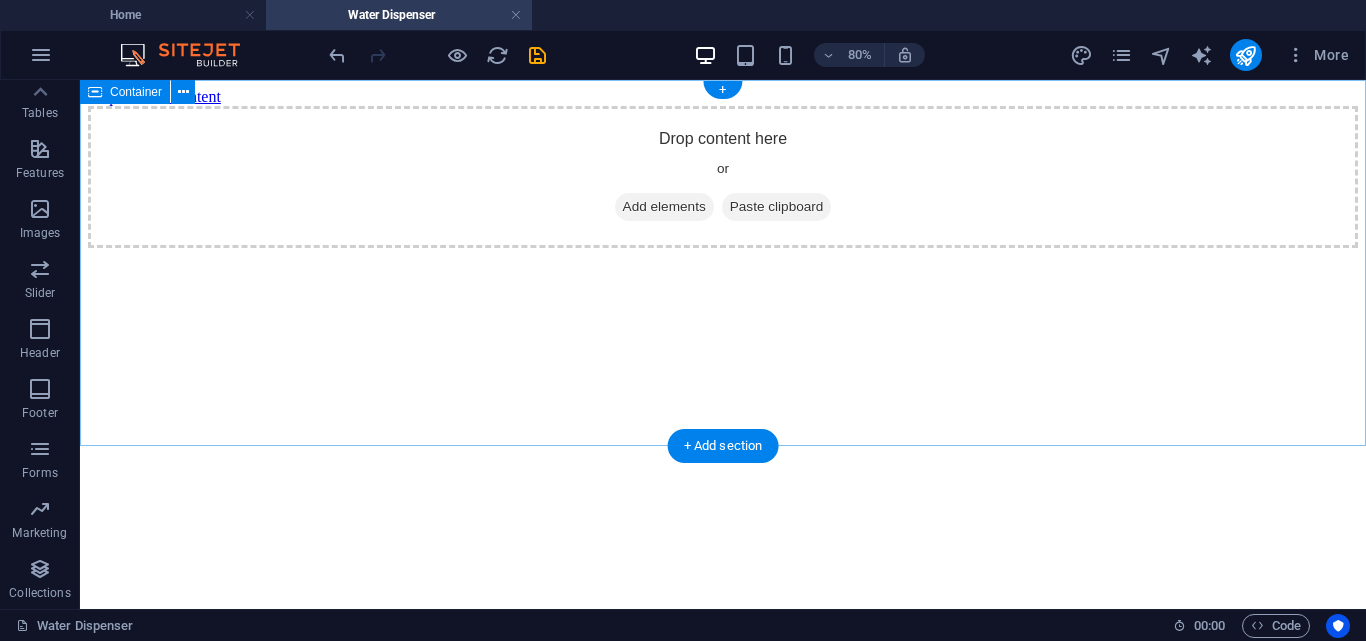 click on "Drop content here or  Add elements  Paste clipboard" at bounding box center (723, 177) 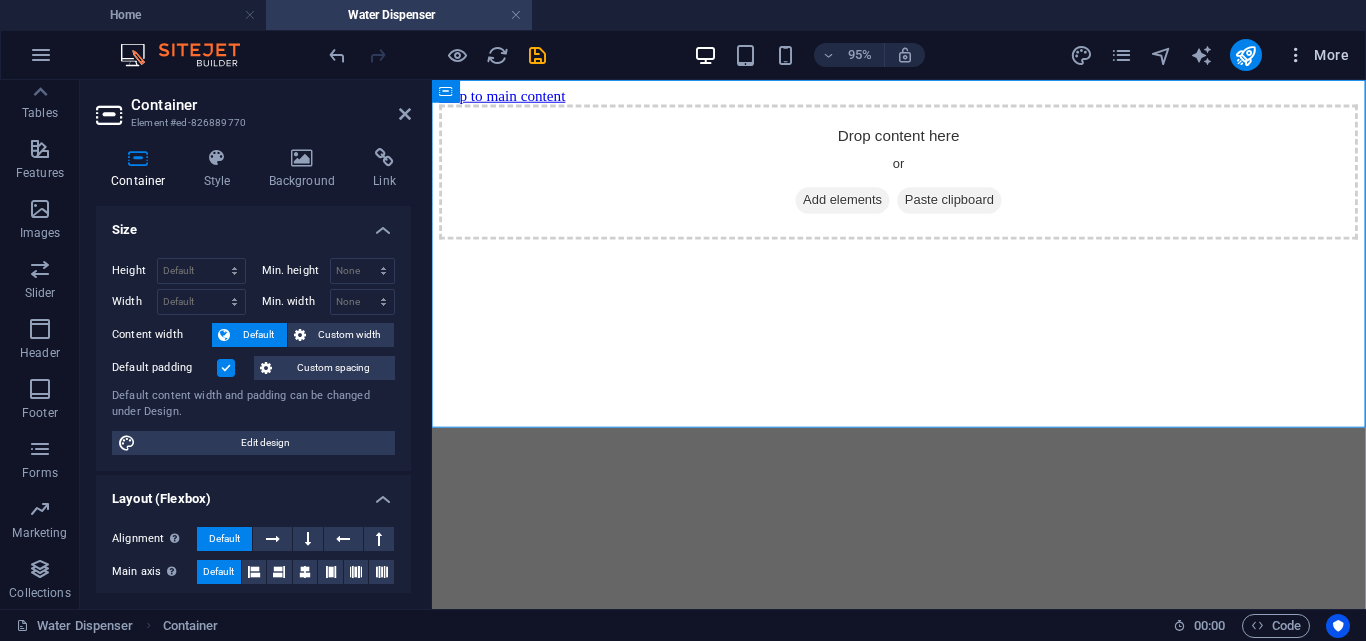 click on "More" at bounding box center (1317, 55) 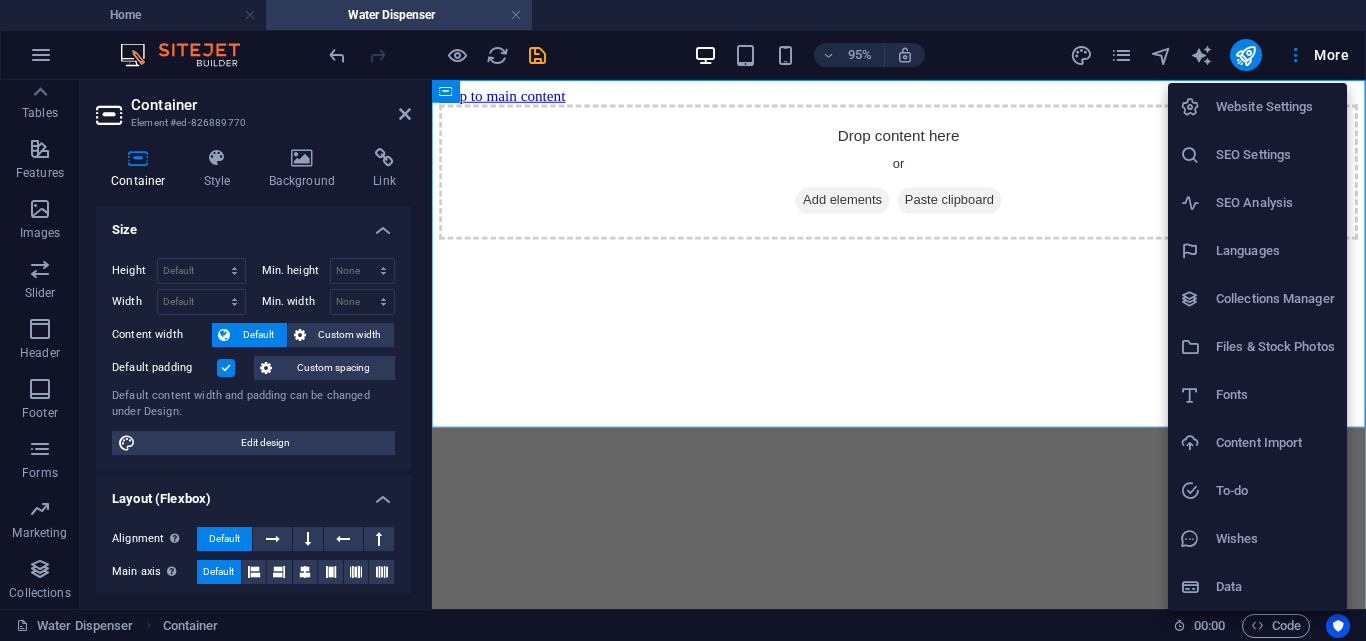 click at bounding box center [683, 320] 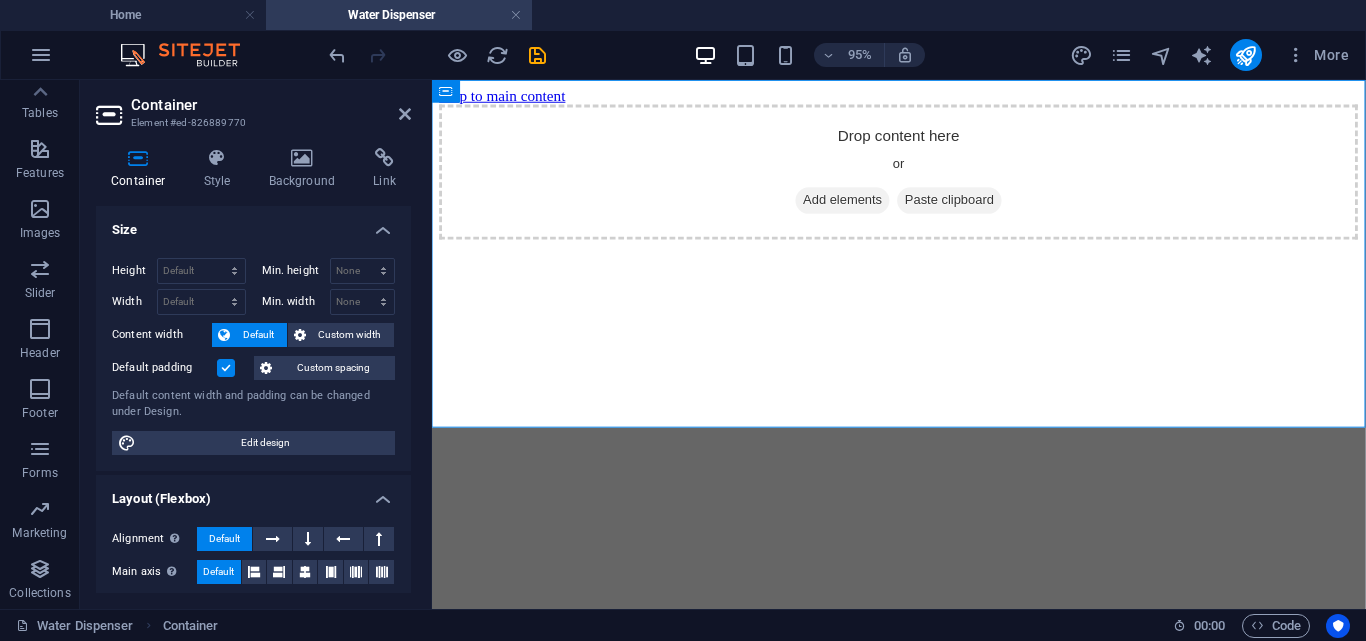 click on "More" at bounding box center [1317, 55] 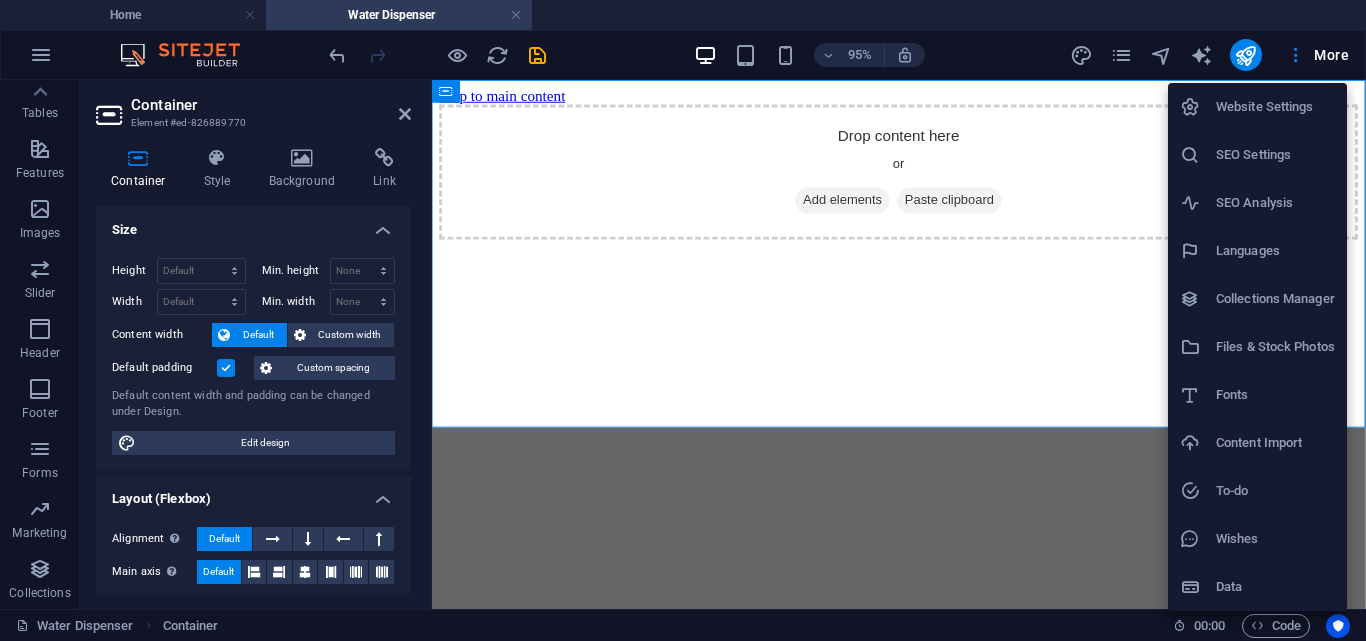click on "Content Import" at bounding box center (1275, 443) 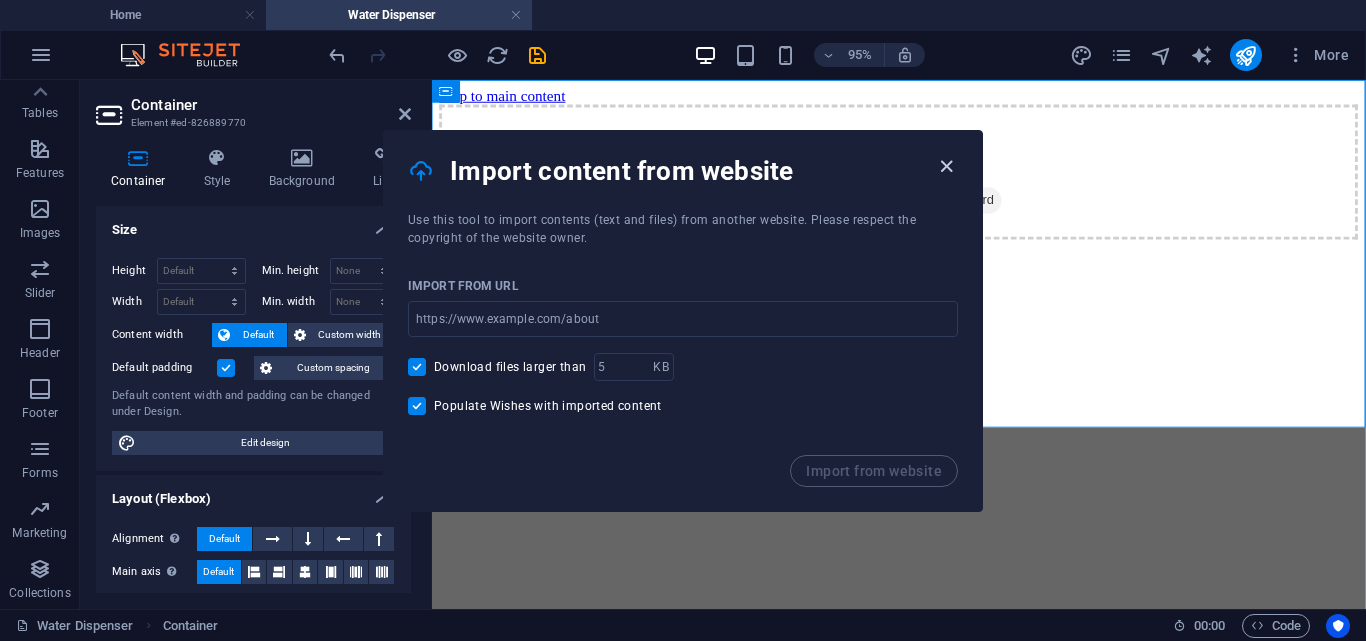 click at bounding box center (946, 166) 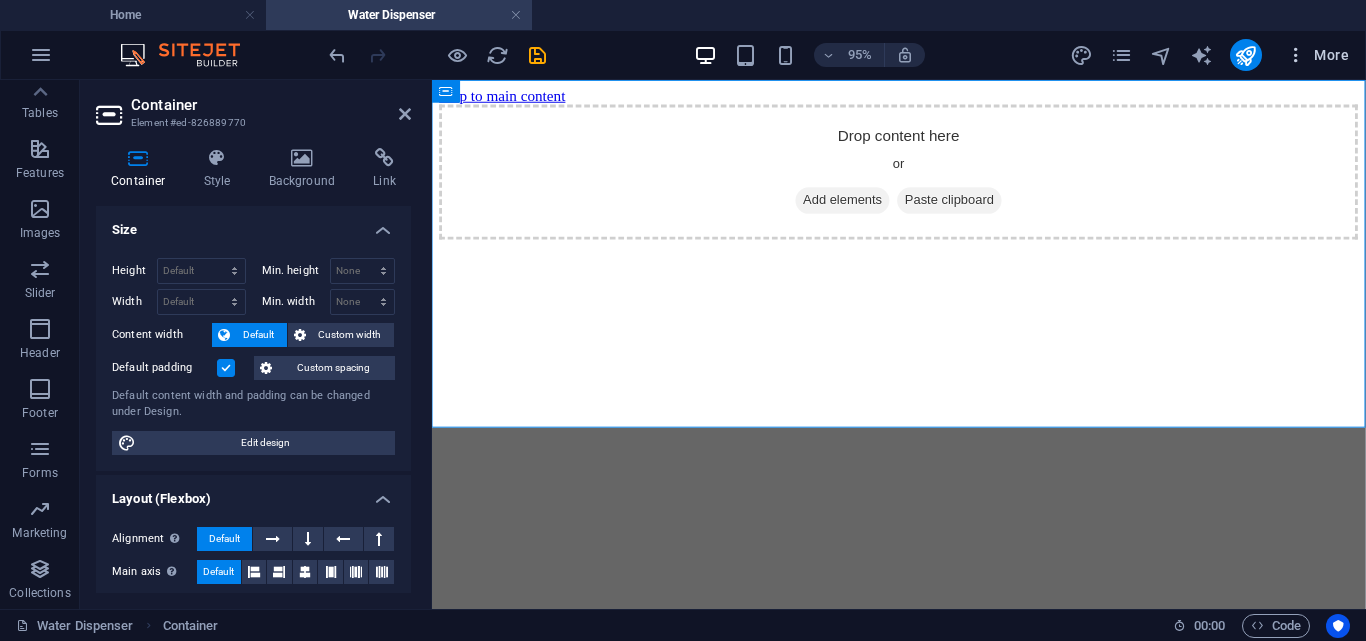 click at bounding box center (1296, 55) 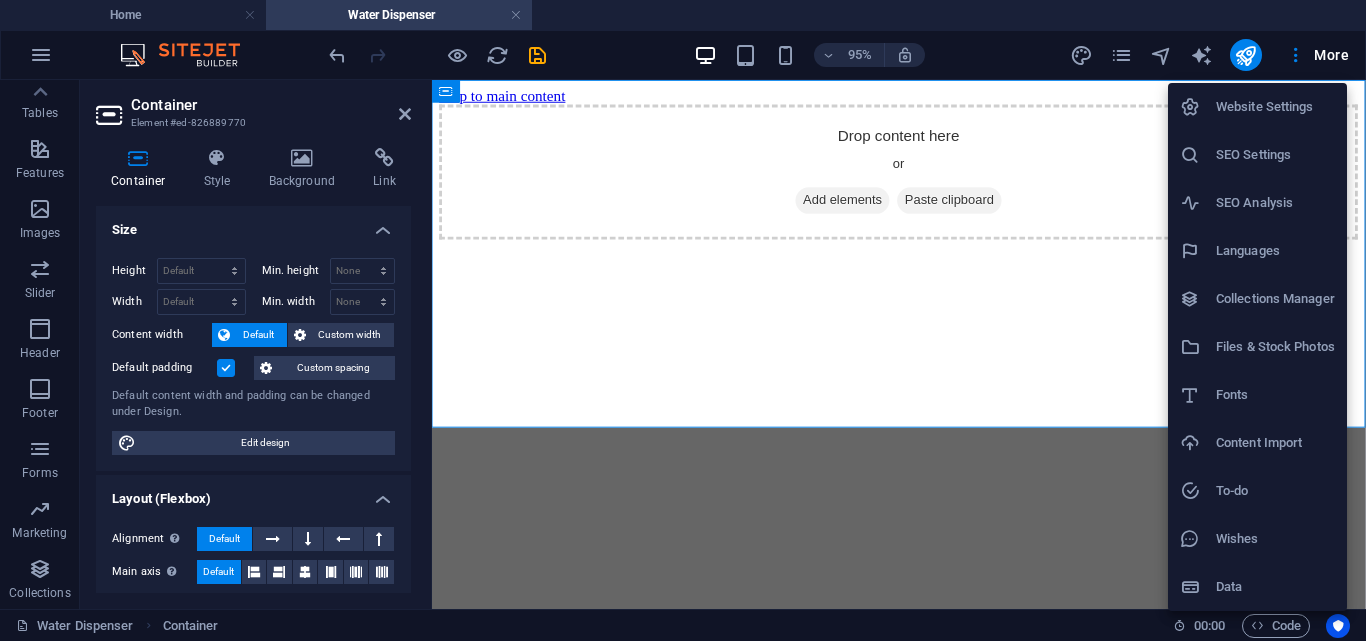 click at bounding box center [683, 320] 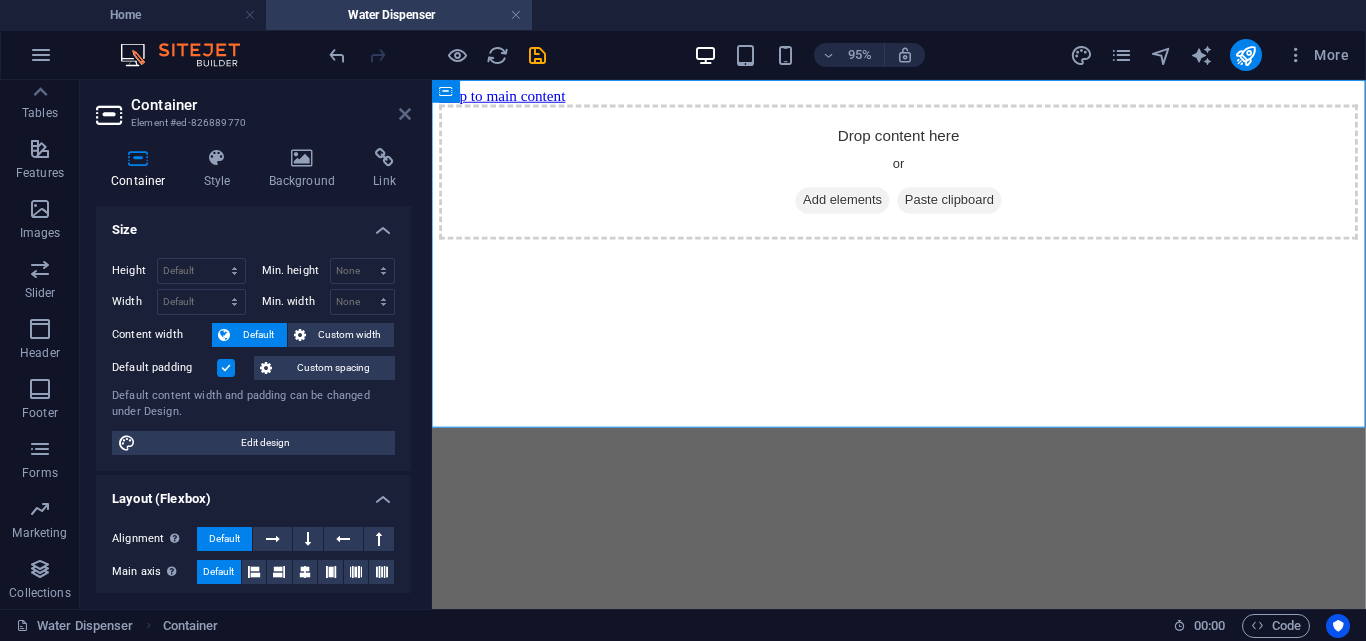 click at bounding box center [405, 114] 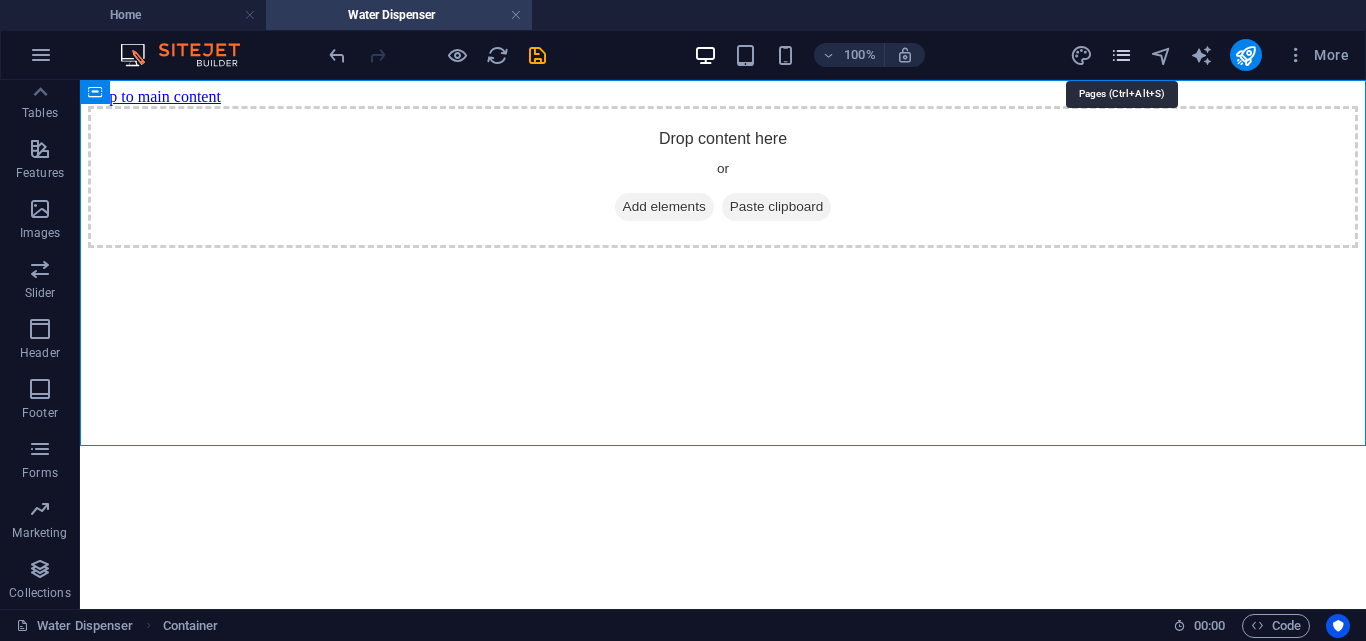 click at bounding box center [1121, 55] 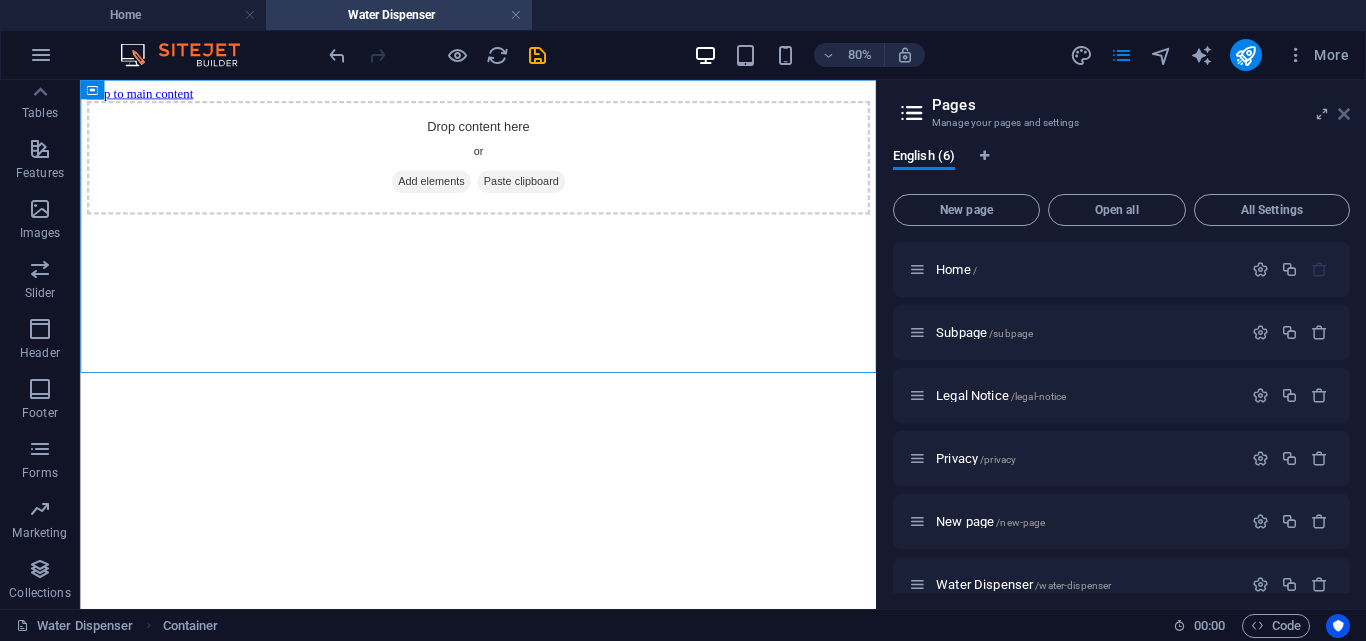 click at bounding box center [1344, 114] 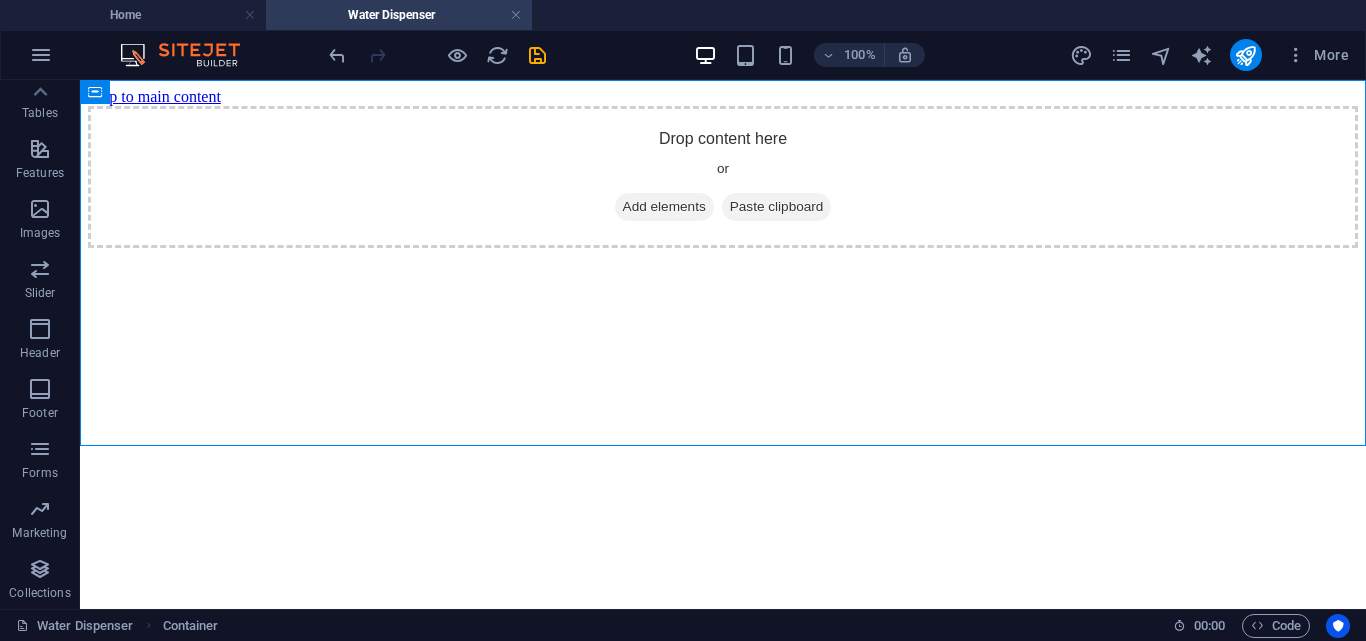 click on "100% More" at bounding box center (683, 55) 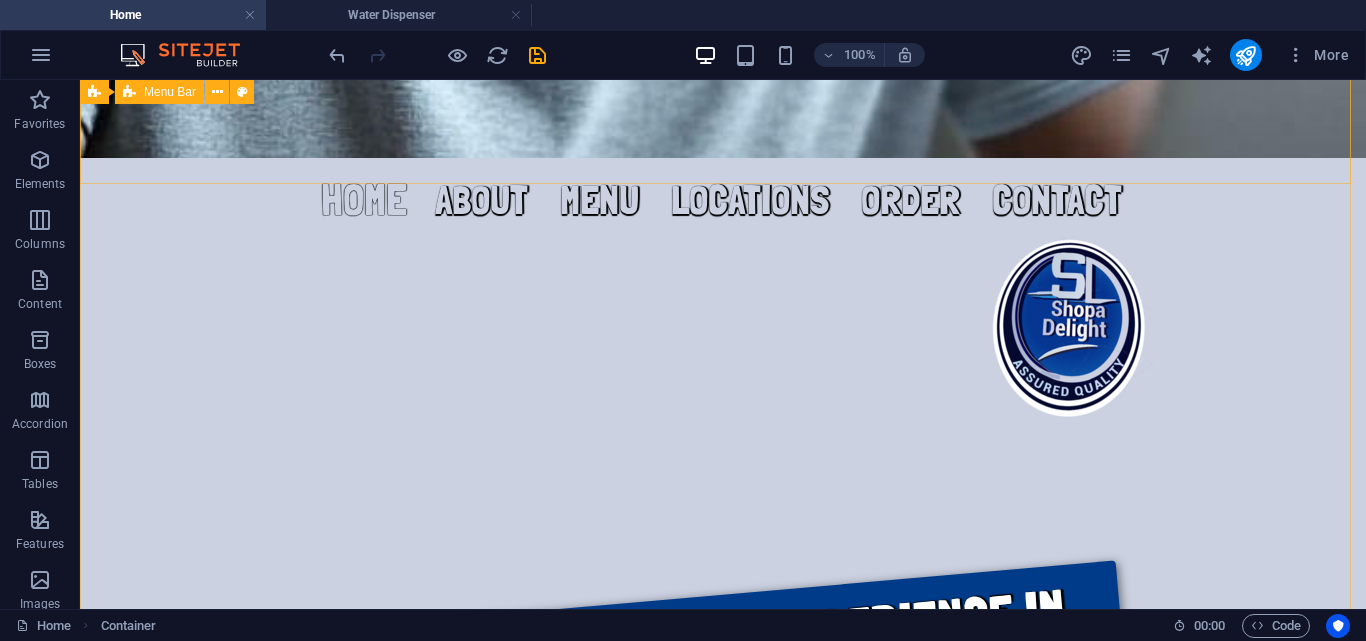 scroll, scrollTop: 4, scrollLeft: 0, axis: vertical 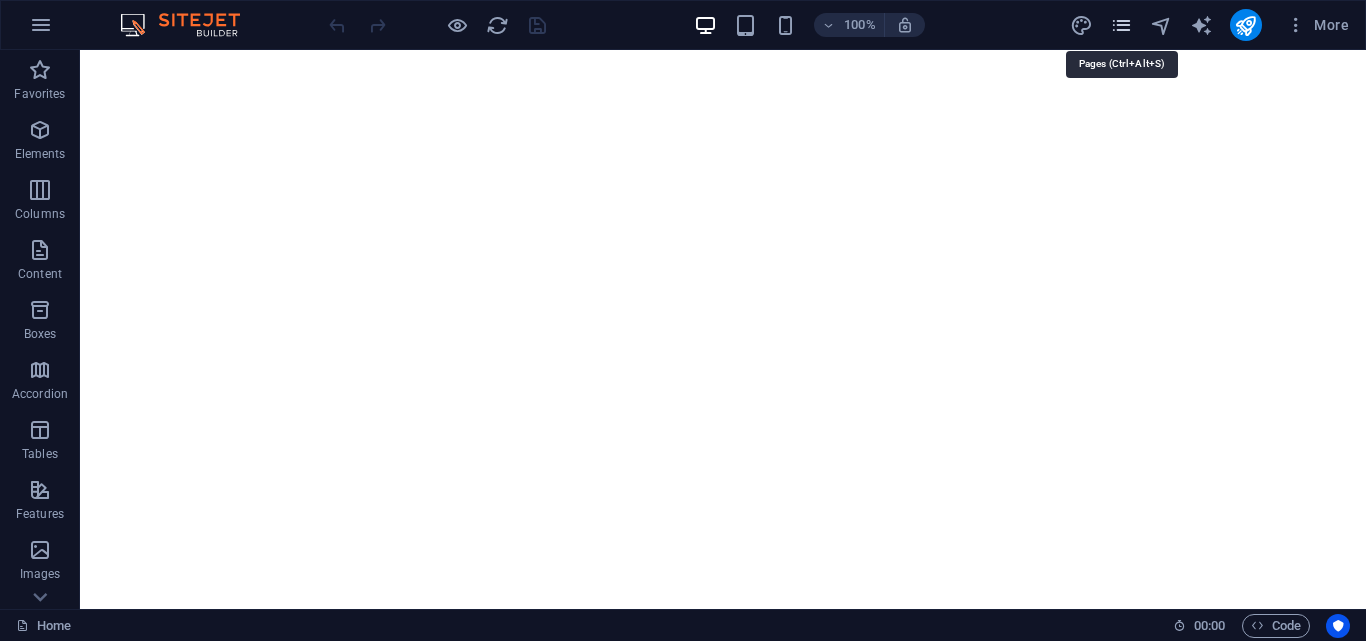 click at bounding box center [1121, 25] 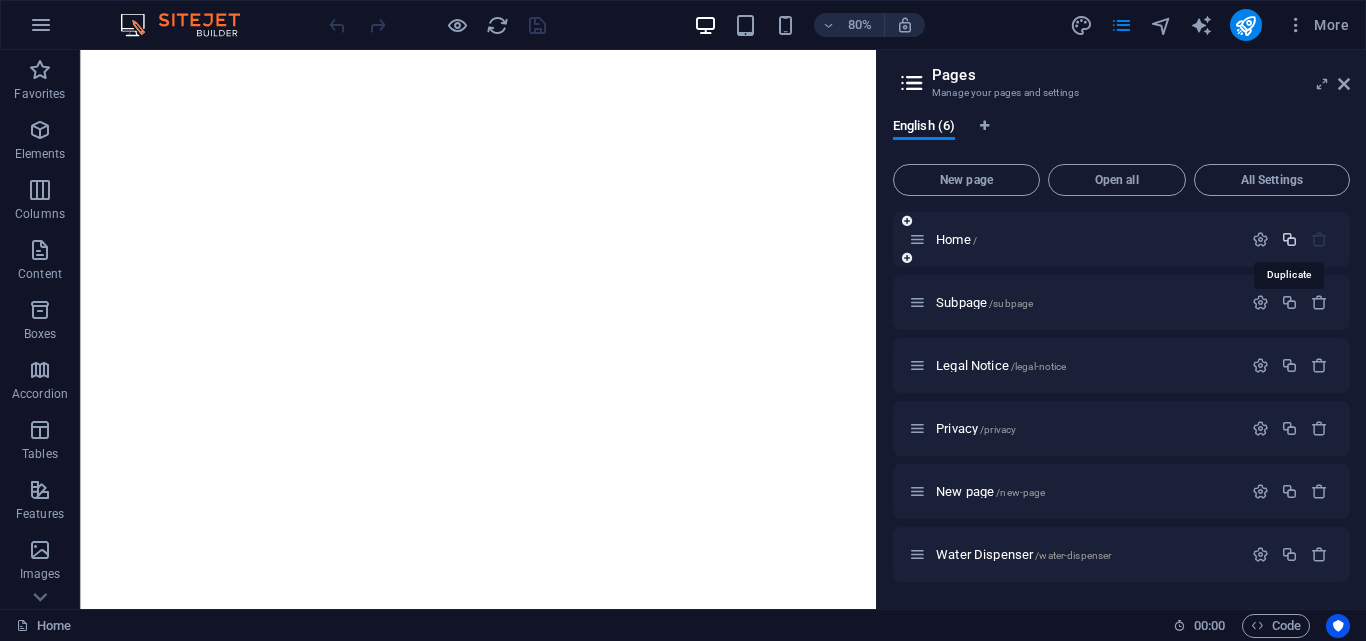 click at bounding box center [1289, 239] 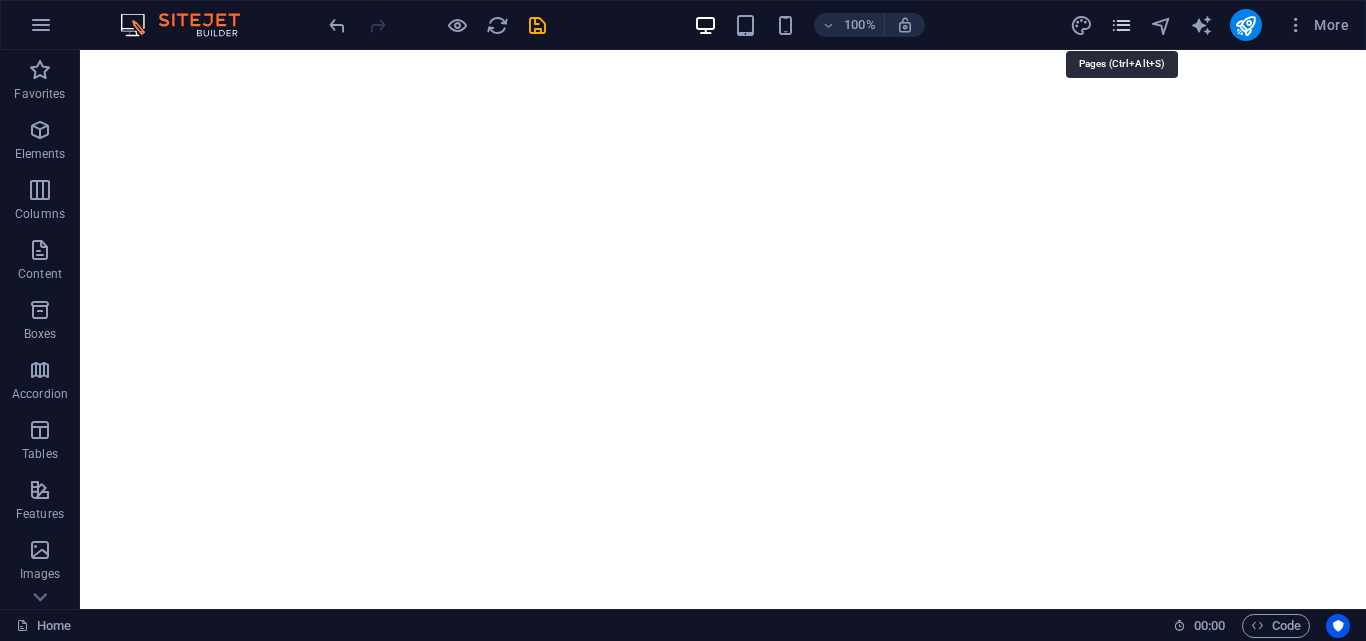 click at bounding box center (1121, 25) 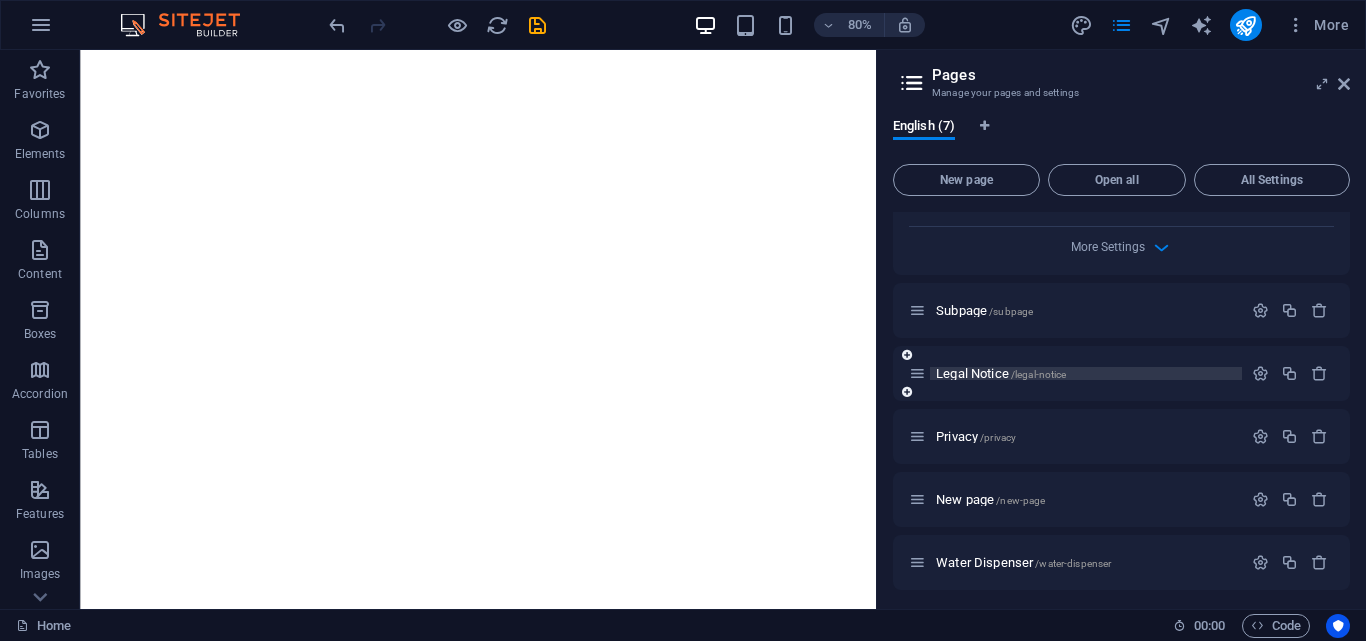 scroll, scrollTop: 805, scrollLeft: 0, axis: vertical 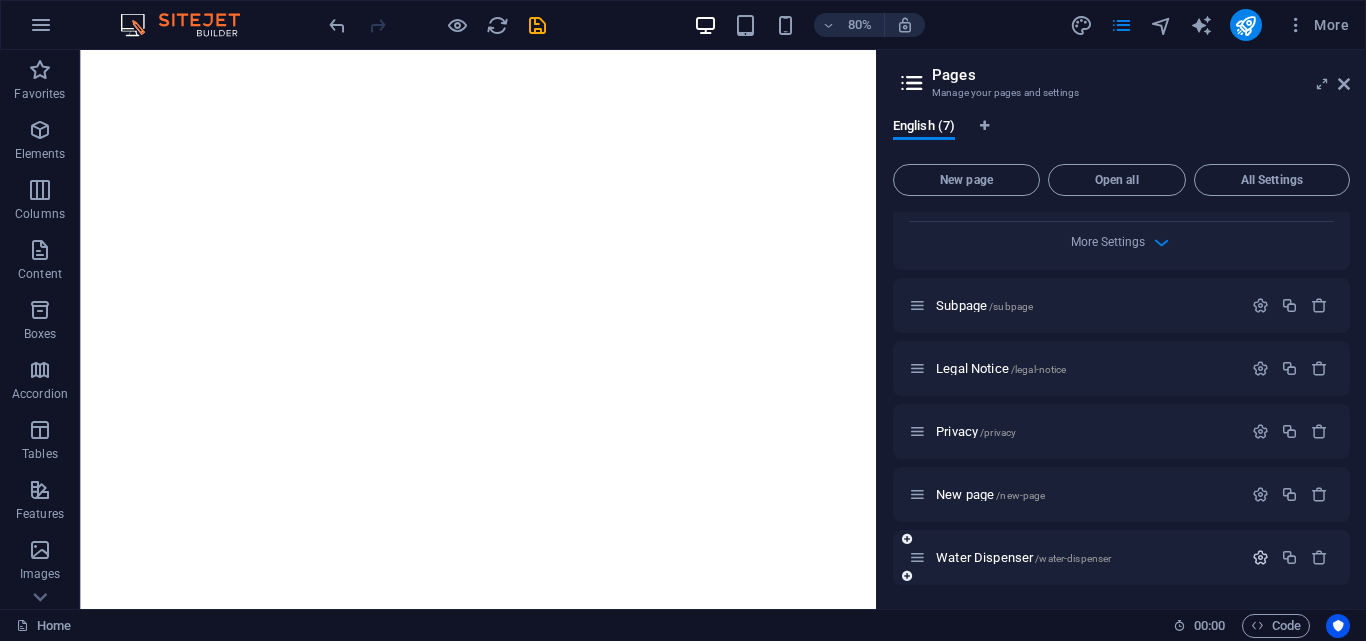 click at bounding box center (1260, 557) 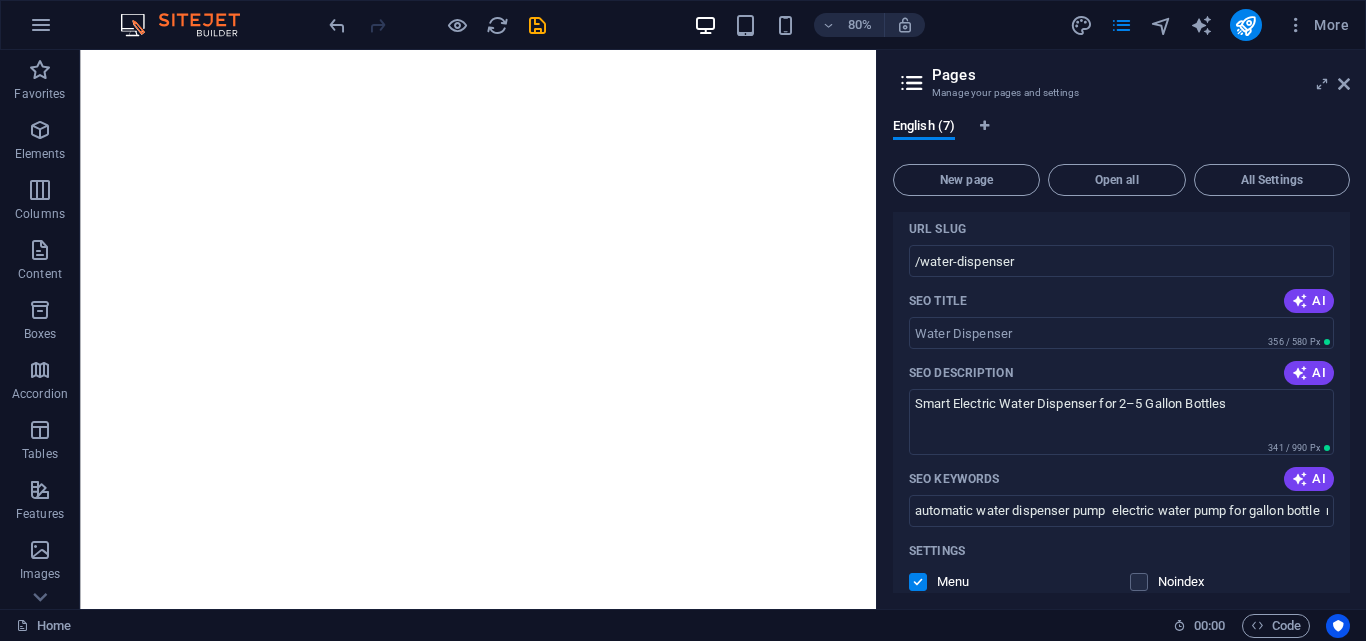 scroll, scrollTop: 1207, scrollLeft: 0, axis: vertical 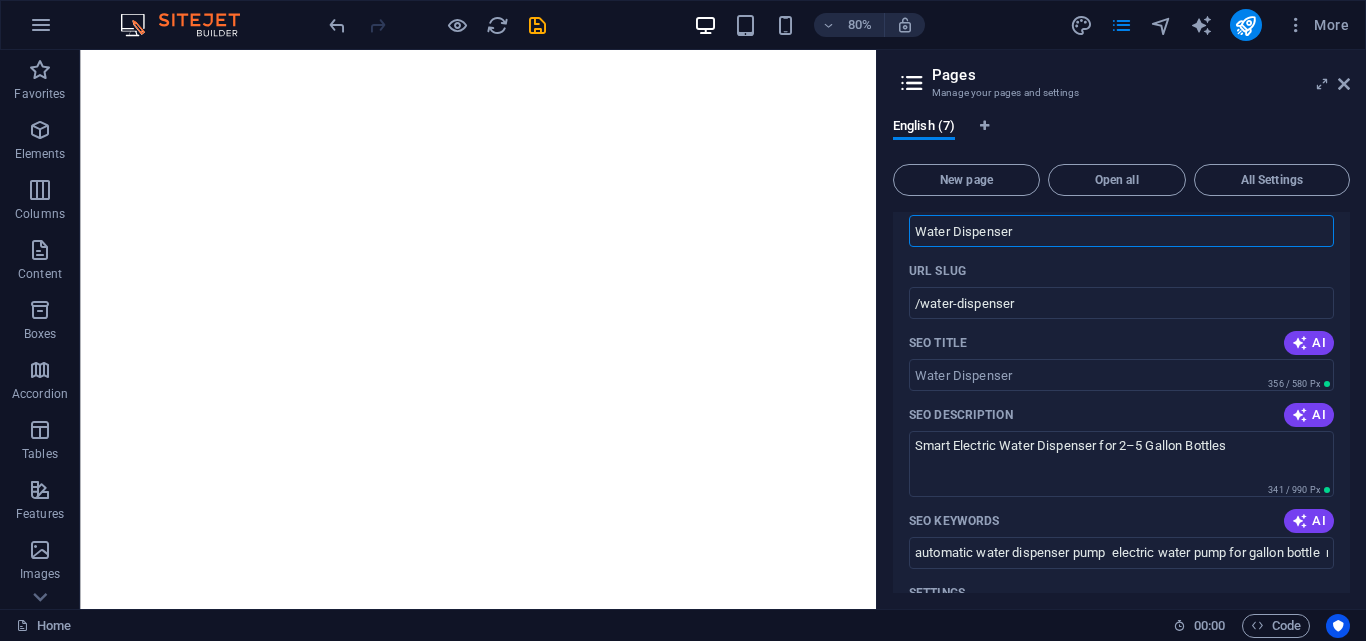 drag, startPoint x: 1030, startPoint y: 237, endPoint x: 896, endPoint y: 240, distance: 134.03358 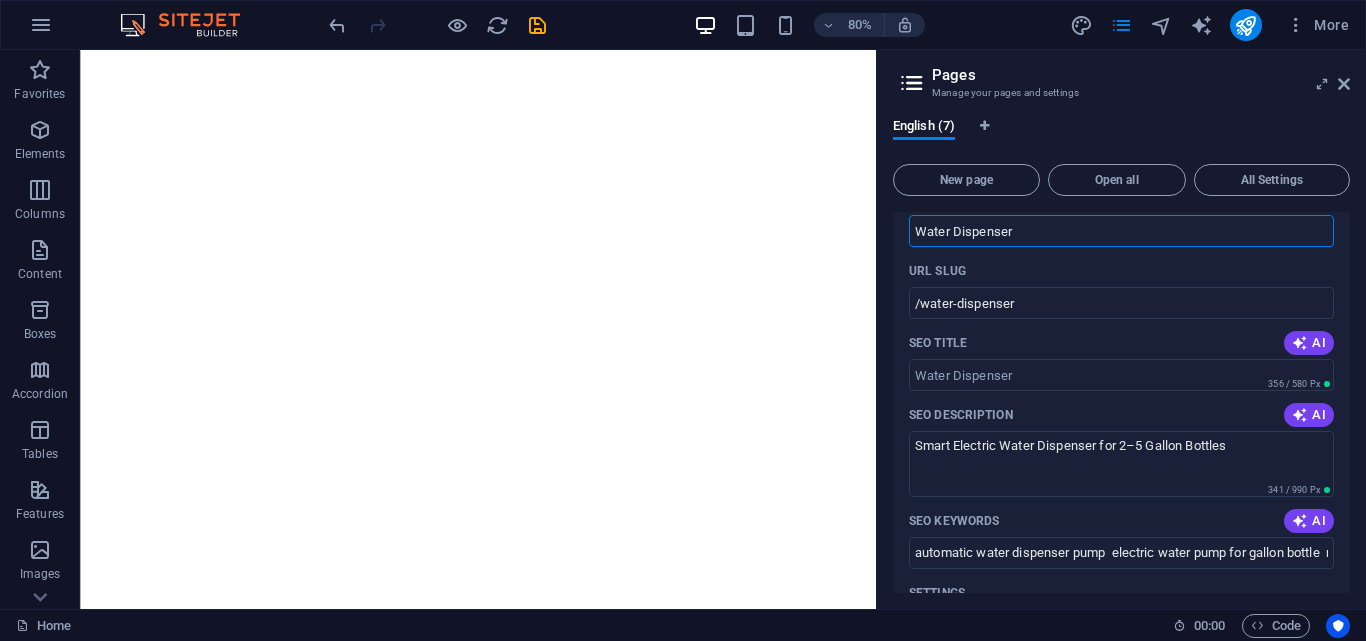 click on "Name Water Dispenser ​ URL SLUG /water-dispenser ​ SEO Title AI ​ 356 / 580 Px SEO Description AI Smart Electric Water Dispenser for 2–5 Gallon Bottles ​ 341 / 990 Px SEO Keywords AI automatic water dispenser pump  electric water pump for gallon bottle  rechargeable water dispenser  USB water bottle pump  portable water dispenser pump  electric drinking water pump ​ Settings Menu Noindex Preview Mobile Desktop www.example.com water-dispenser Water Dispenser - shopadelight.com.ng Smart Electric Water Dispenser for 2–5 Gallon Bottles Meta tags ​ Preview Image (Open Graph) Drag files here, click to choose files or select files from Files or our free stock photos & videos More Settings" at bounding box center [1121, 579] 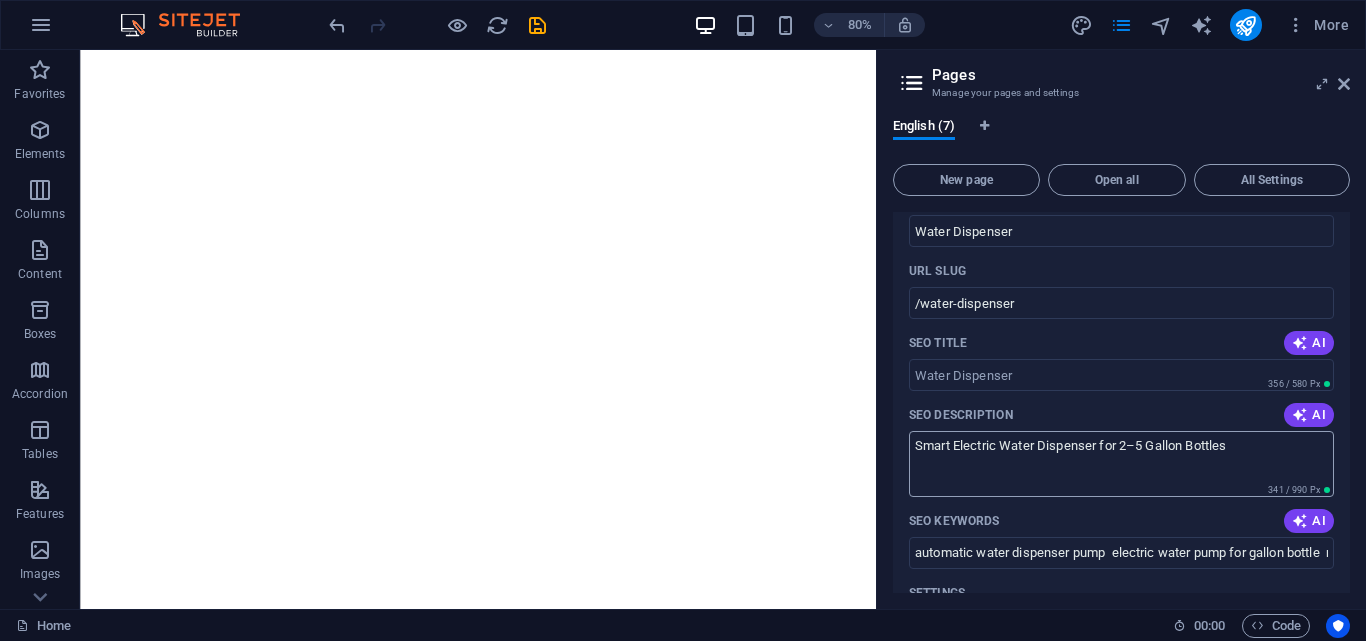 click on "Smart Electric Water Dispenser for 2–5 Gallon Bottles" at bounding box center [1121, 463] 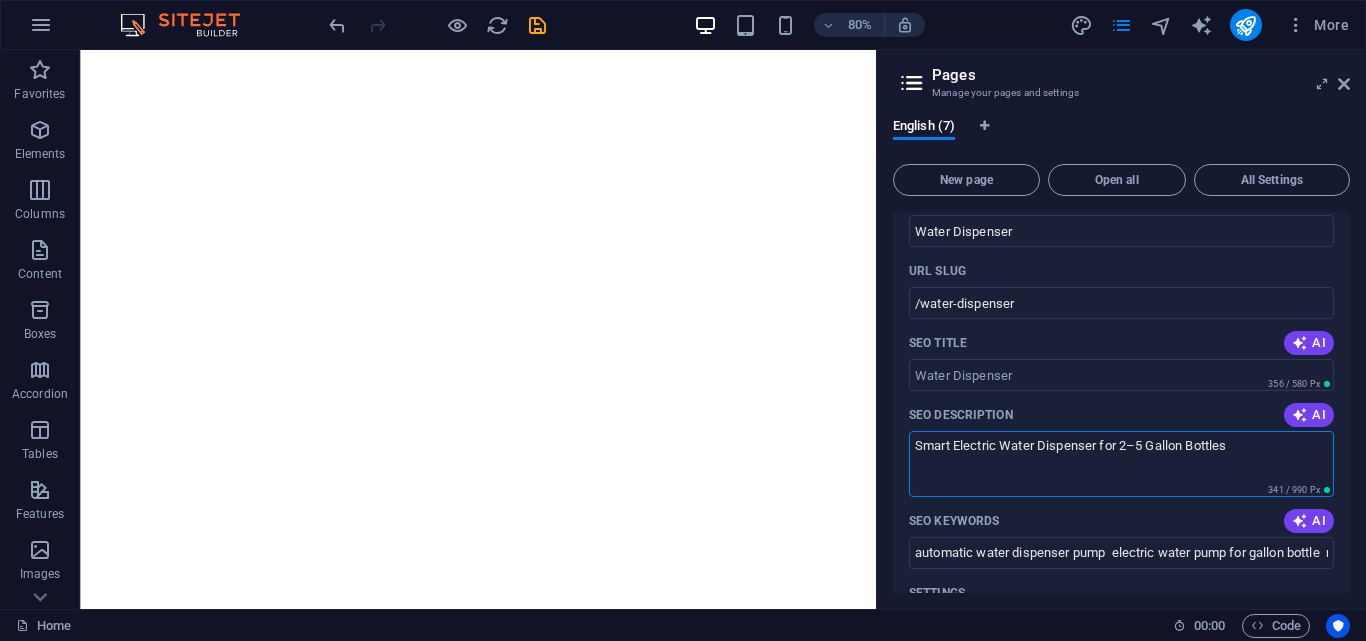 drag, startPoint x: 1283, startPoint y: 470, endPoint x: 890, endPoint y: 427, distance: 395.34543 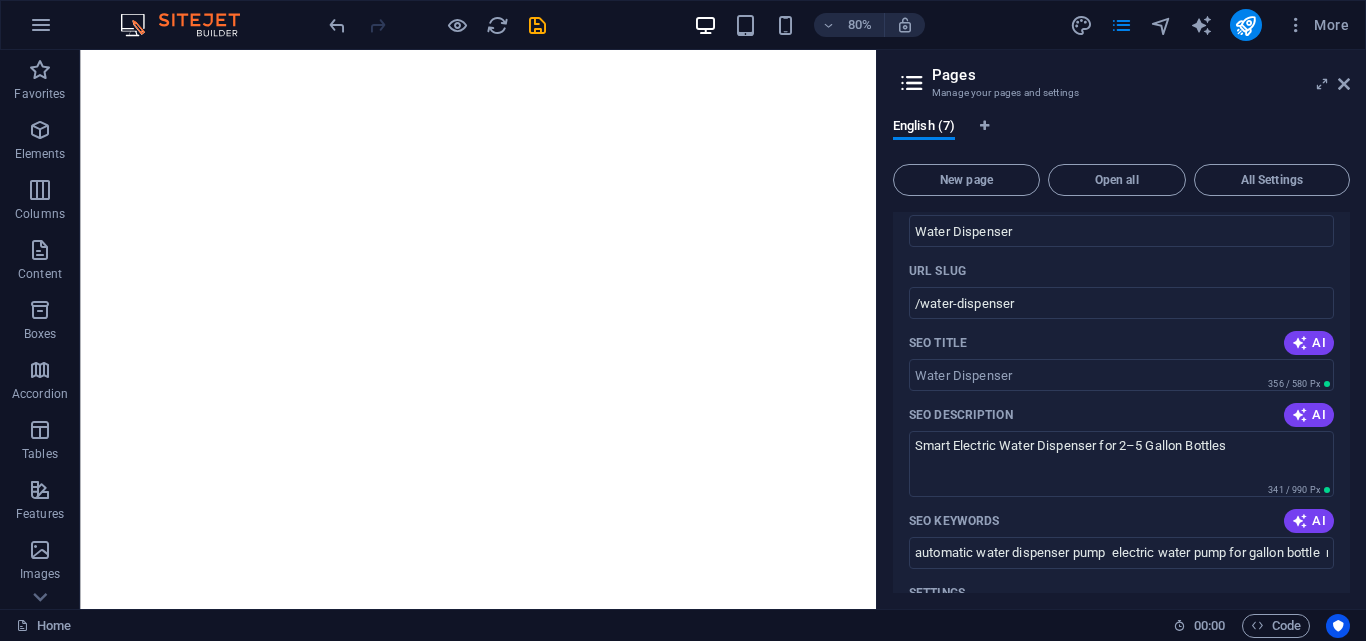 click on "URL SLUG" at bounding box center [1121, 271] 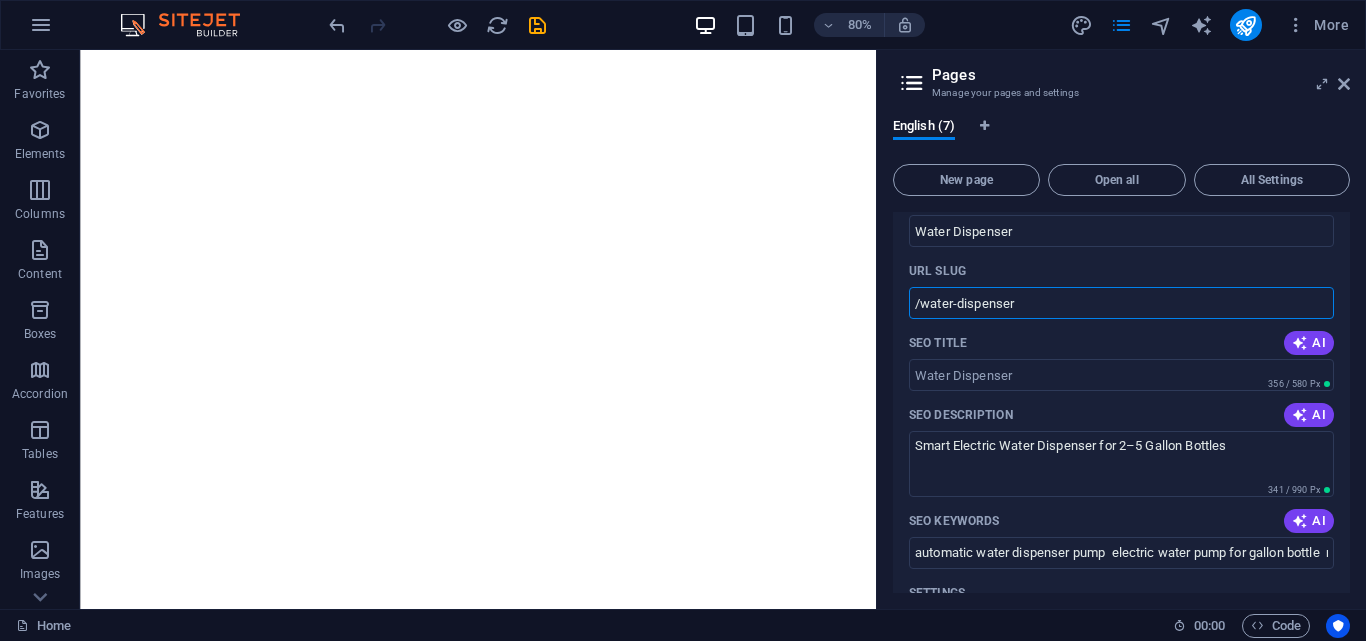 click on "/water-dispenser" at bounding box center [1121, 303] 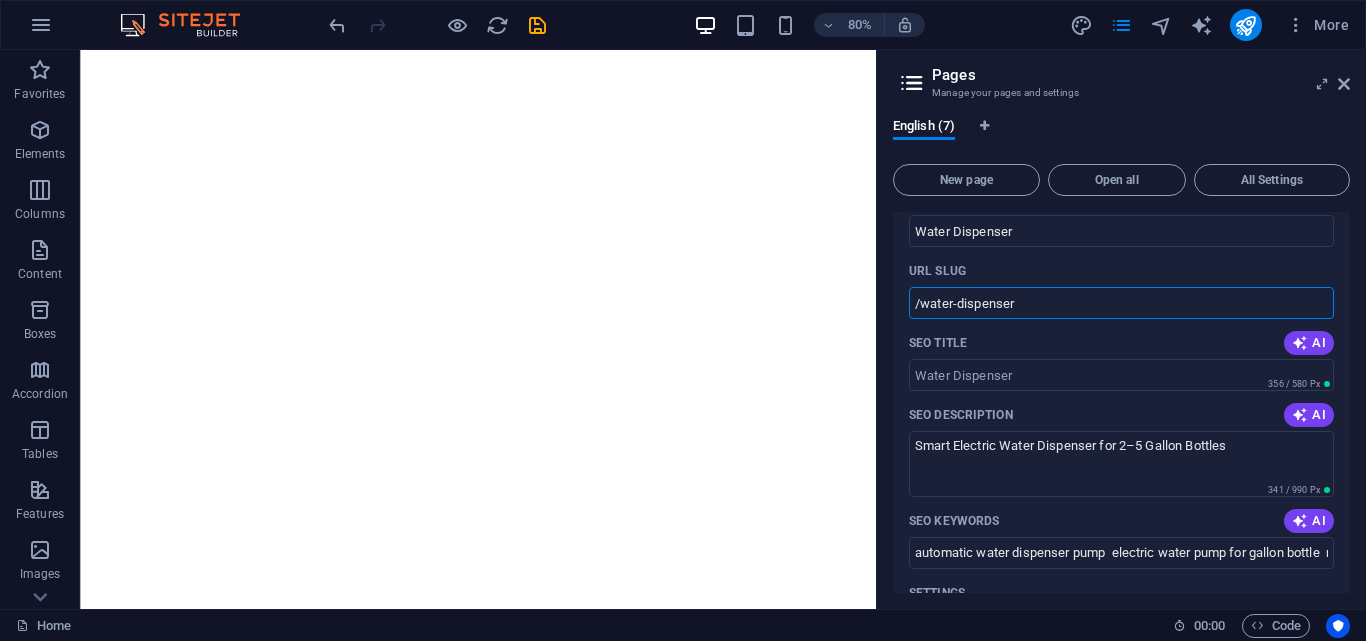 drag, startPoint x: 1019, startPoint y: 304, endPoint x: 907, endPoint y: 314, distance: 112.44554 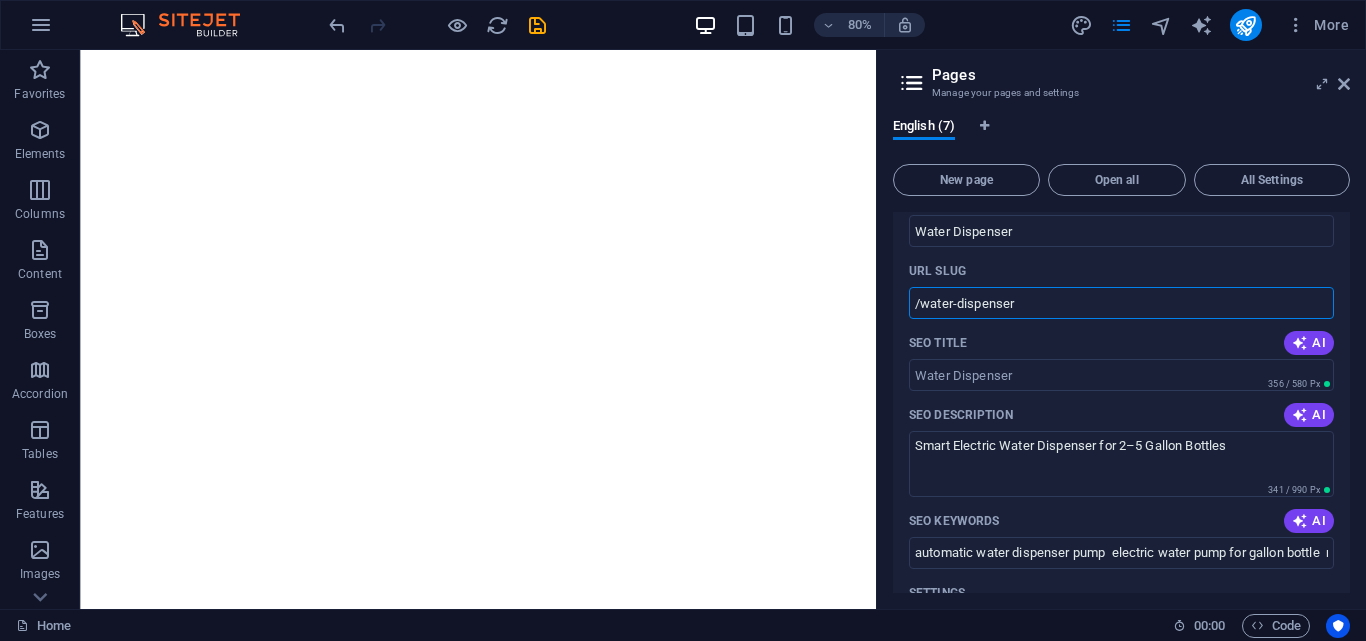click on "Name Water Dispenser ​ URL SLUG /water-dispenser ​ SEO Title AI ​ 356 / 580 Px SEO Description AI Smart Electric Water Dispenser for 2–5 Gallon Bottles ​ 341 / 990 Px SEO Keywords AI automatic water dispenser pump  electric water pump for gallon bottle  rechargeable water dispenser  USB water bottle pump  portable water dispenser pump  electric drinking water pump ​ Settings Menu Noindex Preview Mobile Desktop www.example.com water-dispenser Water Dispenser - shopadelight.com.ng Smart Electric Water Dispenser for 2–5 Gallon Bottles Meta tags ​ Preview Image (Open Graph) Drag files here, click to choose files or select files from Files or our free stock photos & videos More Settings" at bounding box center (1121, 579) 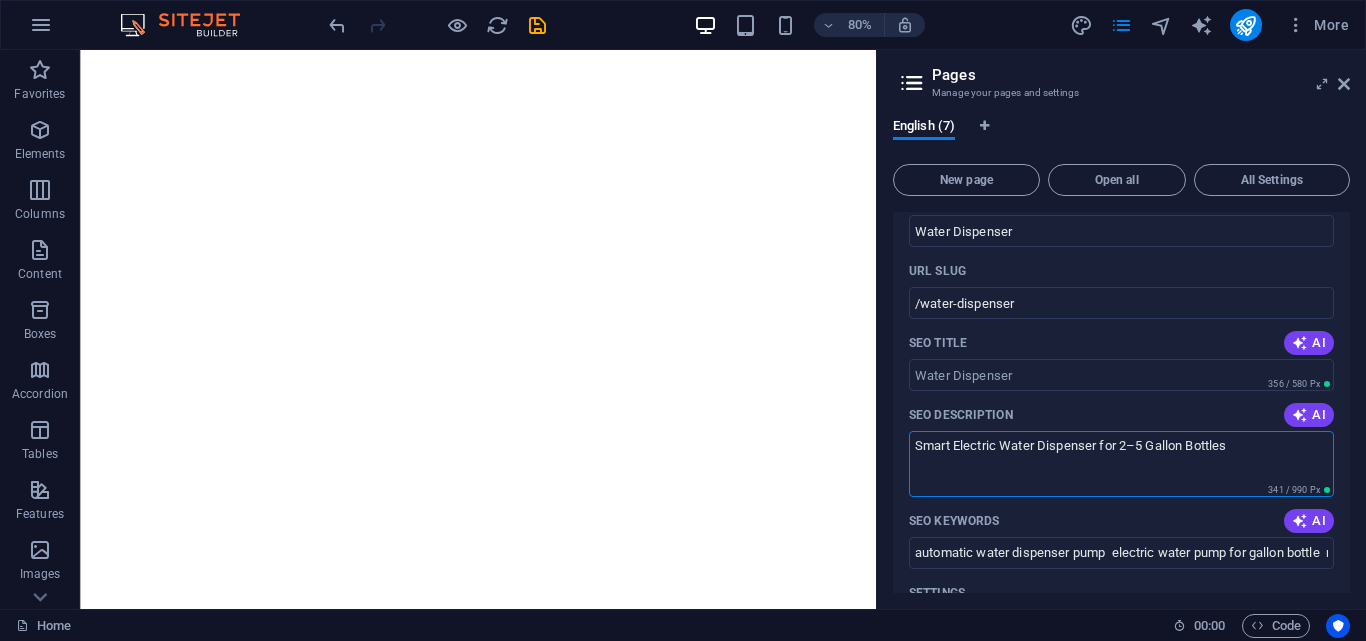 click on "Smart Electric Water Dispenser for 2–5 Gallon Bottles" at bounding box center (1121, 463) 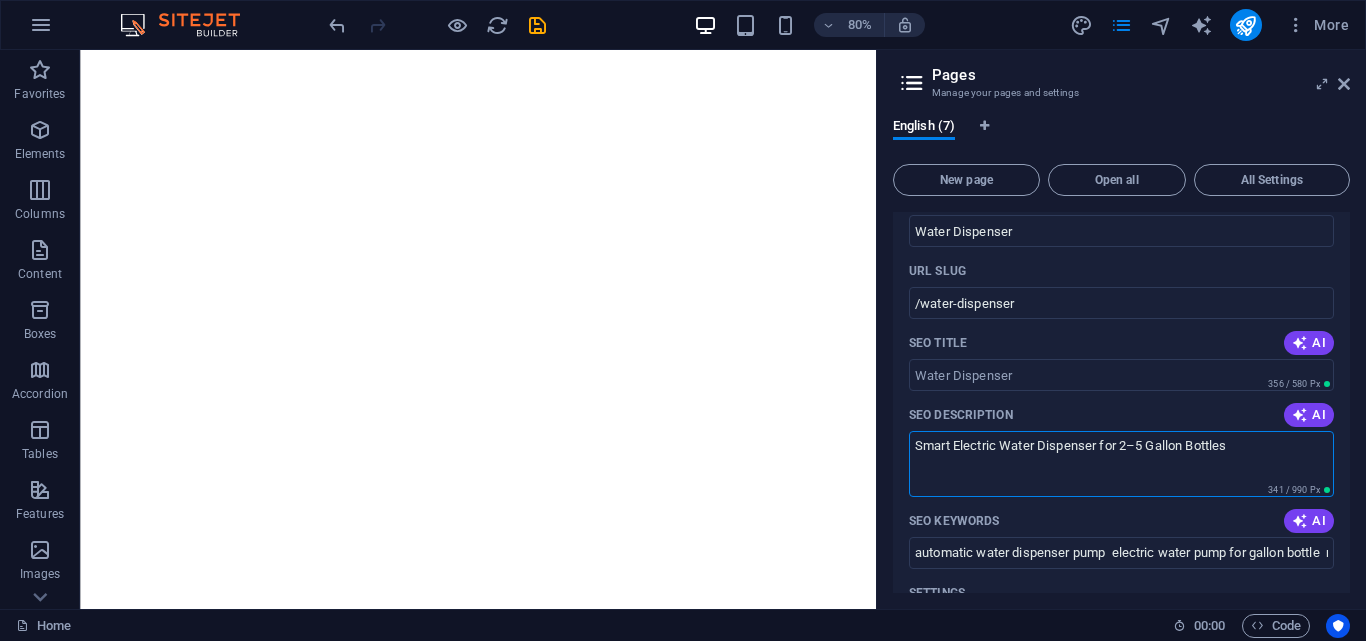 drag, startPoint x: 1262, startPoint y: 448, endPoint x: 905, endPoint y: 436, distance: 357.20163 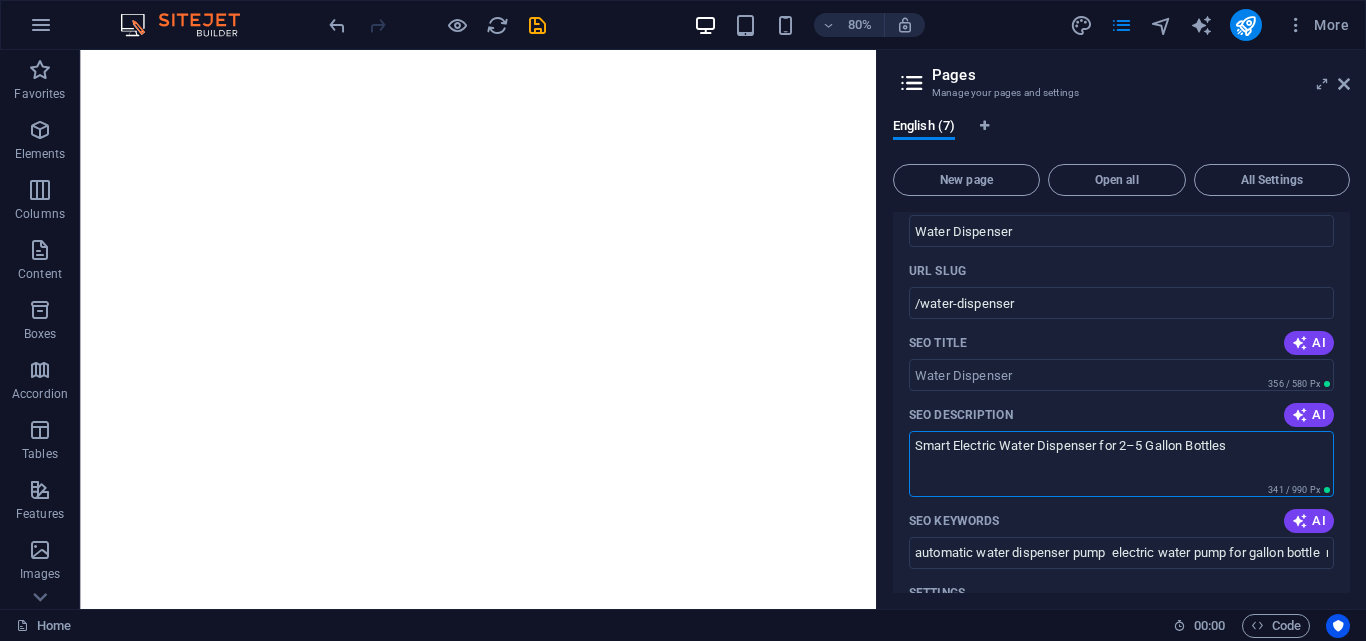 click on "Name Water Dispenser ​ URL SLUG /water-dispenser ​ SEO Title AI ​ 356 / 580 Px SEO Description AI Smart Electric Water Dispenser for 2–5 Gallon Bottles ​ 341 / 990 Px SEO Keywords AI automatic water dispenser pump  electric water pump for gallon bottle  rechargeable water dispenser  USB water bottle pump  portable water dispenser pump  electric drinking water pump ​ Settings Menu Noindex Preview Mobile Desktop www.example.com water-dispenser Water Dispenser - shopadelight.com.ng Smart Electric Water Dispenser for 2–5 Gallon Bottles Meta tags ​ Preview Image (Open Graph) Drag files here, click to choose files or select files from Files or our free stock photos & videos More Settings" at bounding box center (1121, 579) 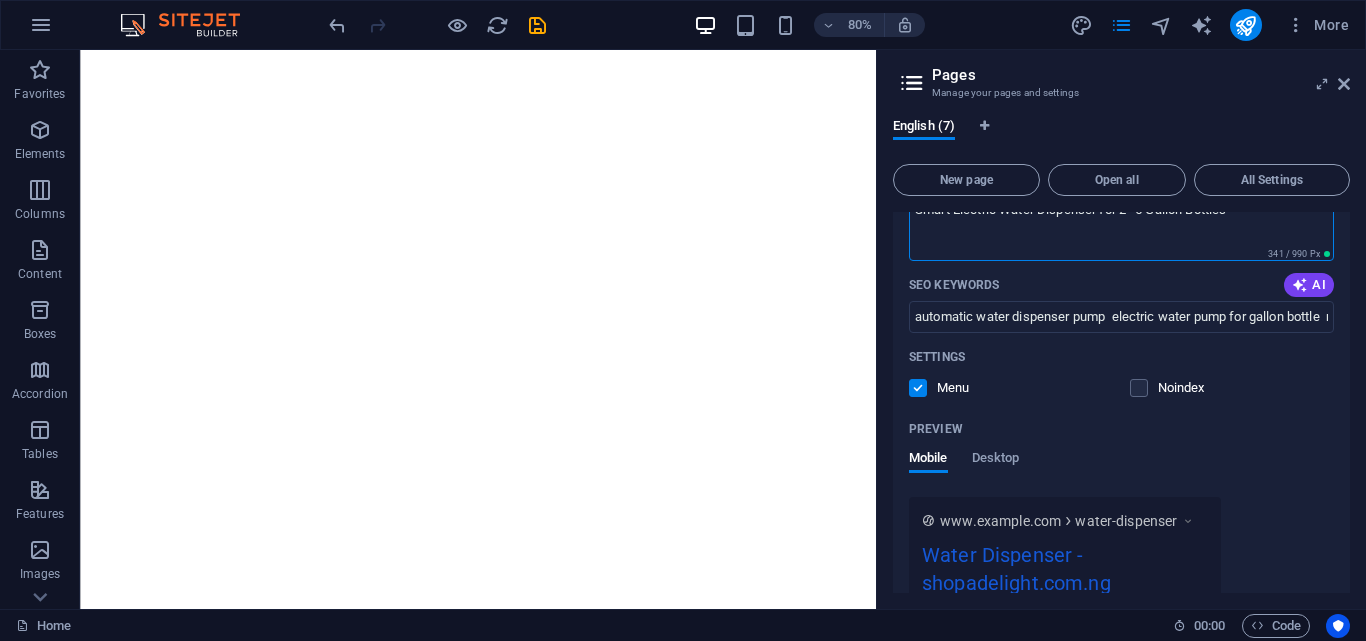 scroll, scrollTop: 1444, scrollLeft: 0, axis: vertical 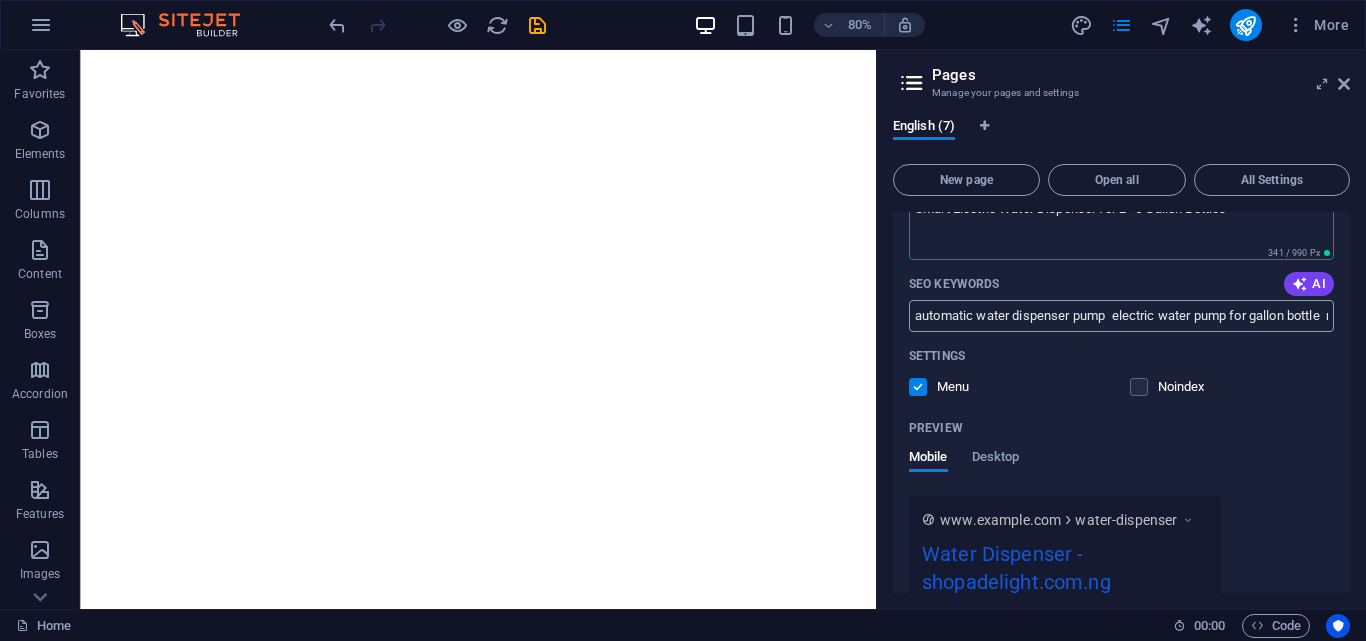 click on "automatic water dispenser pump  electric water pump for gallon bottle  rechargeable water dispenser  USB water bottle pump  portable water dispenser pump  electric drinking water pump" at bounding box center [1121, 316] 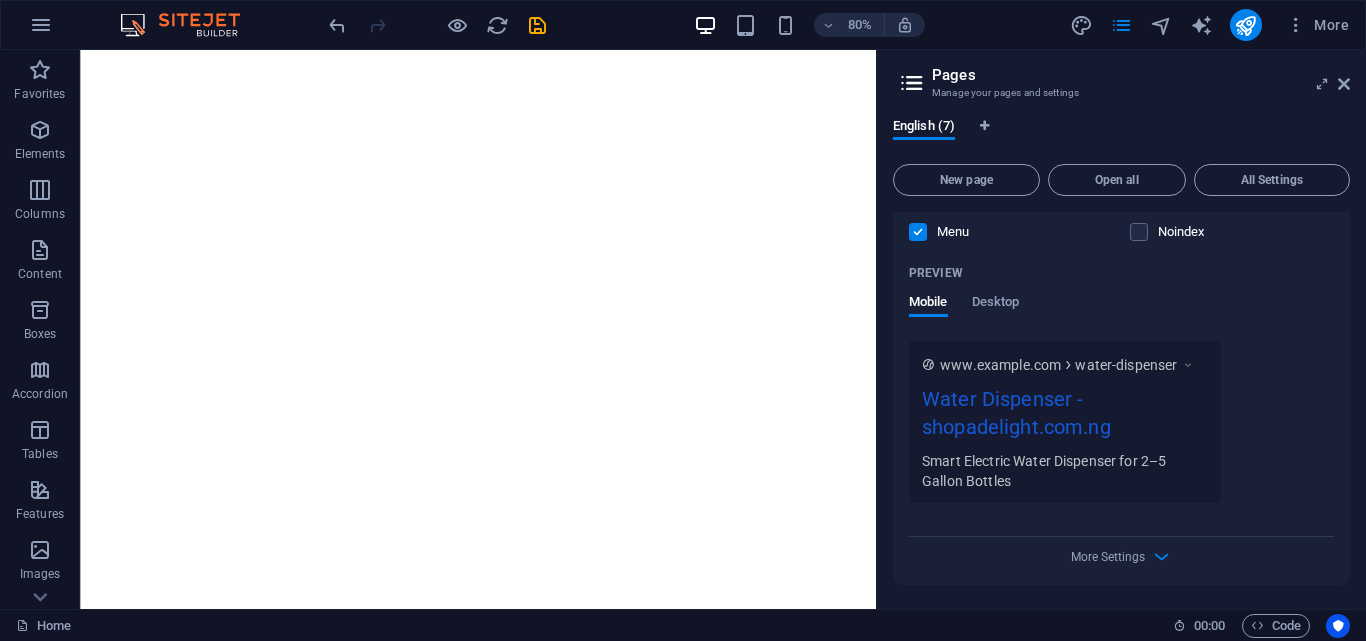 scroll, scrollTop: 1595, scrollLeft: 0, axis: vertical 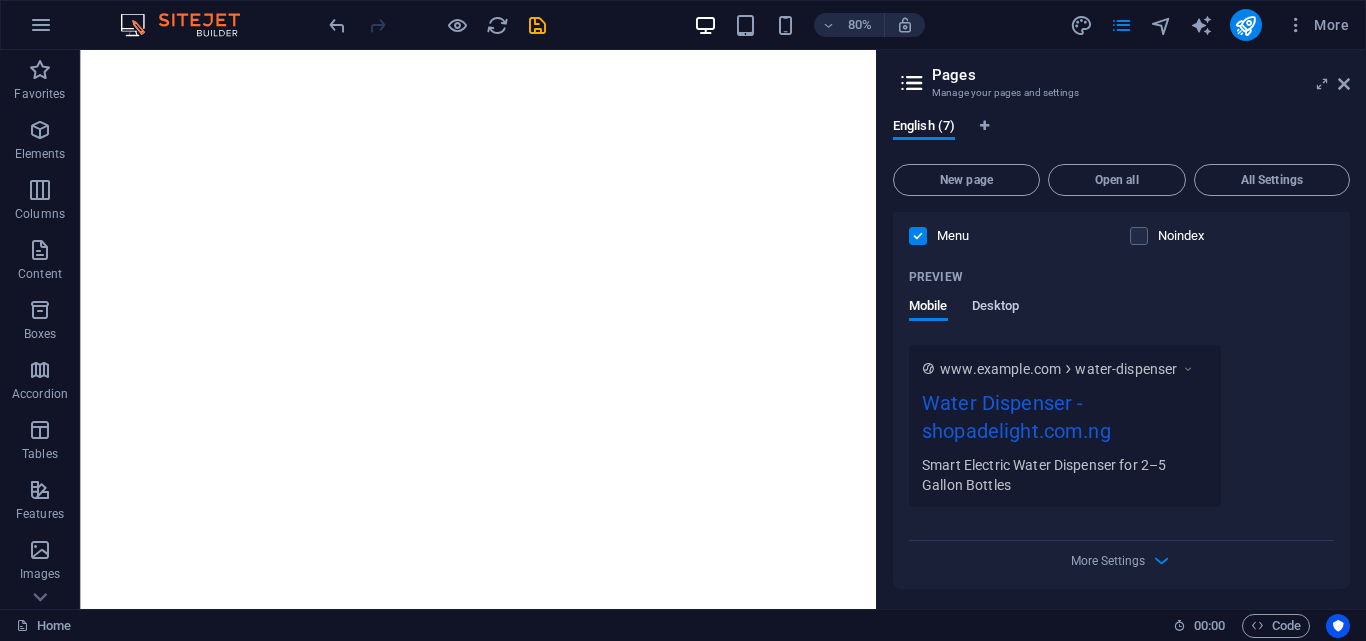click on "Desktop" at bounding box center (996, 308) 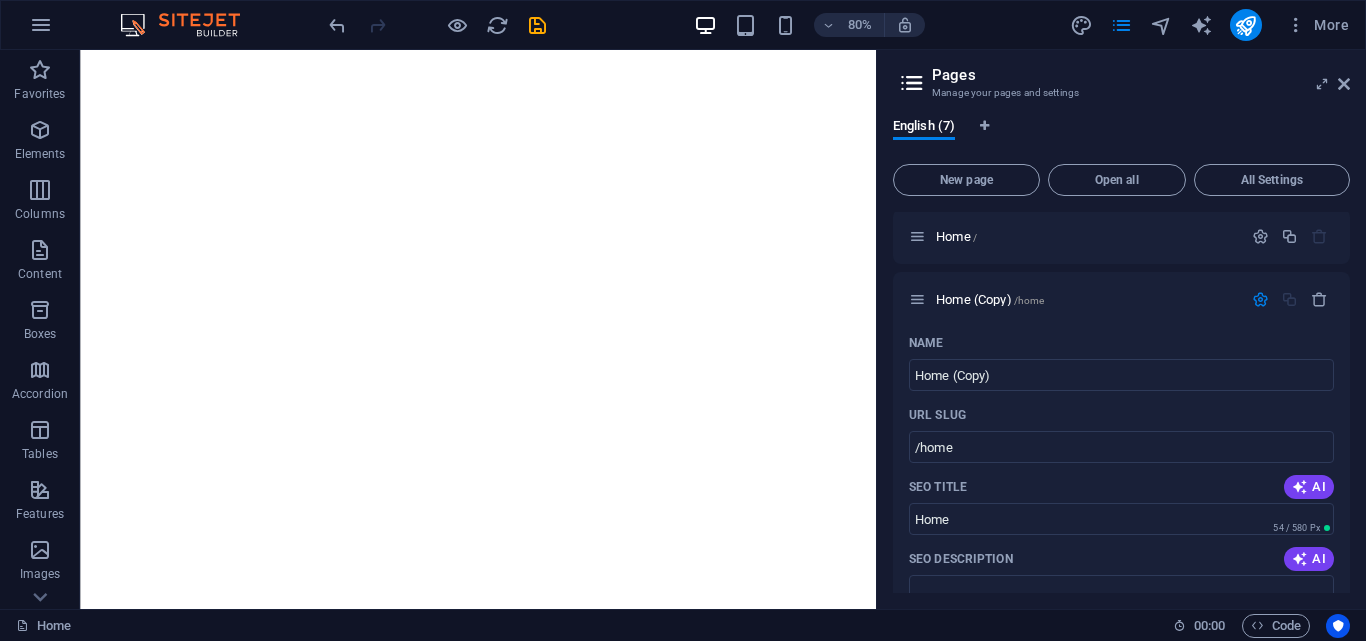 scroll, scrollTop: 0, scrollLeft: 0, axis: both 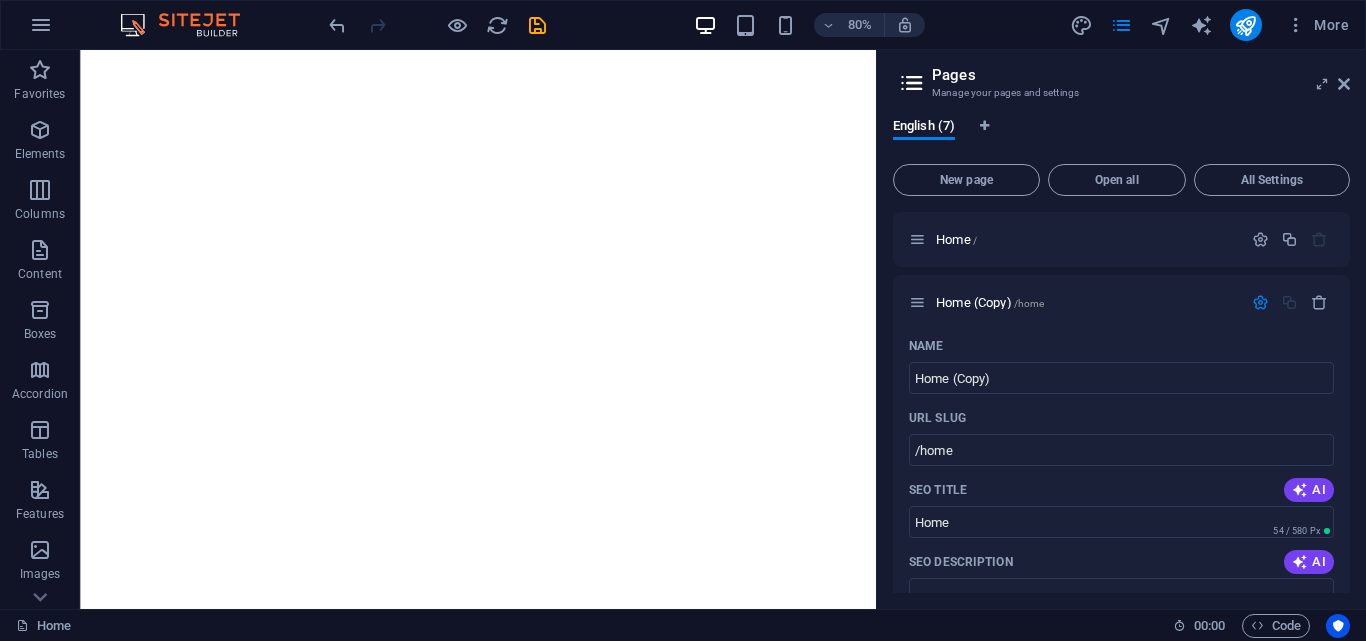 click on "Pages Manage your pages and settings" at bounding box center (1123, 76) 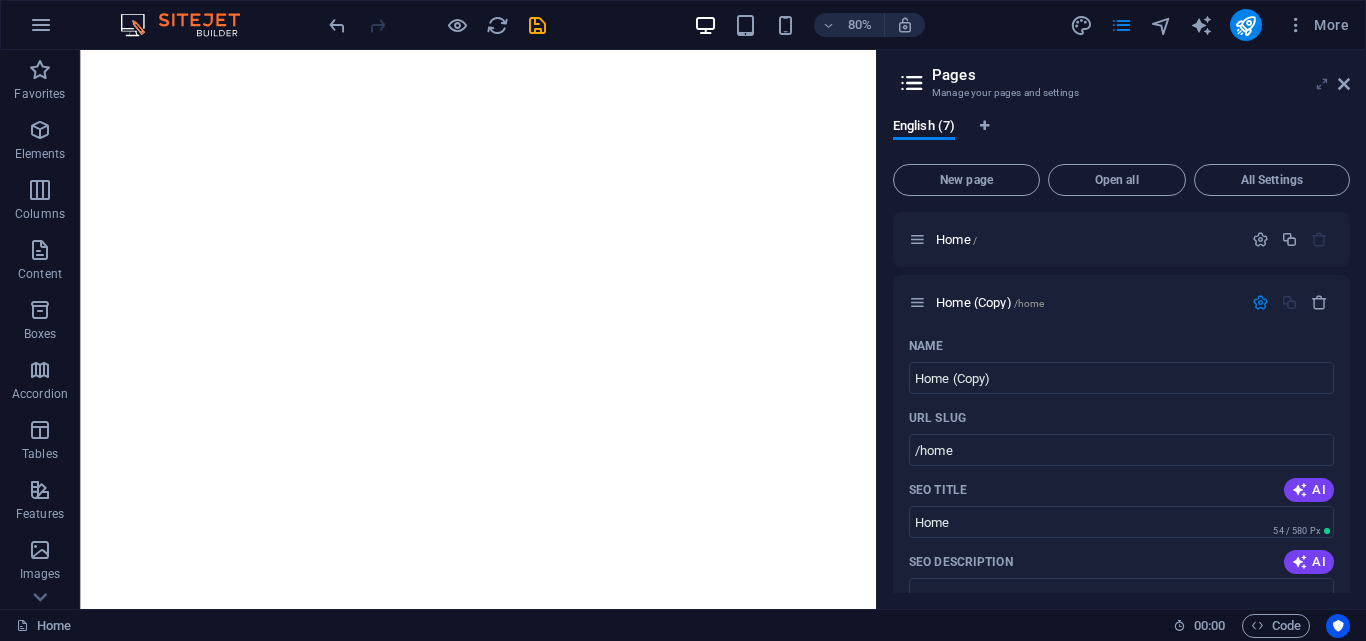 click at bounding box center (1322, 84) 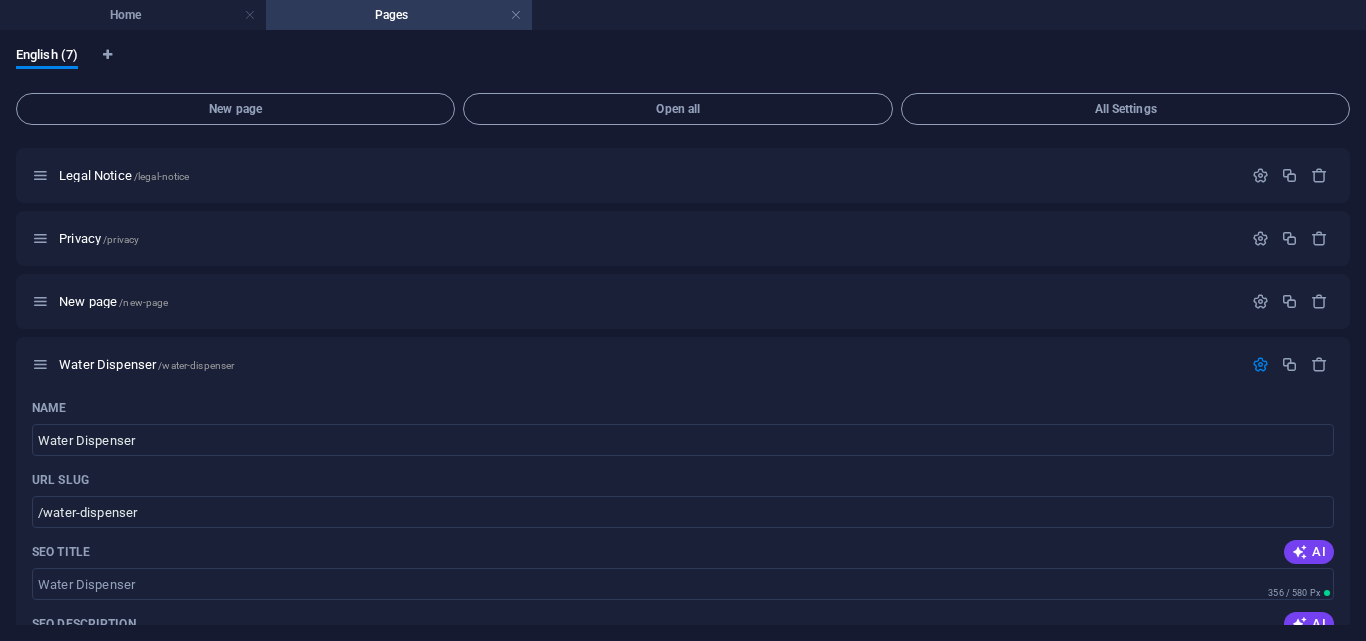 scroll, scrollTop: 925, scrollLeft: 0, axis: vertical 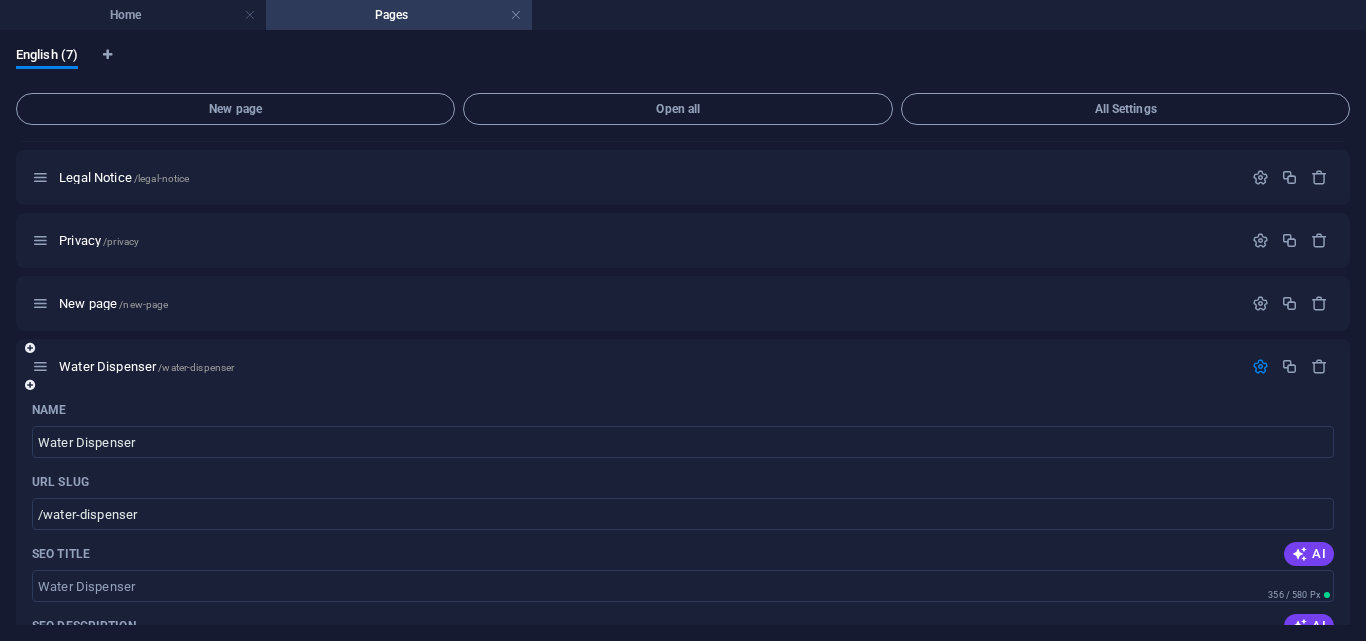 click at bounding box center [1260, 366] 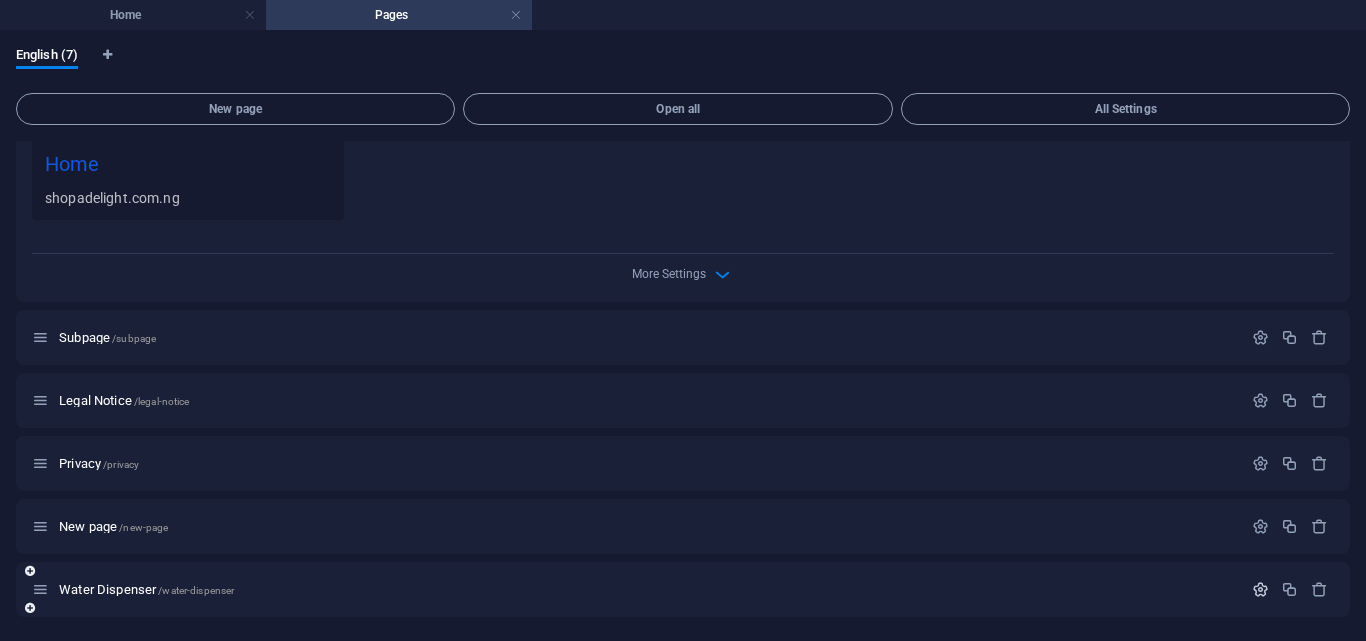 scroll, scrollTop: 702, scrollLeft: 0, axis: vertical 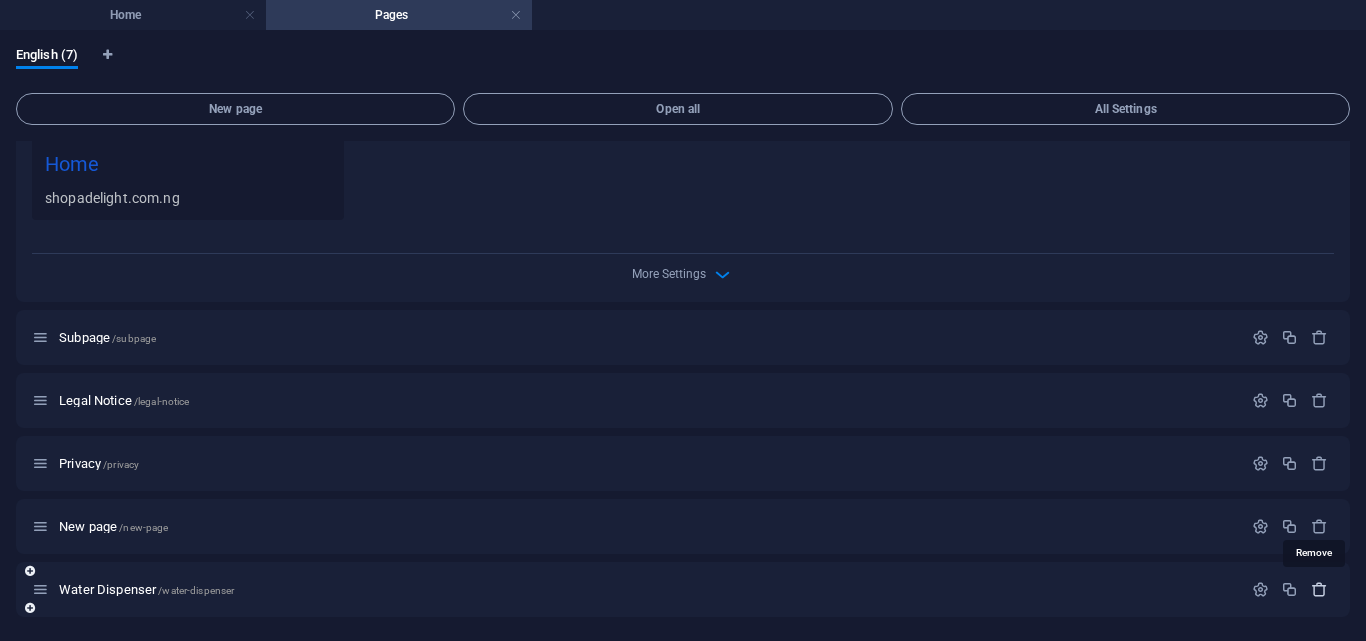 click at bounding box center (1319, 589) 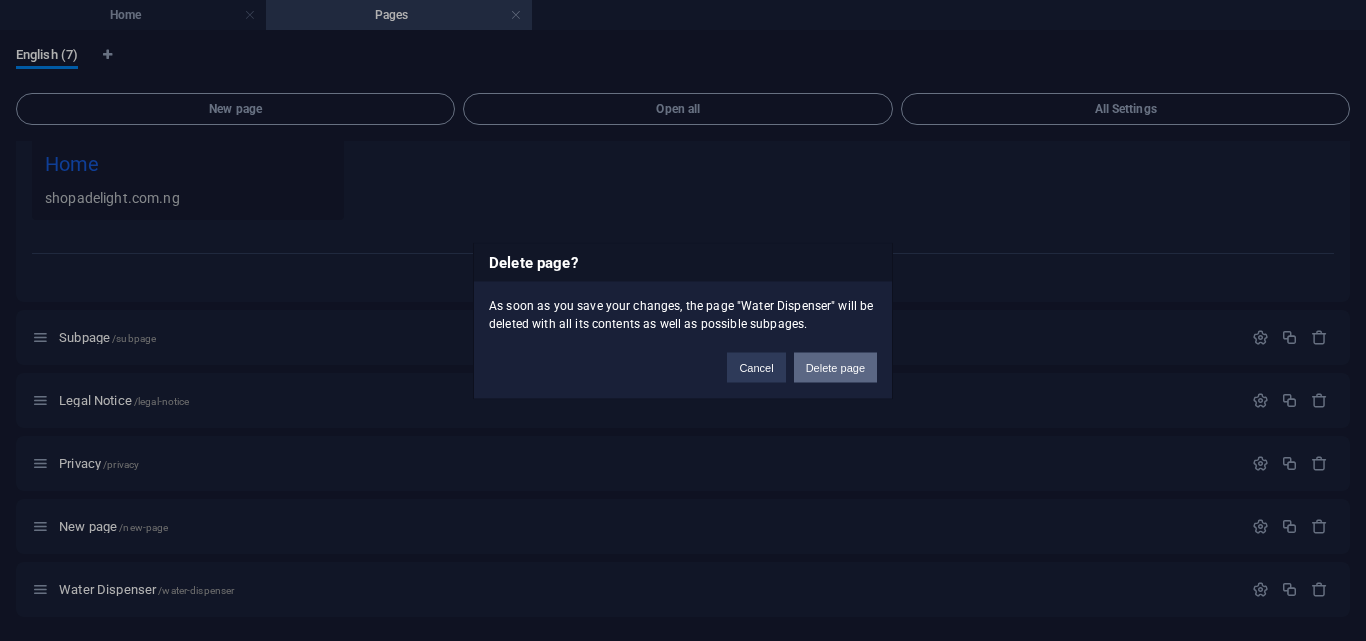 click on "Delete page" at bounding box center (835, 367) 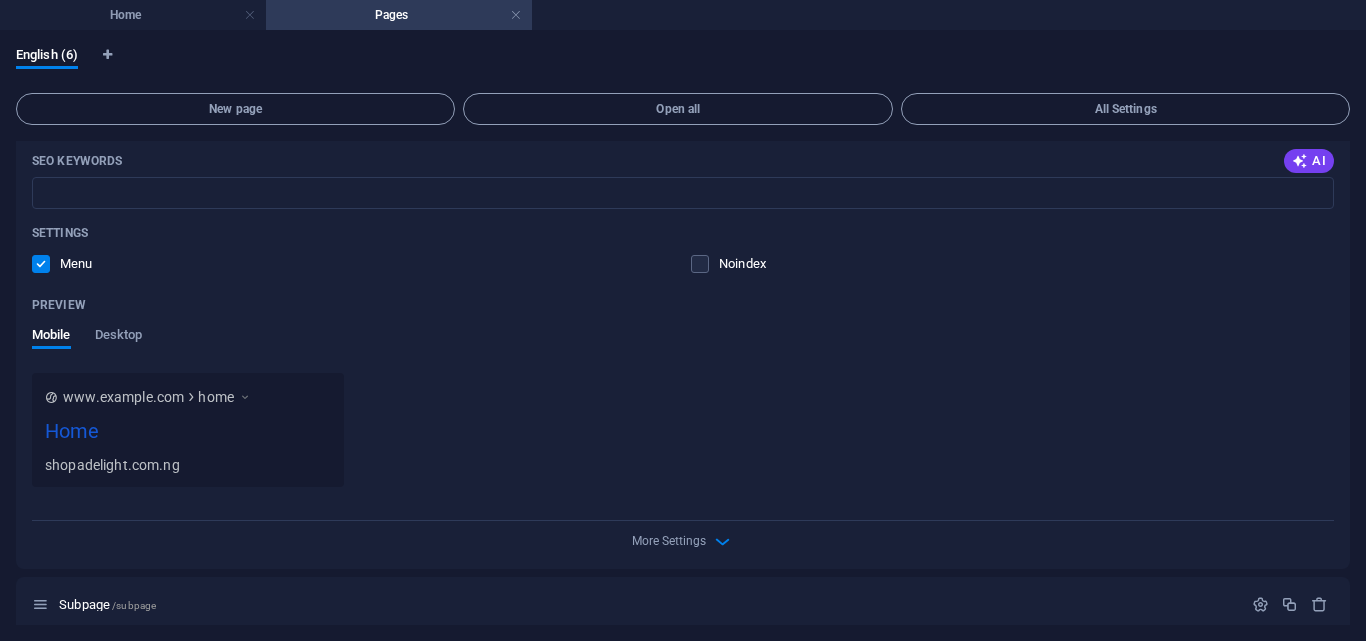 scroll, scrollTop: 639, scrollLeft: 0, axis: vertical 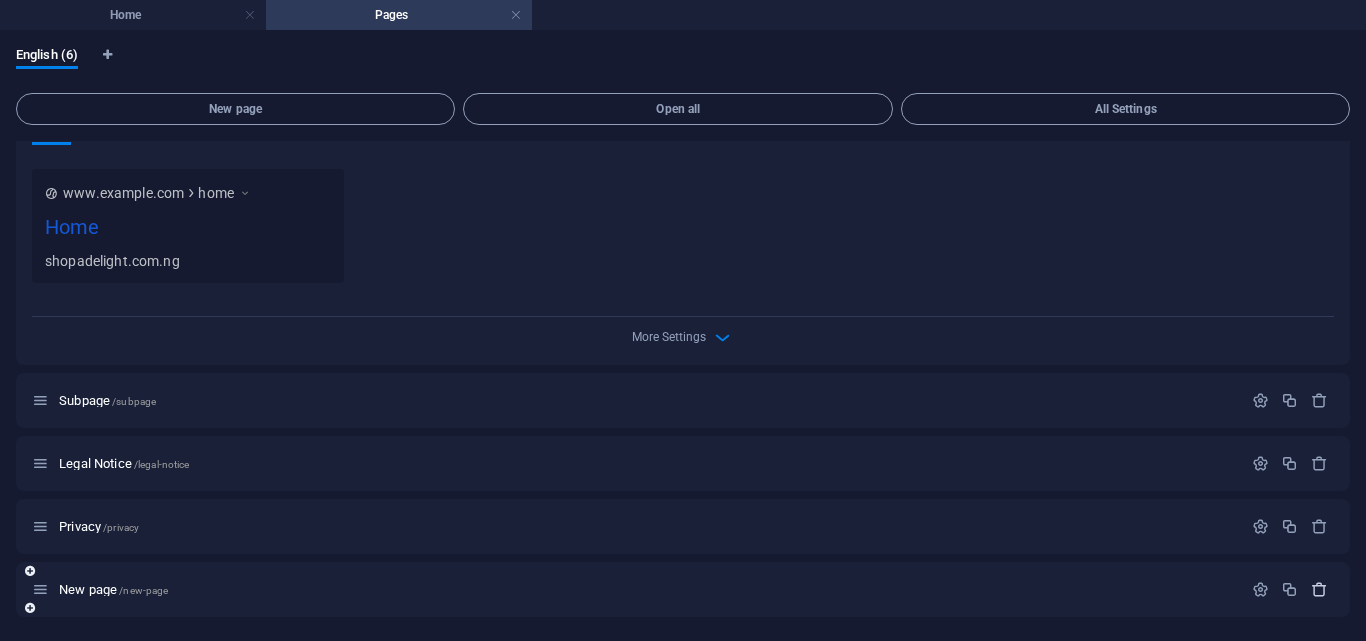click at bounding box center (1319, 589) 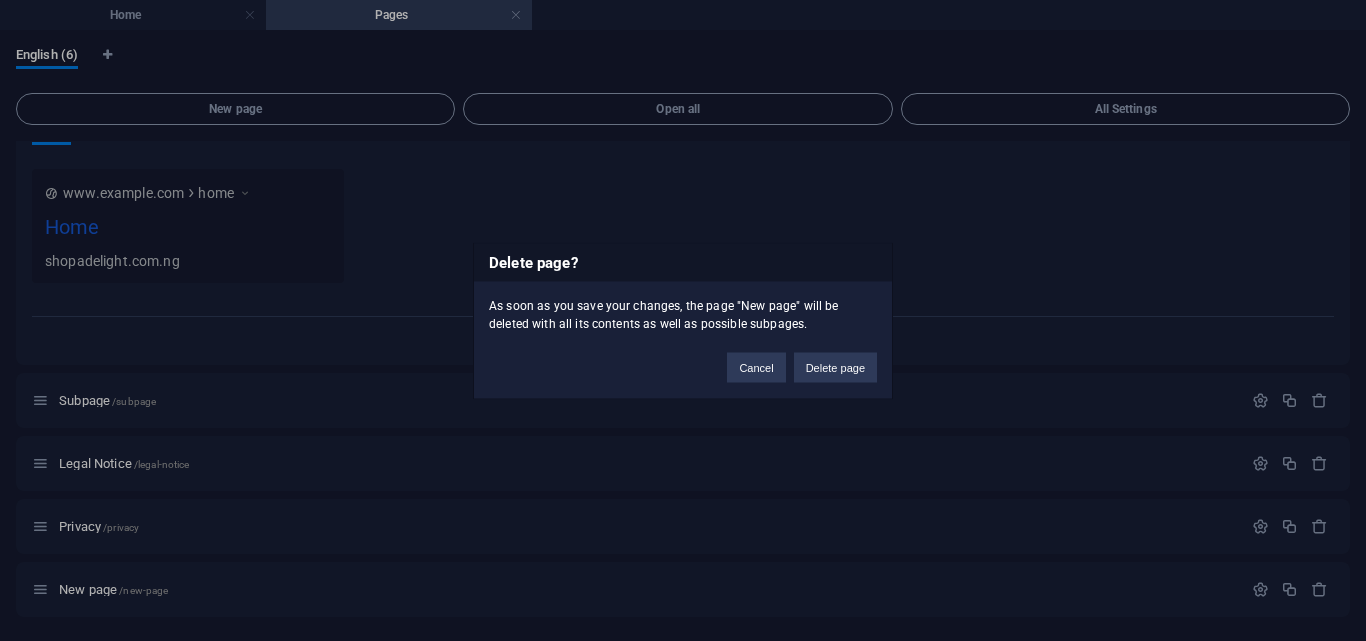 click on "Delete page" at bounding box center (835, 367) 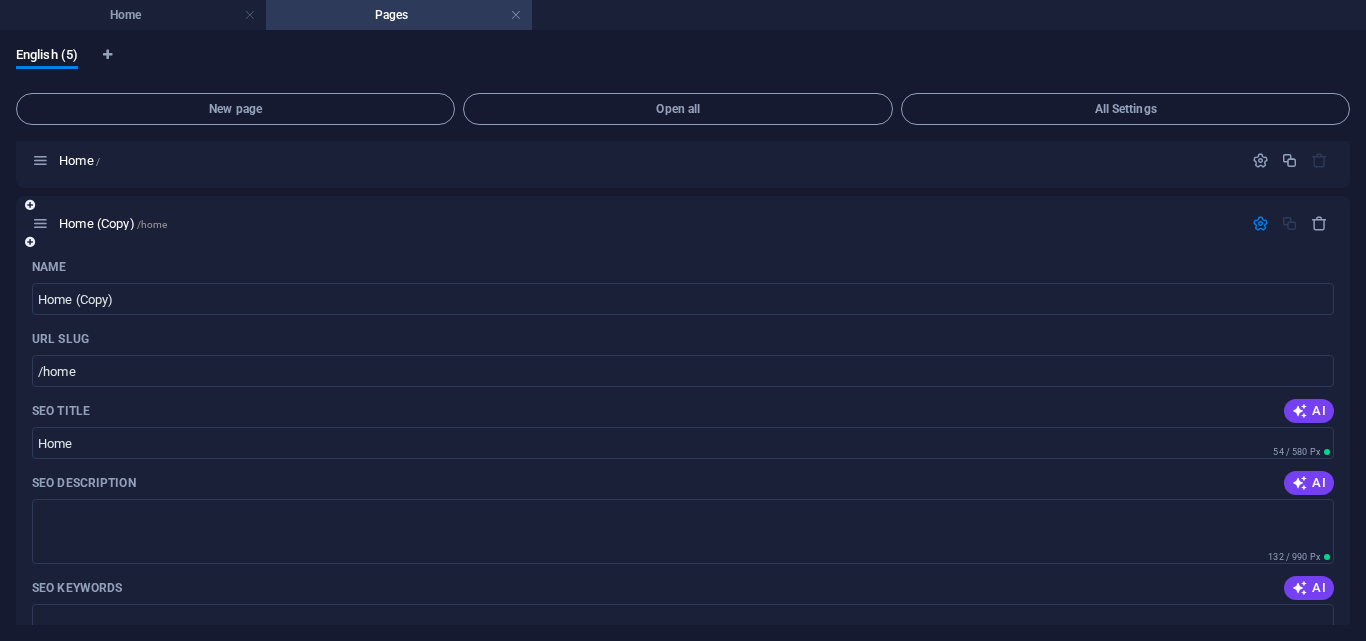 scroll, scrollTop: 0, scrollLeft: 0, axis: both 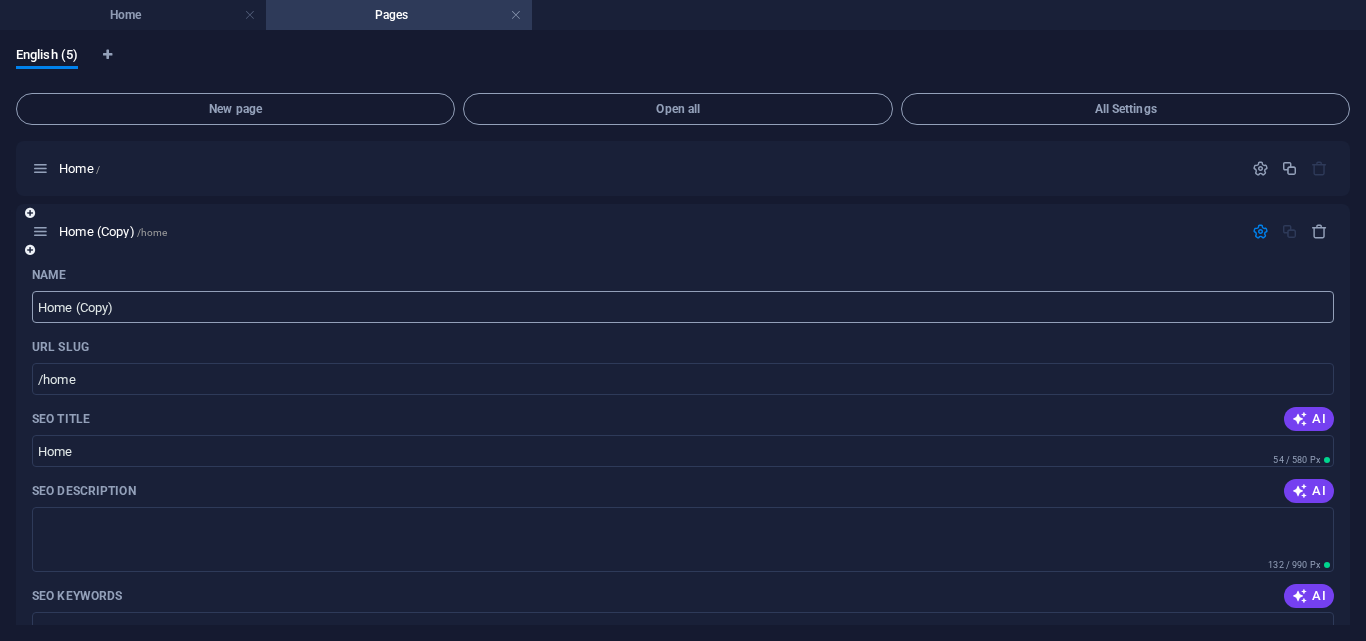 click on "Home (Copy)" at bounding box center (683, 307) 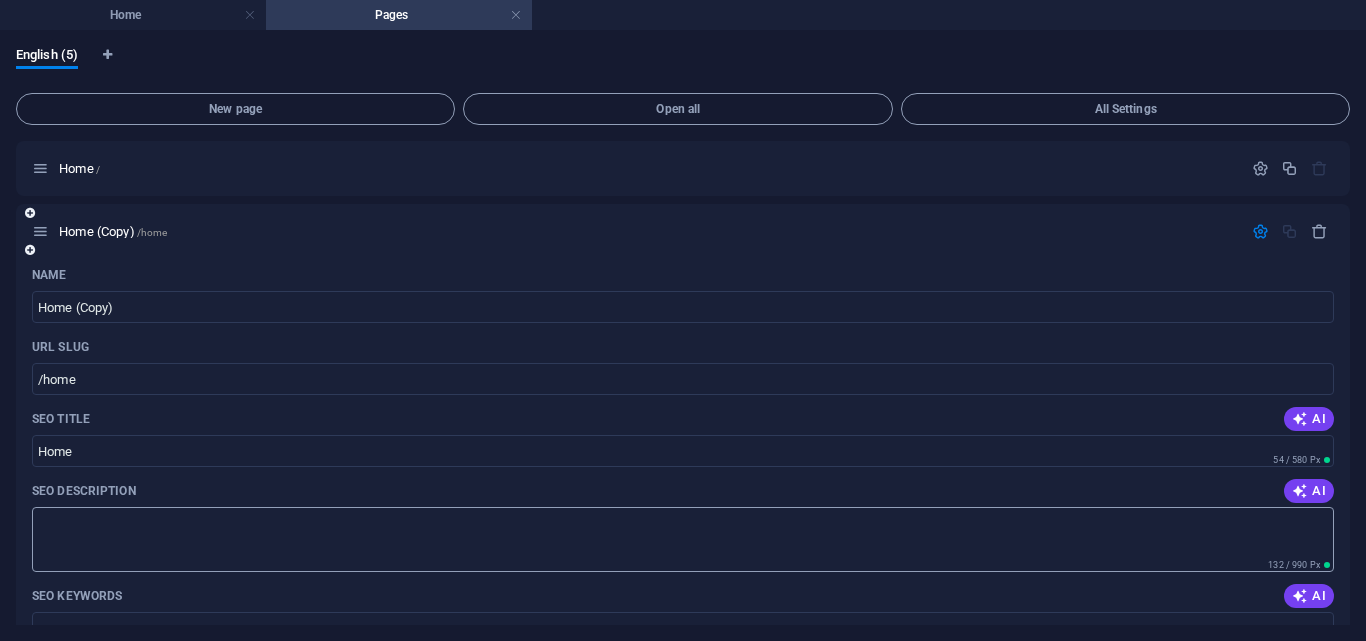 click on "SEO Description AI ​ 132 / 990 Px" at bounding box center [683, 523] 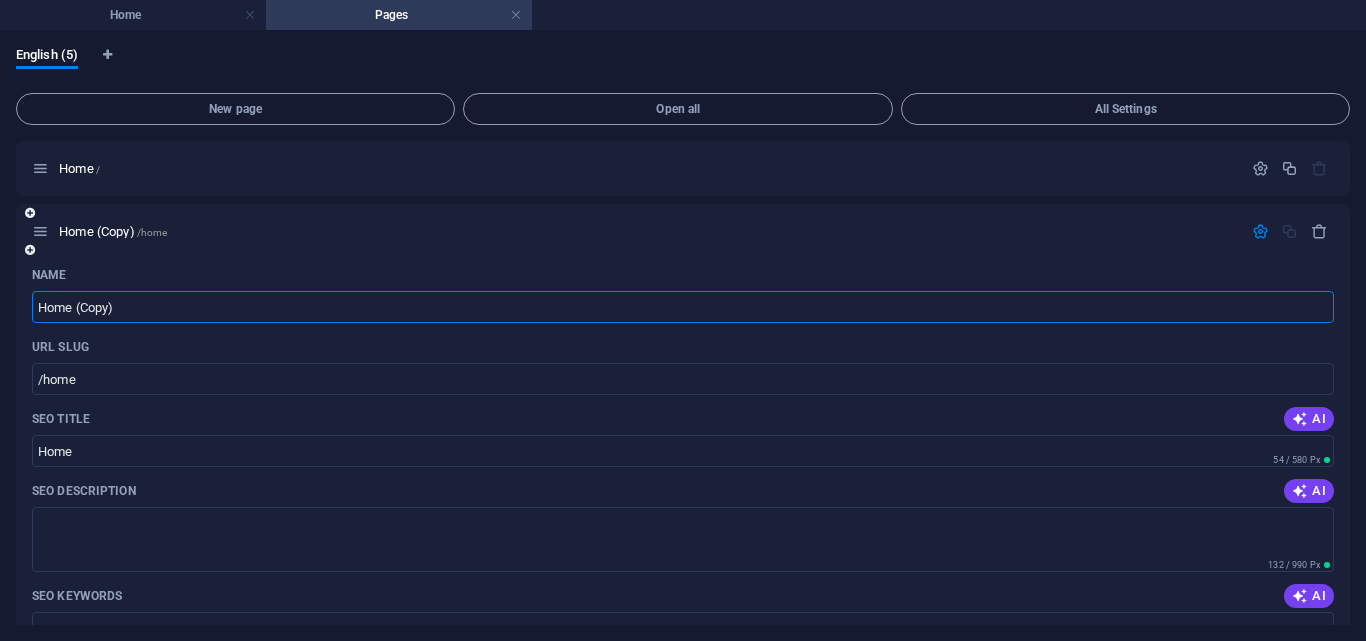 click on "Home (Copy)" at bounding box center [683, 307] 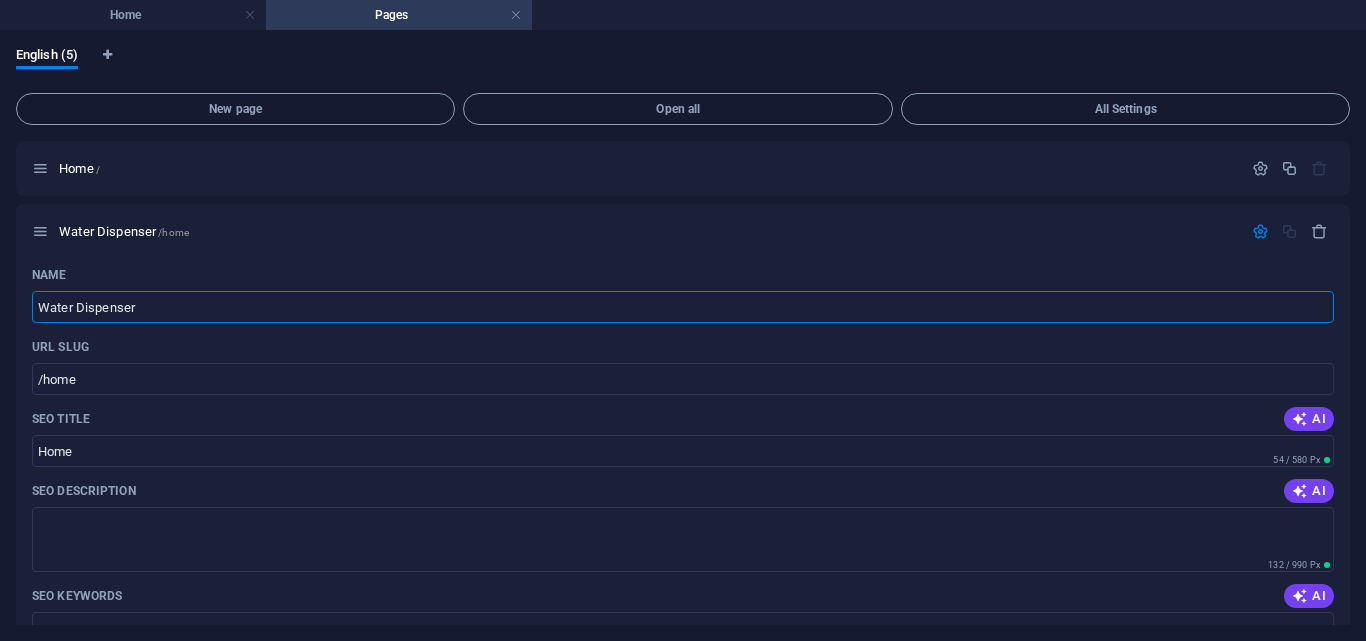 type on "Water Dispenser" 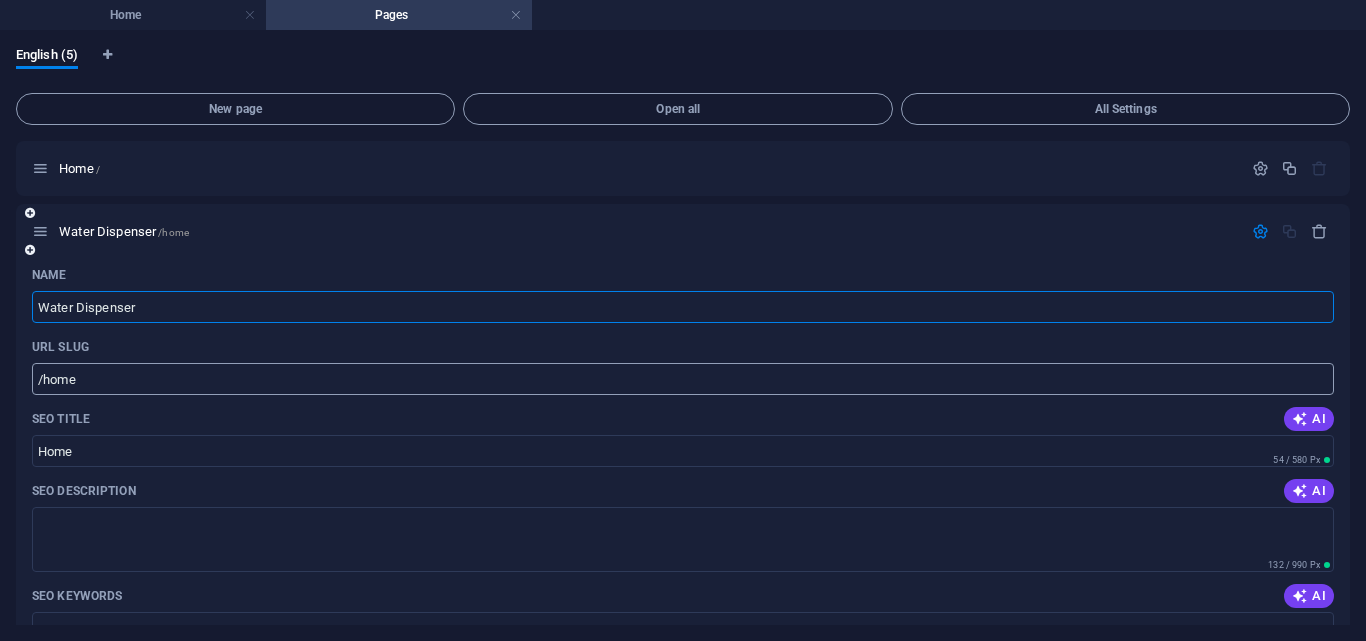 click on "/home" at bounding box center [683, 379] 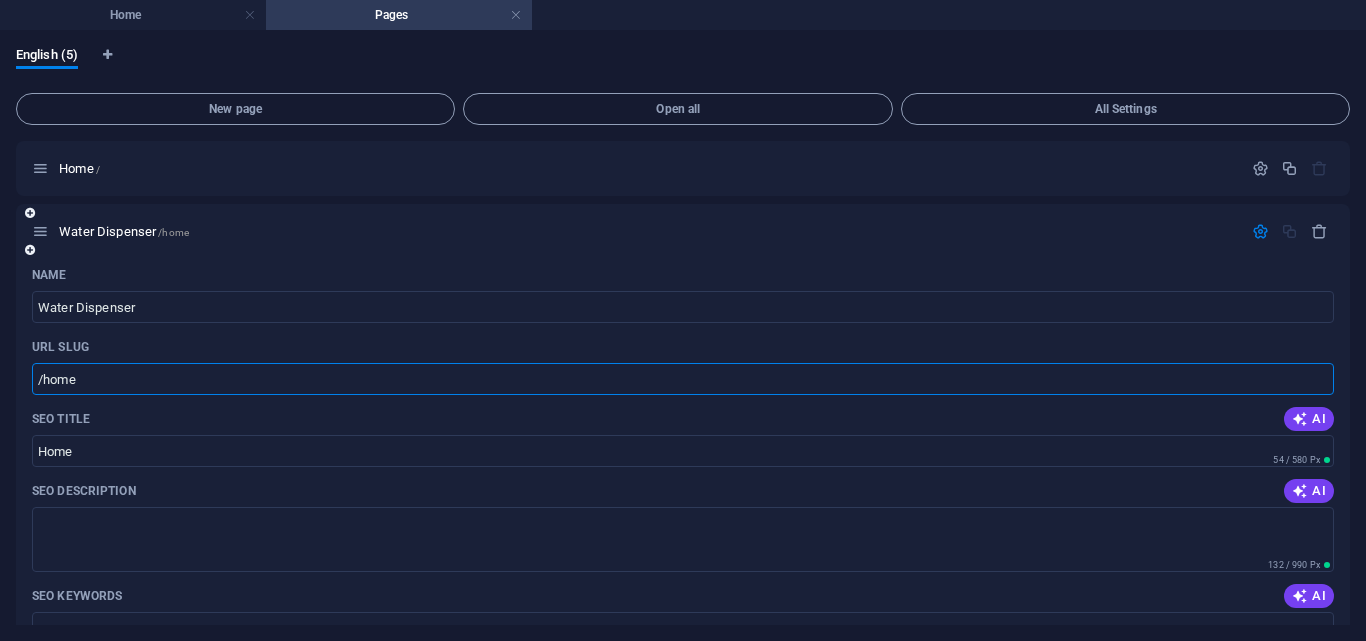 click on "/home" at bounding box center [683, 379] 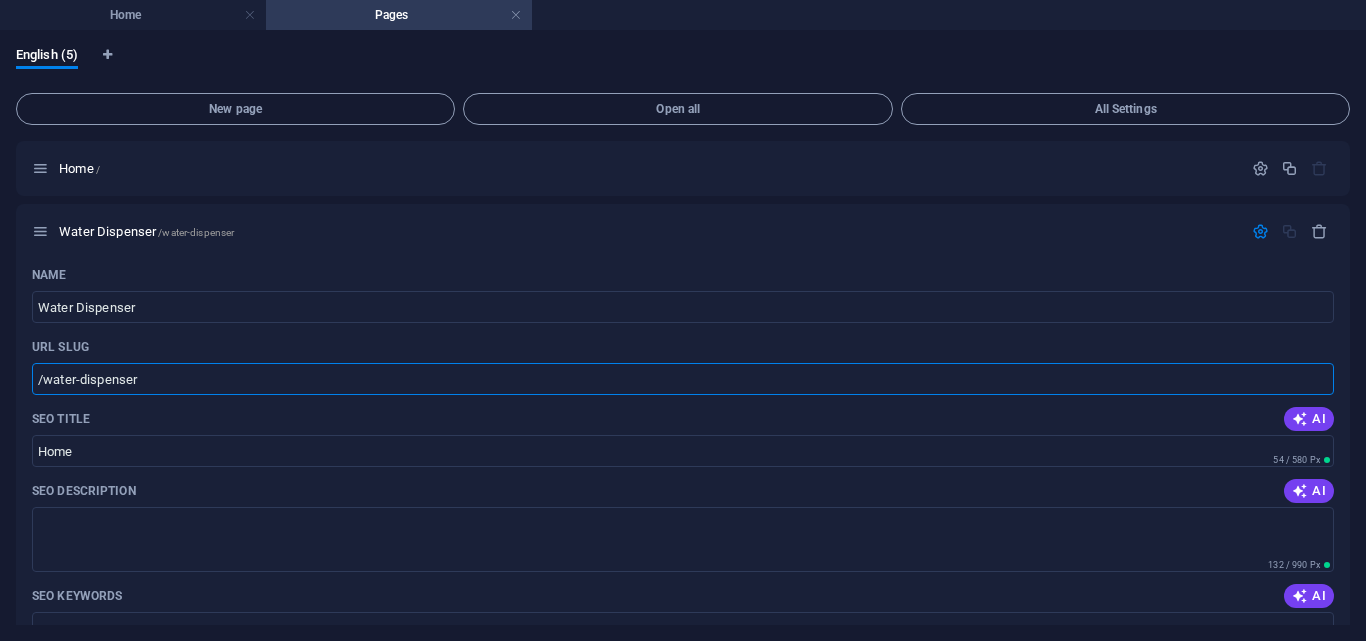 type on "/water-dispenser" 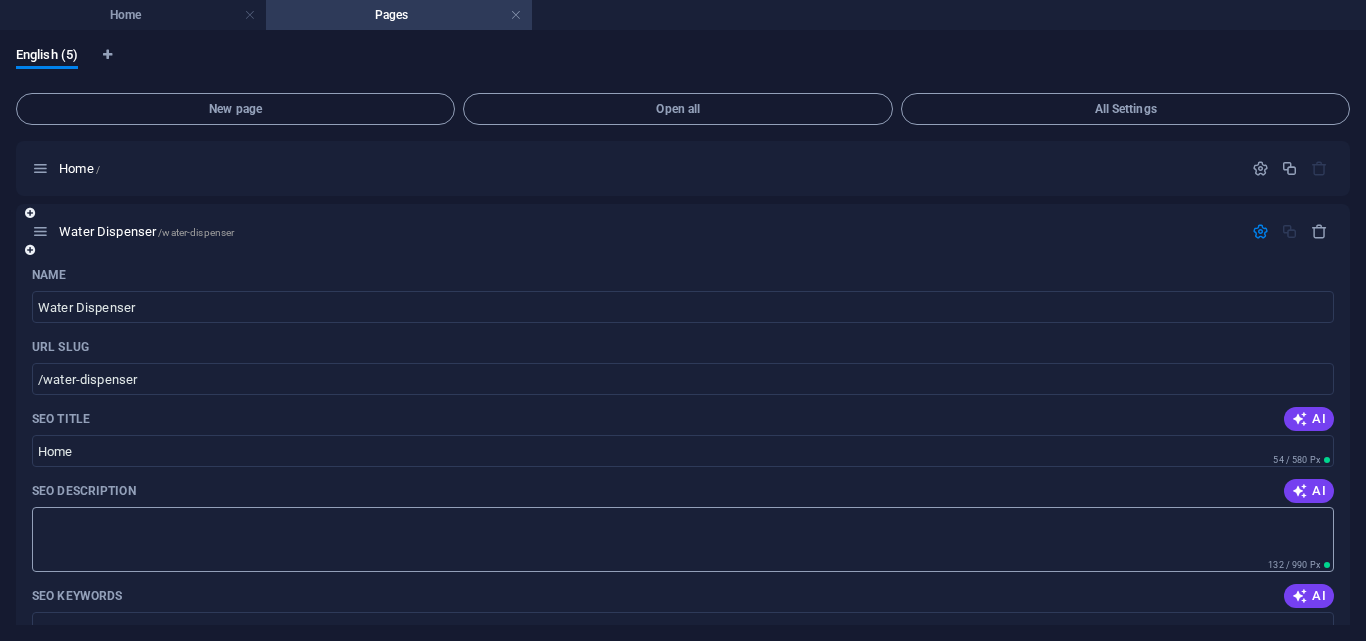 click on "SEO Description" at bounding box center (683, 539) 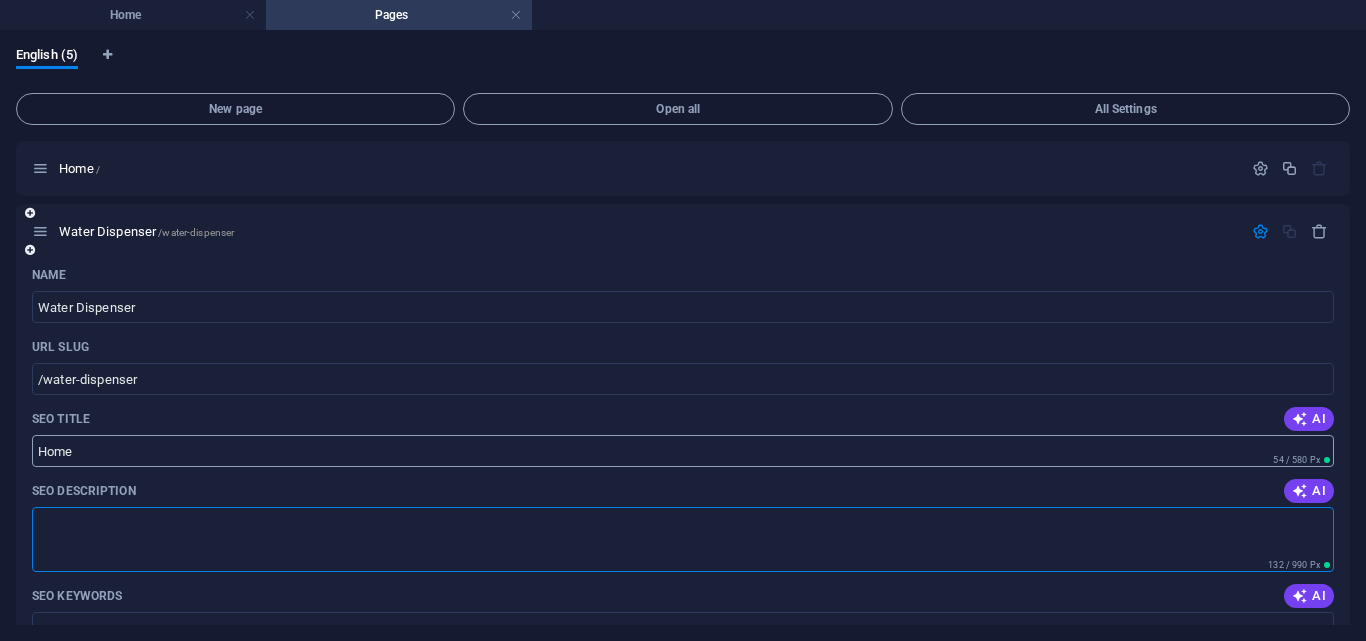 click on "Home" at bounding box center (683, 451) 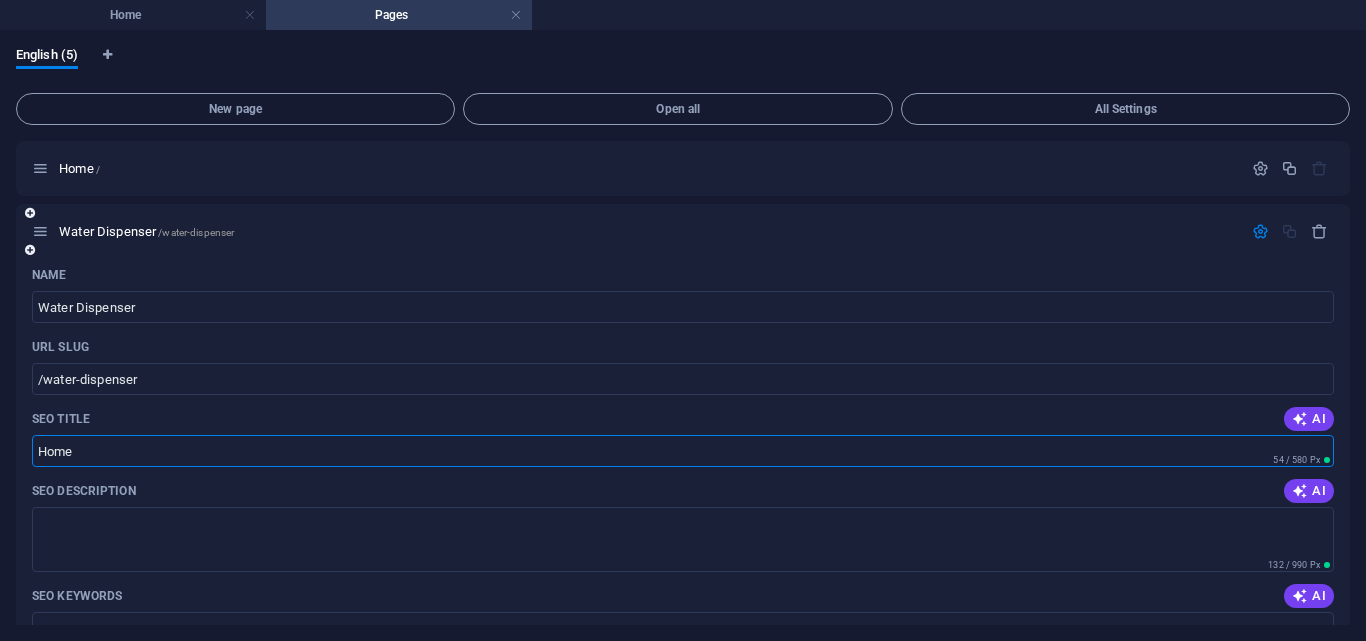 click on "Home" at bounding box center [683, 451] 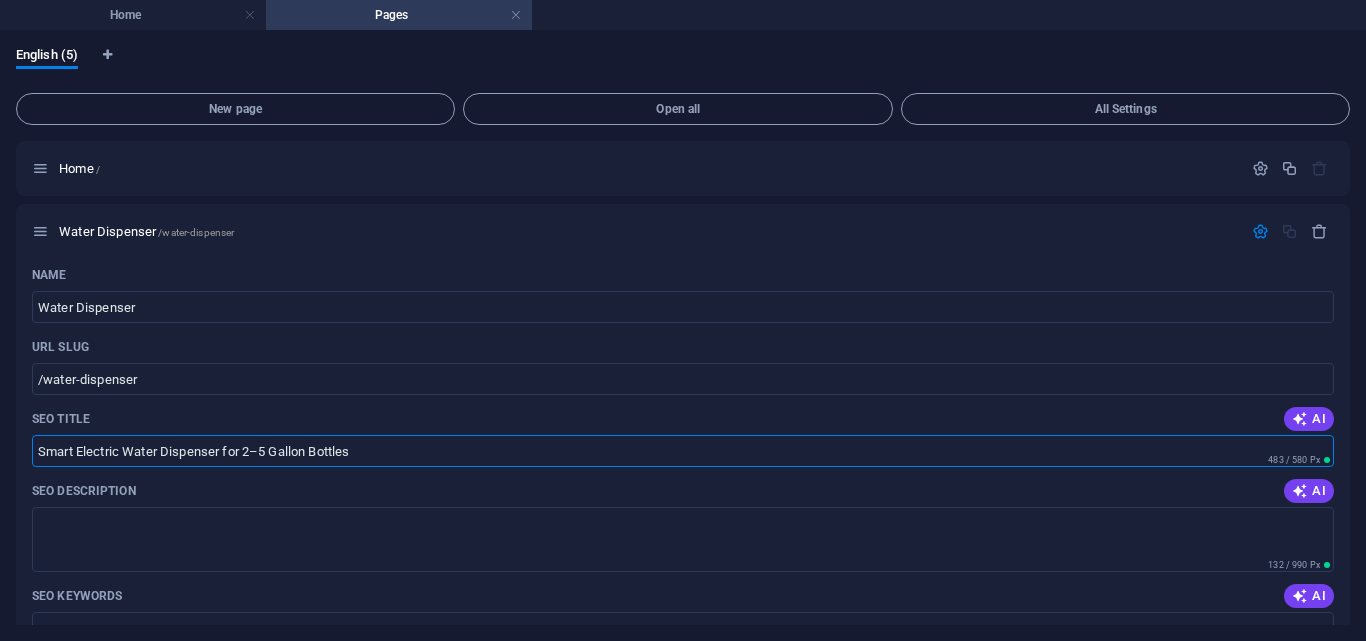type on "Smart Electric Water Dispenser for 2–5 Gallon Bottles" 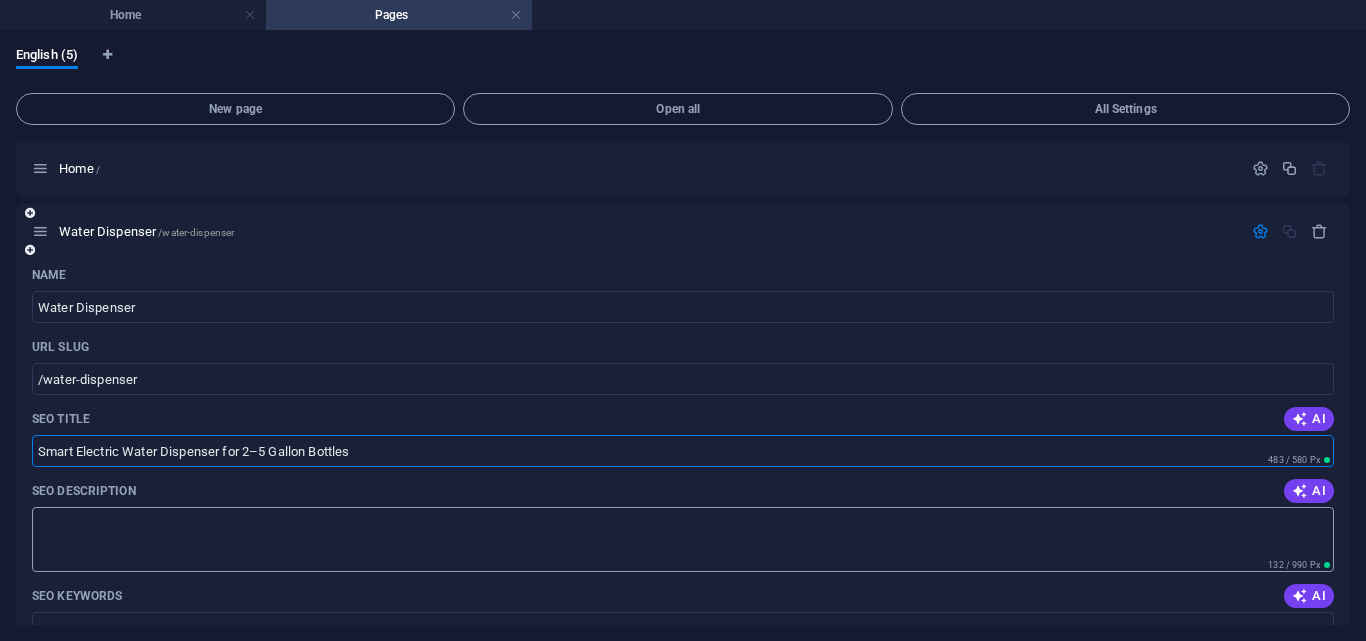 click on "SEO Description" at bounding box center [683, 539] 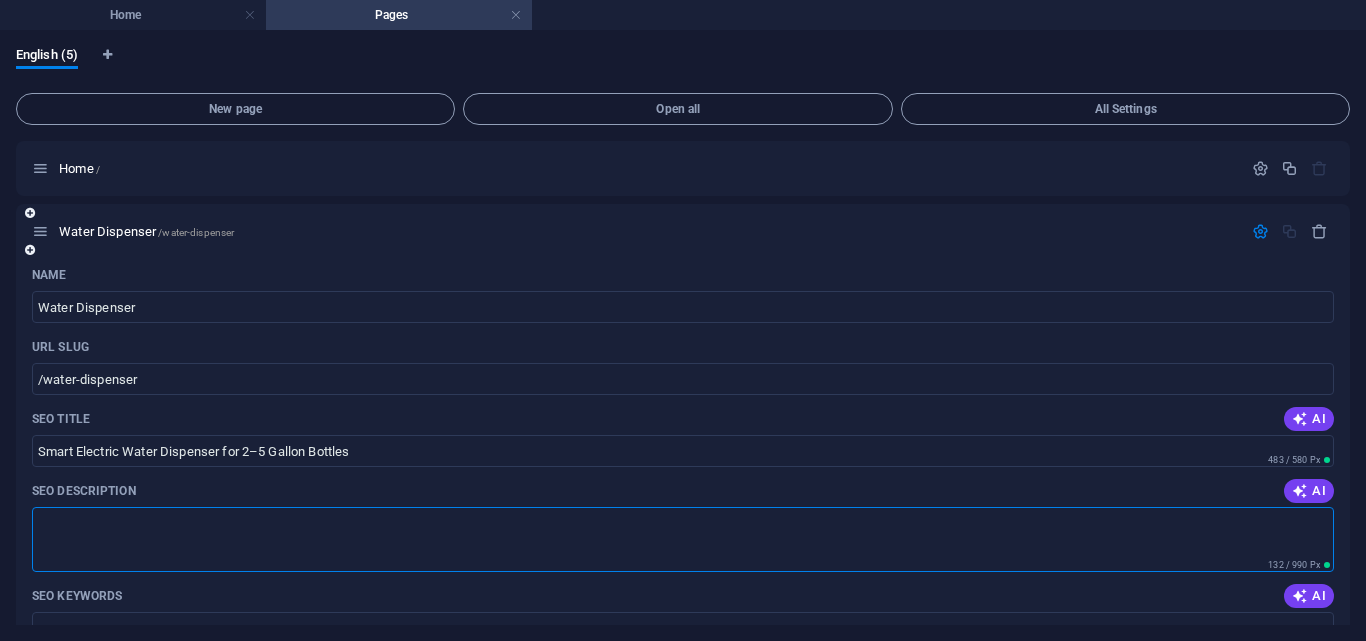 paste on "Smart Electric Water Dispenser for 2–5 Gallon Bottles" 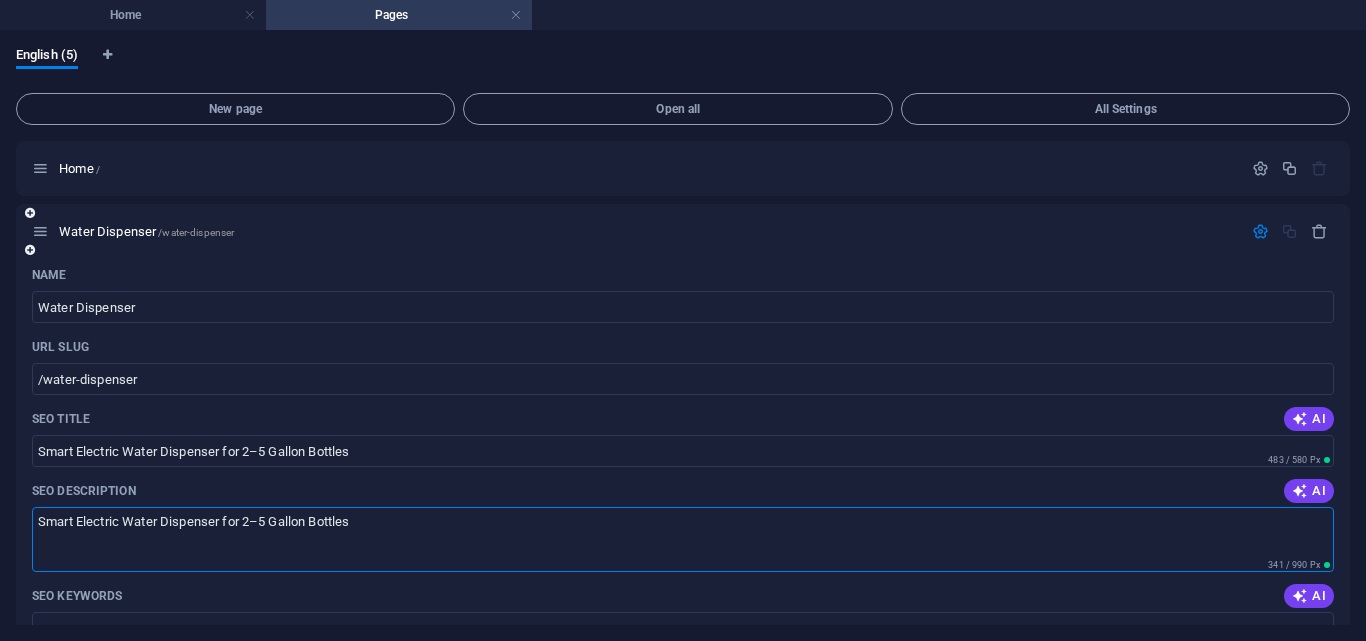 type on "Smart Electric Water Dispenser for 2–5 Gallon Bottles" 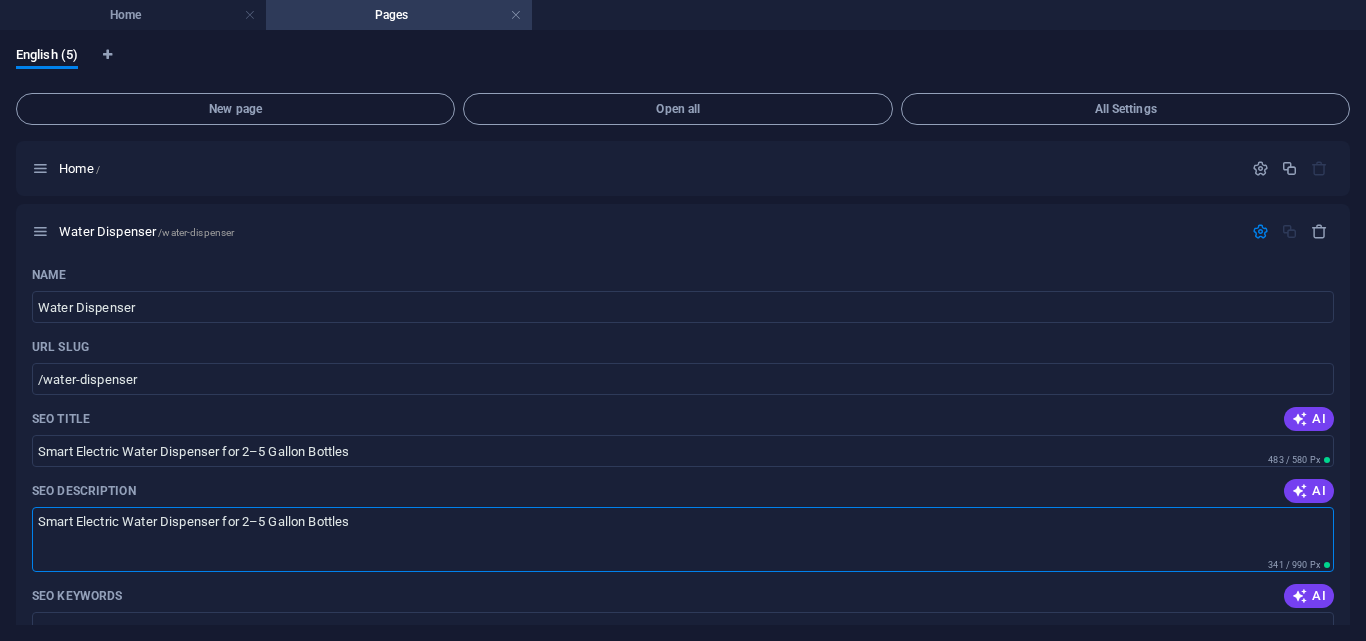 drag, startPoint x: 403, startPoint y: 528, endPoint x: 7, endPoint y: 501, distance: 396.91937 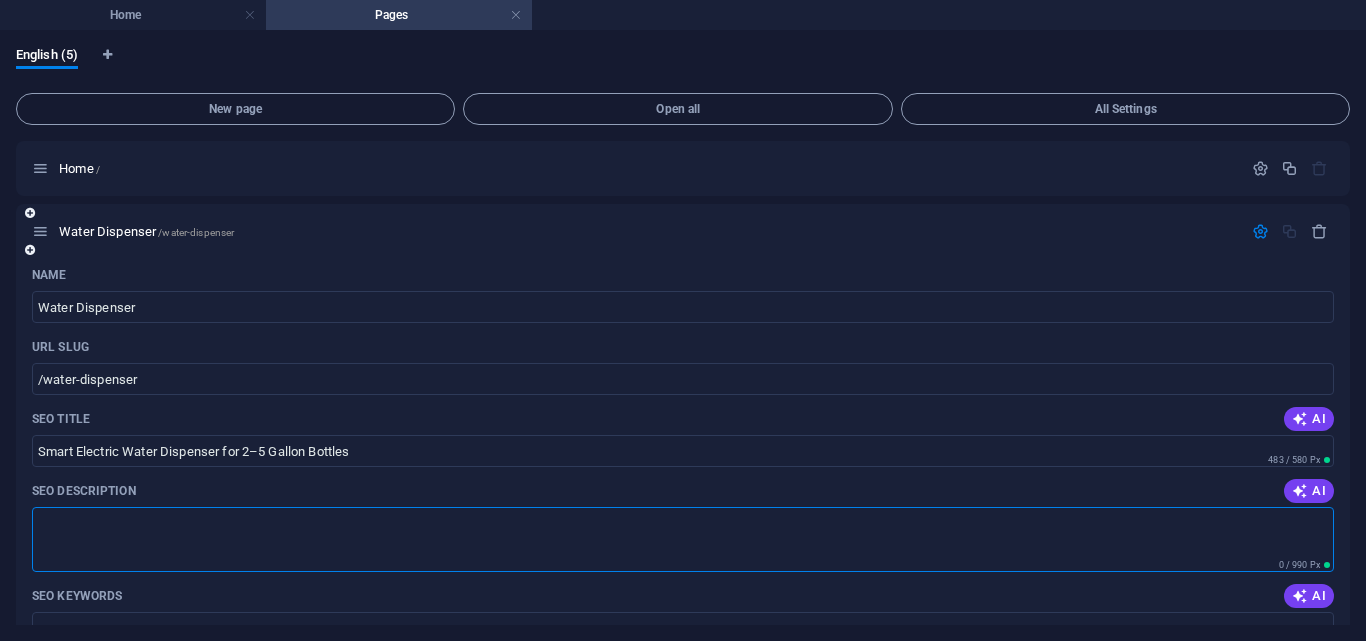 paste on "automatic water dispenser pump  electric water pump for gallon bottle  rechargeable water dispenser  USB water bottle pump  portable water dispenser pump  electric drinking water pump" 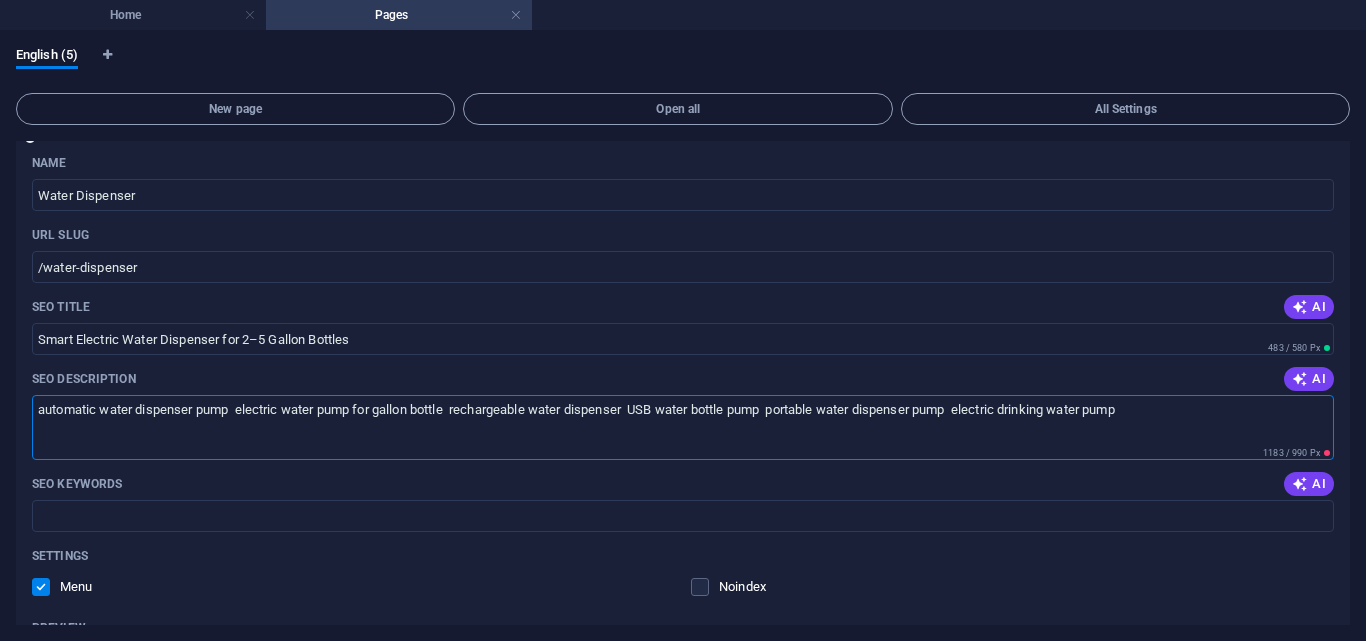 scroll, scrollTop: 136, scrollLeft: 0, axis: vertical 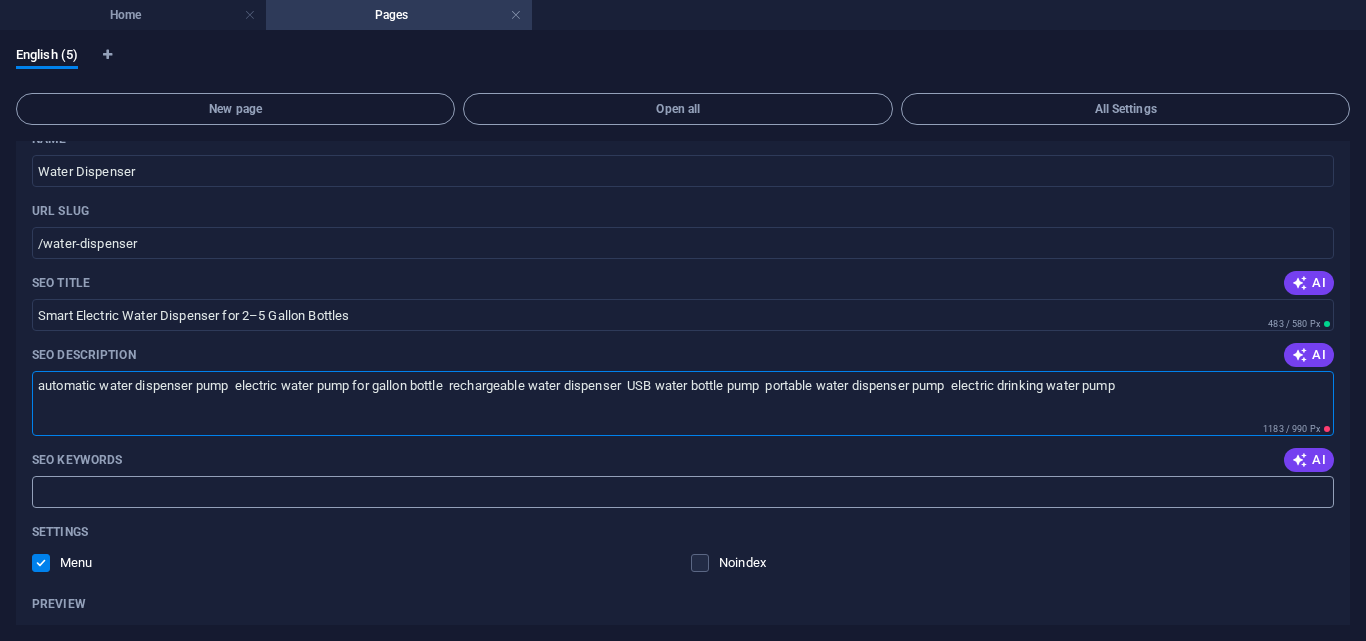type on "automatic water dispenser pump  electric water pump for gallon bottle  rechargeable water dispenser  USB water bottle pump  portable water dispenser pump  electric drinking water pump" 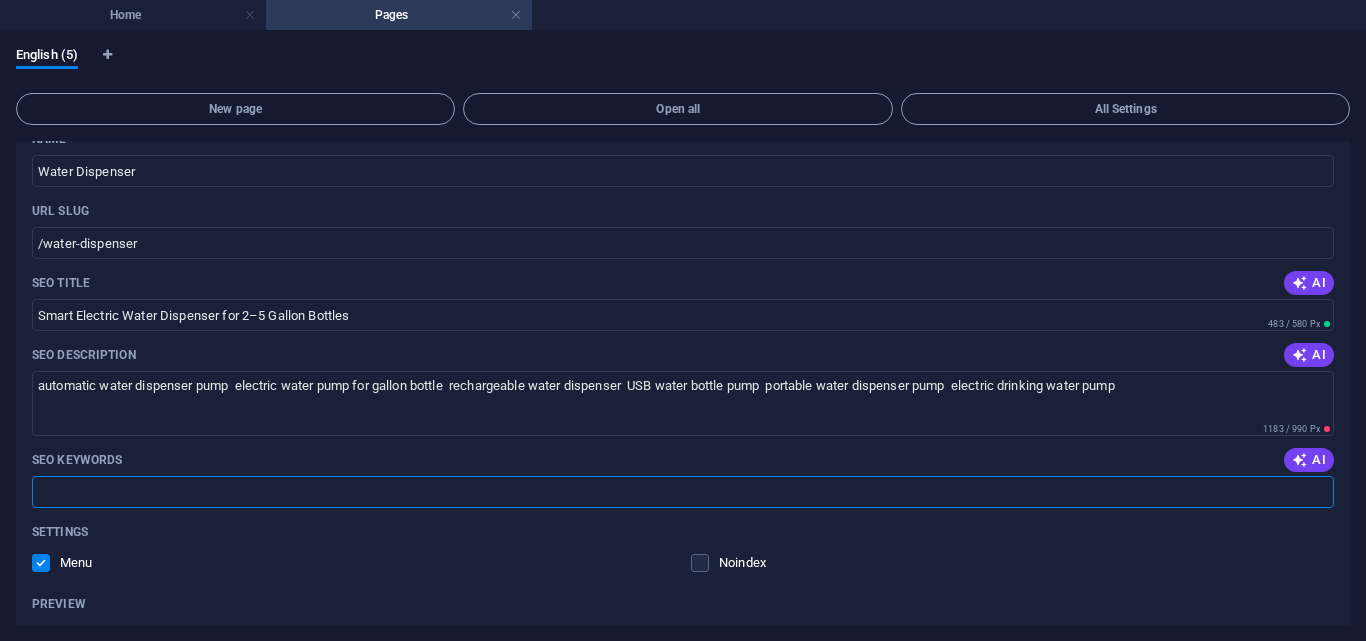 click on "SEO Keywords" at bounding box center [683, 492] 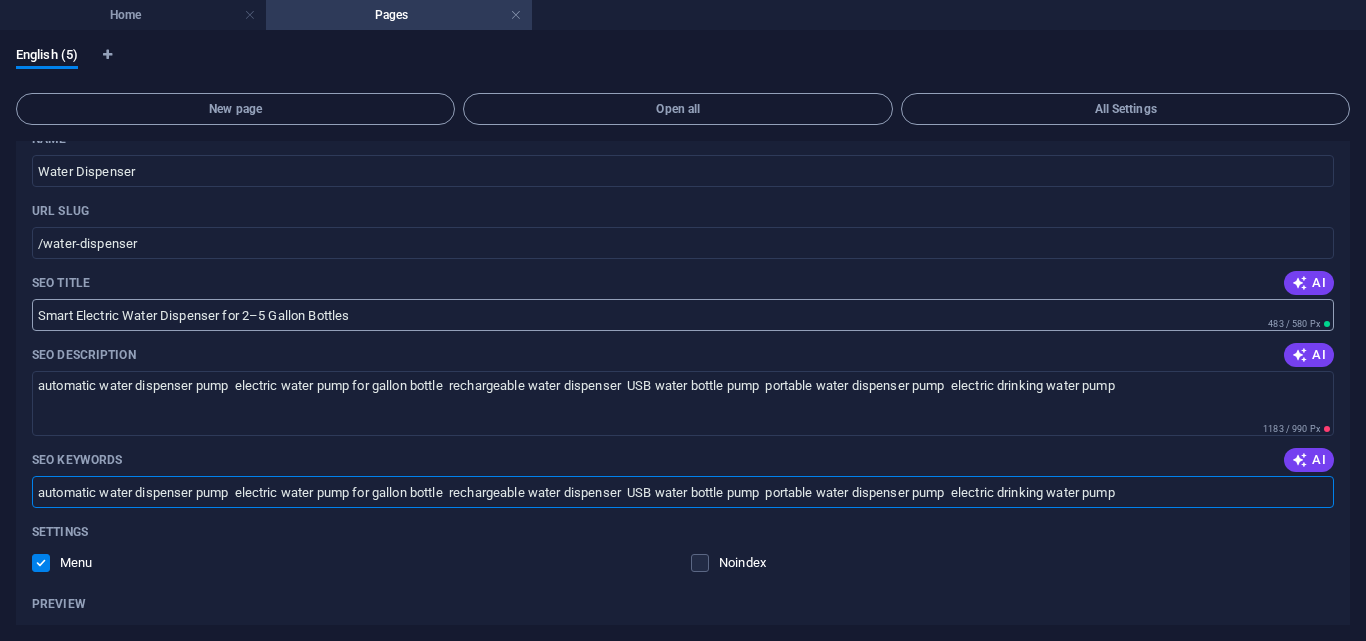 type on "automatic water dispenser pump  electric water pump for gallon bottle  rechargeable water dispenser  USB water bottle pump  portable water dispenser pump  electric drinking water pump" 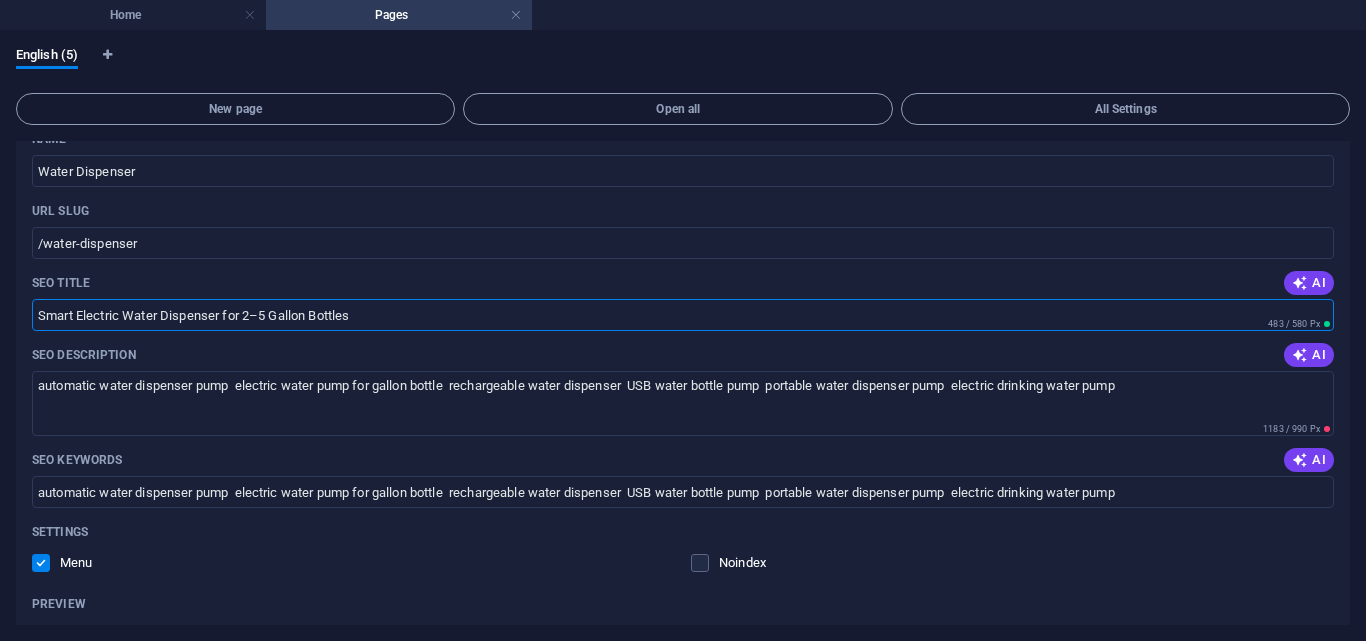 drag, startPoint x: 437, startPoint y: 308, endPoint x: 0, endPoint y: 293, distance: 437.25735 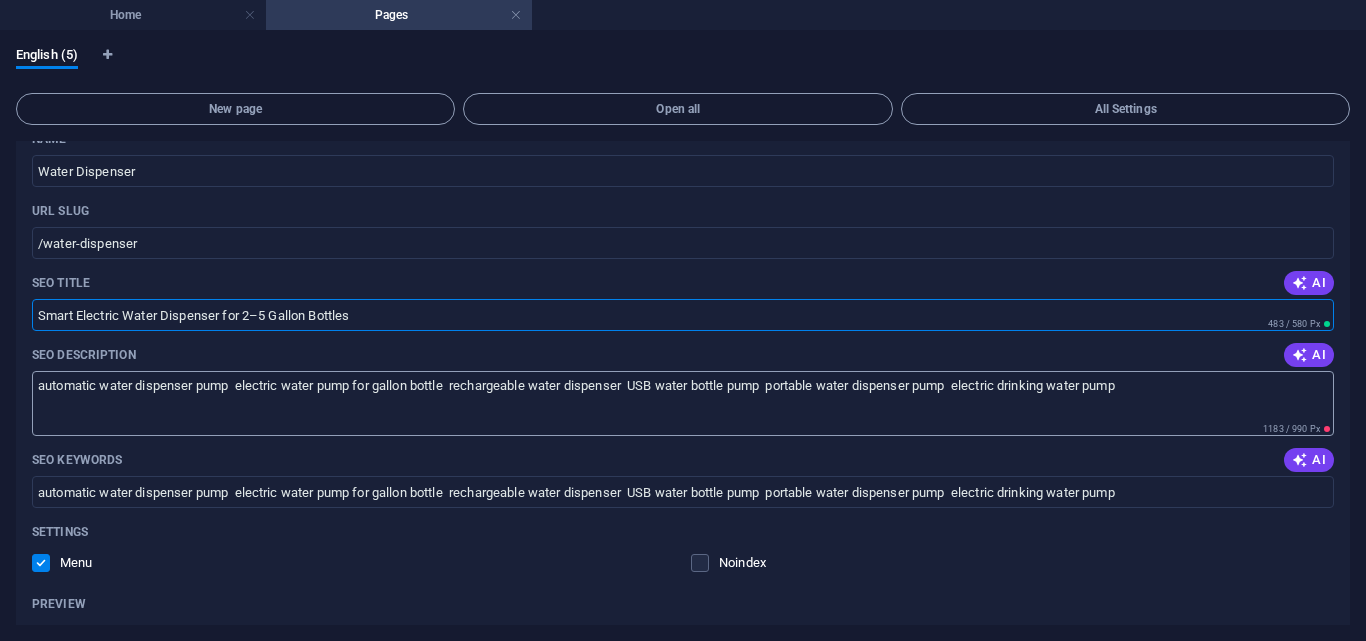 click on "automatic water dispenser pump  electric water pump for gallon bottle  rechargeable water dispenser  USB water bottle pump  portable water dispenser pump  electric drinking water pump" at bounding box center (683, 403) 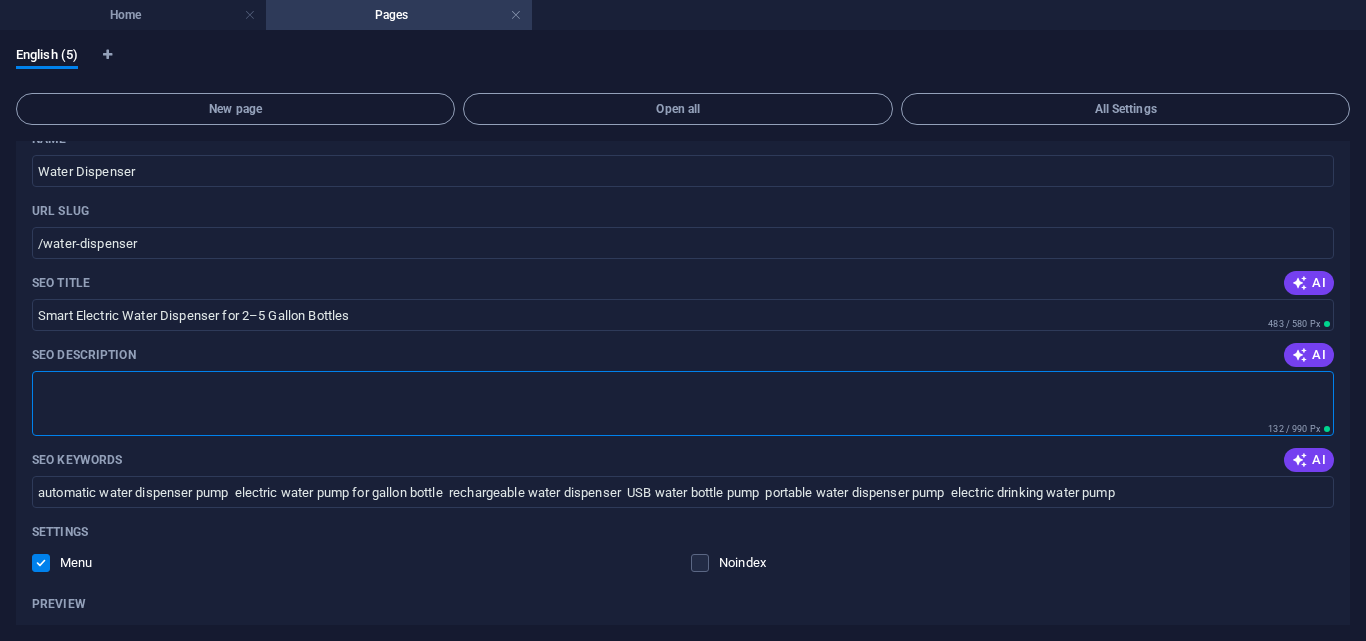paste on "Smart Electric Water Dispenser for 2–5 Gallon Bottles" 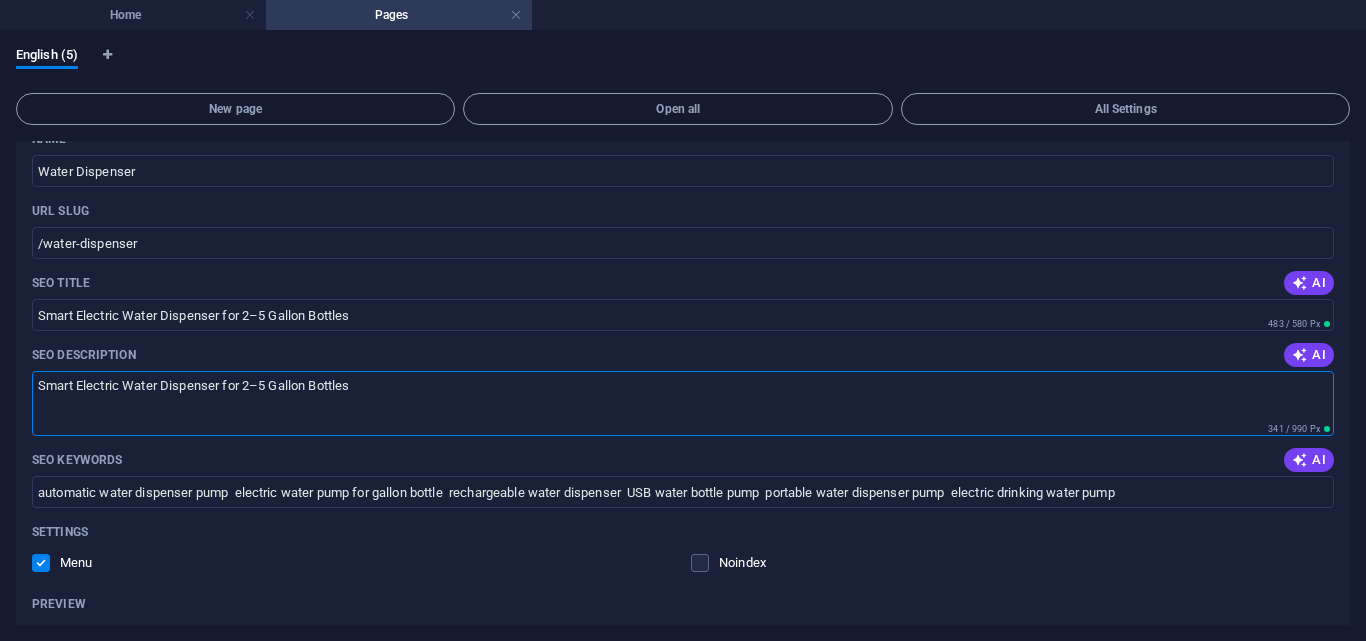 click on "Smart Electric Water Dispenser for 2–5 Gallon Bottles" at bounding box center (683, 403) 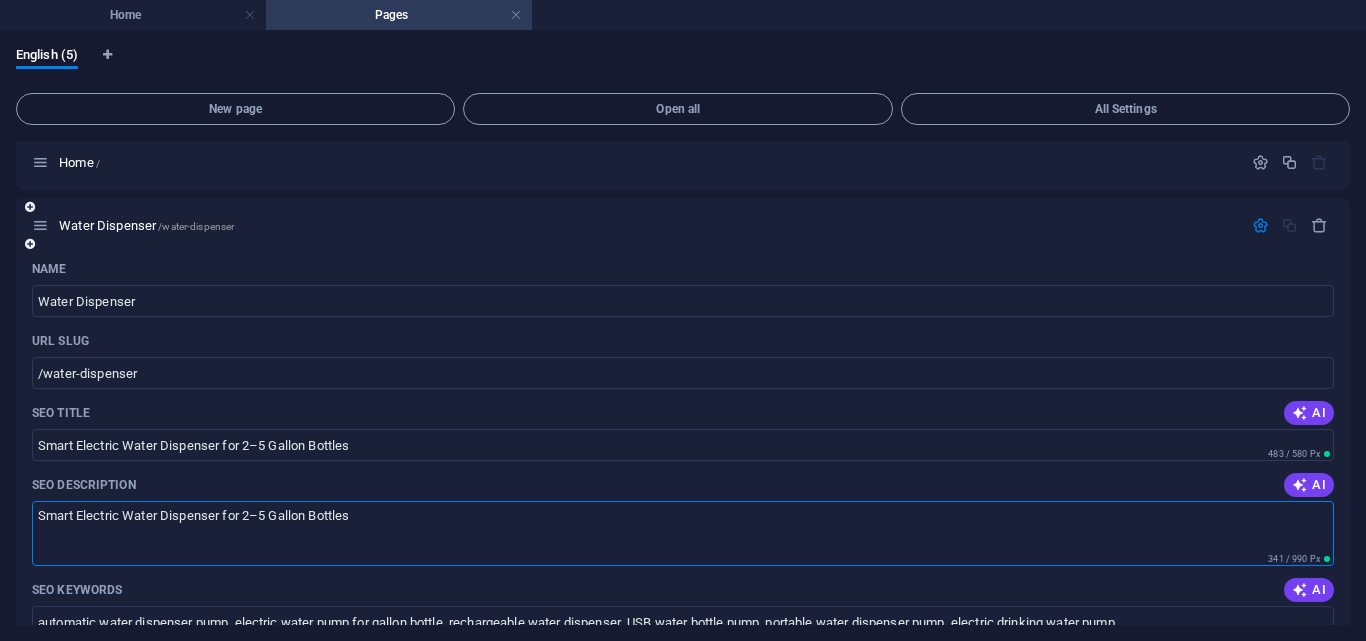 scroll, scrollTop: 0, scrollLeft: 0, axis: both 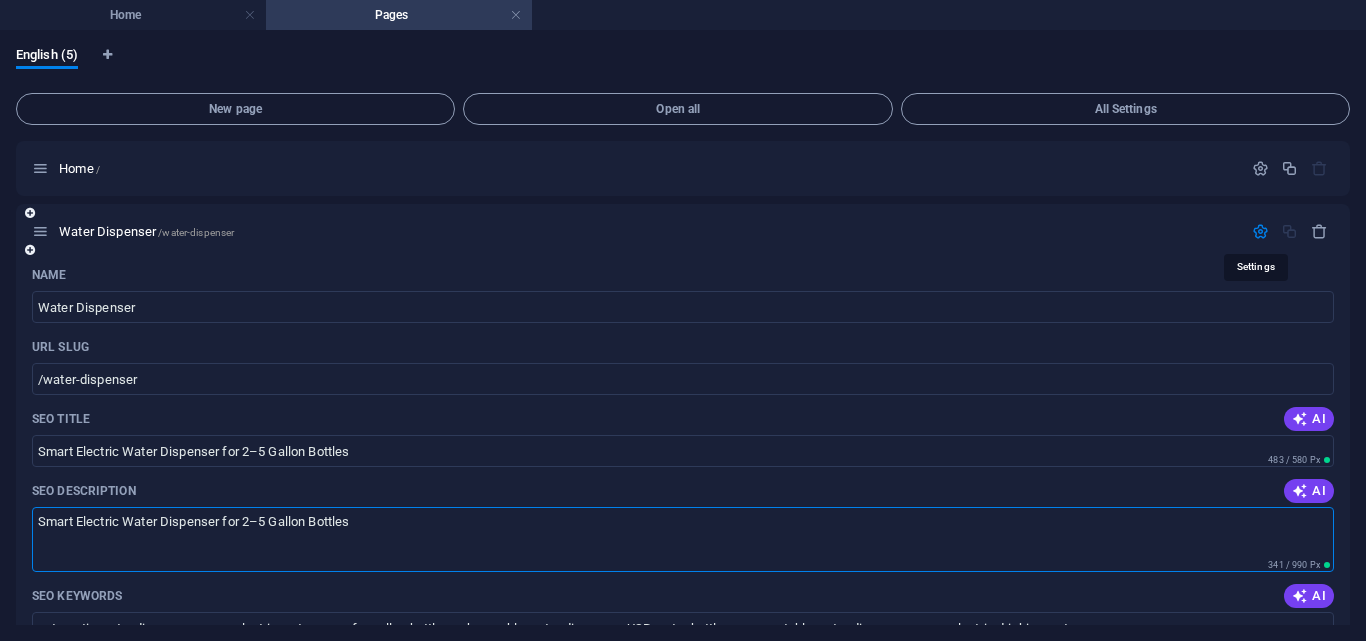 type on "Smart Electric Water Dispenser for 2–5 Gallon Bottles" 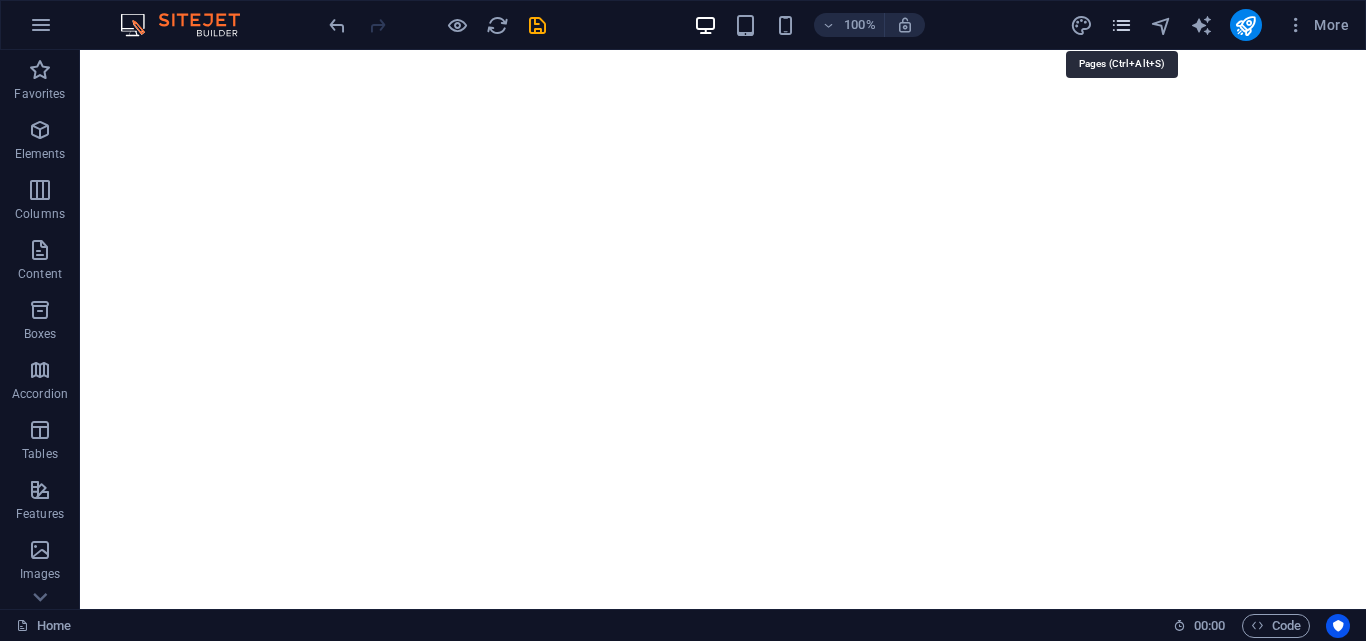 click at bounding box center (1121, 25) 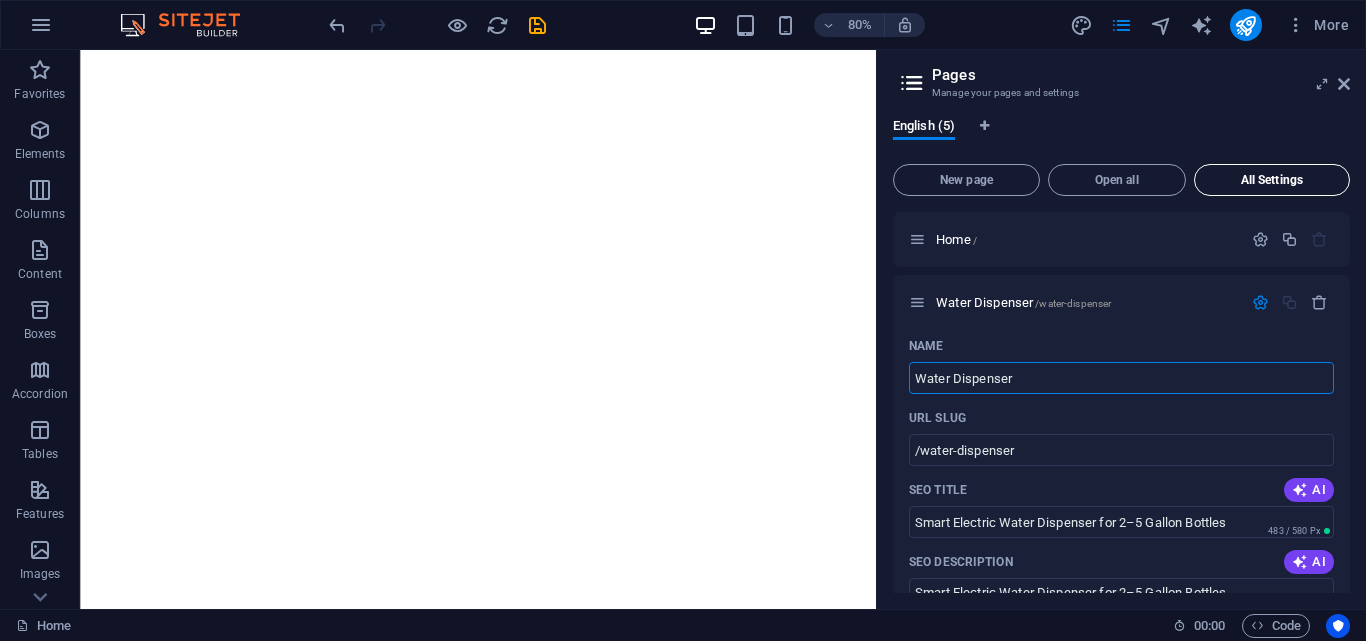 click on "All Settings" at bounding box center (1272, 180) 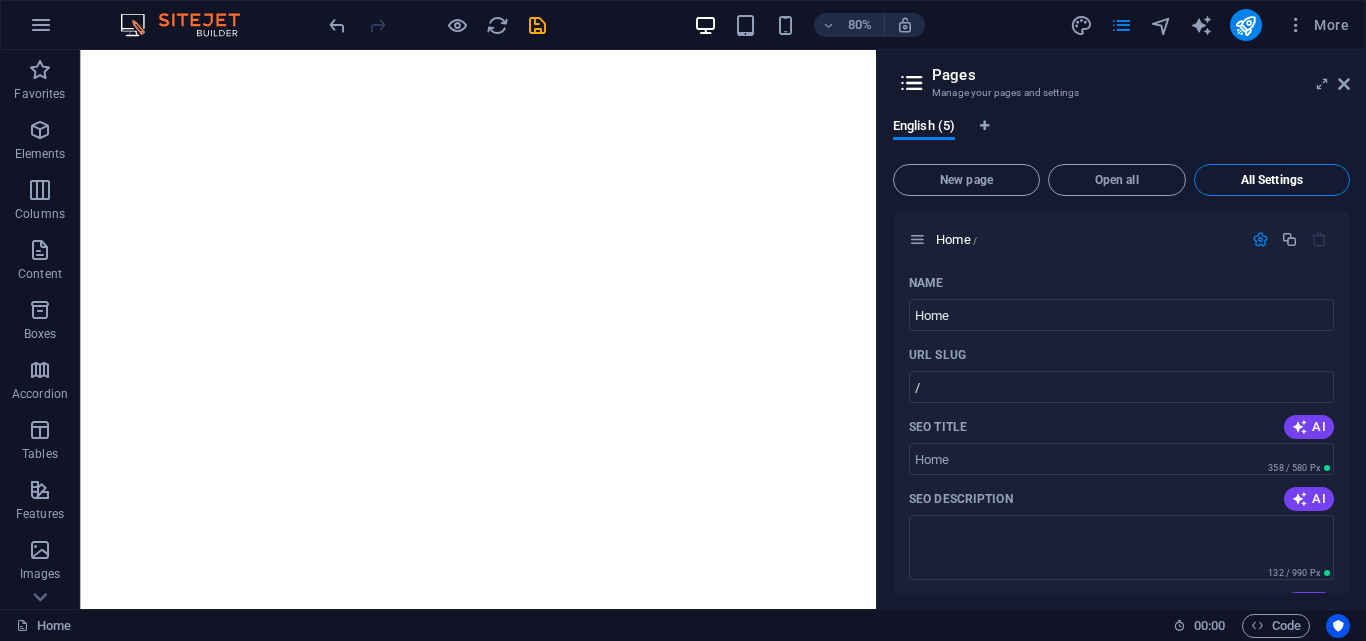 scroll, scrollTop: 3250, scrollLeft: 0, axis: vertical 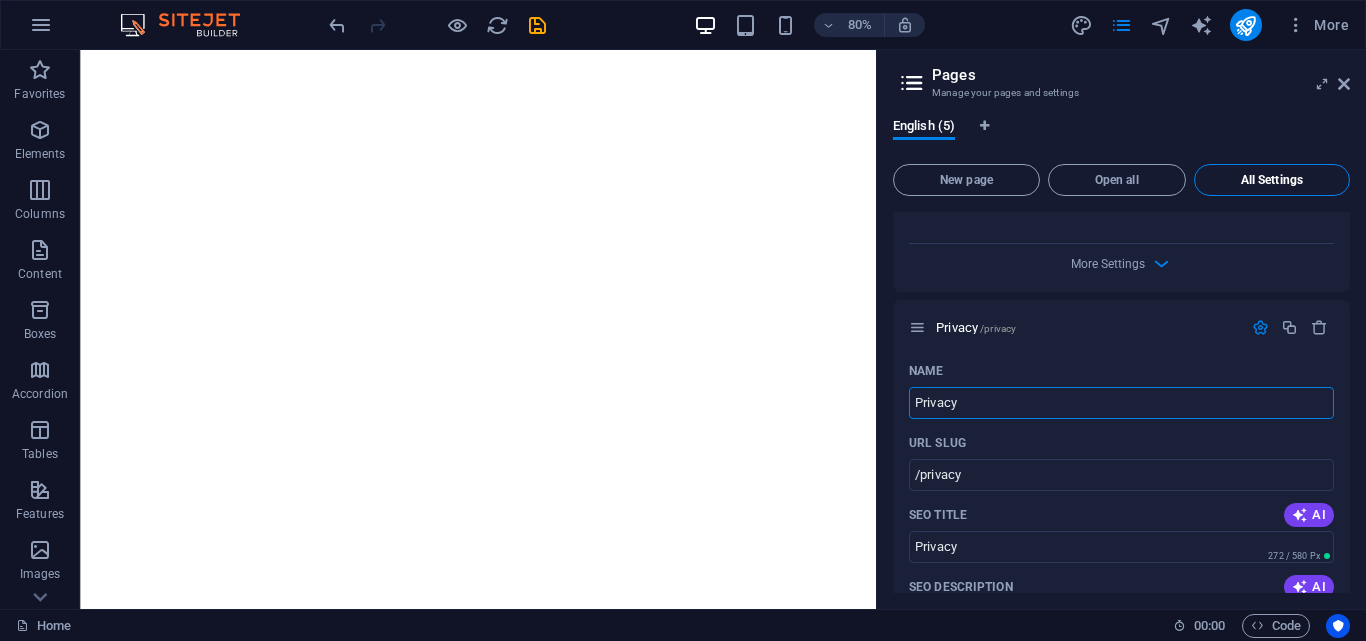 click on "All Settings" at bounding box center (1272, 180) 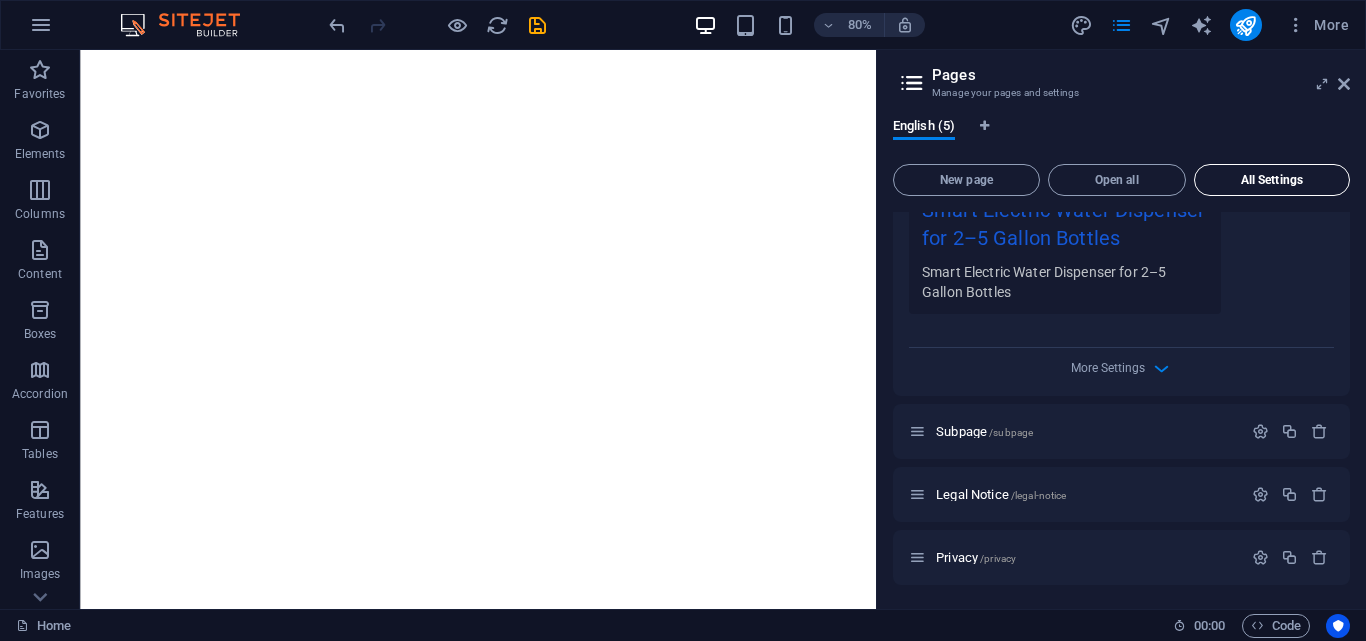 scroll, scrollTop: 727, scrollLeft: 0, axis: vertical 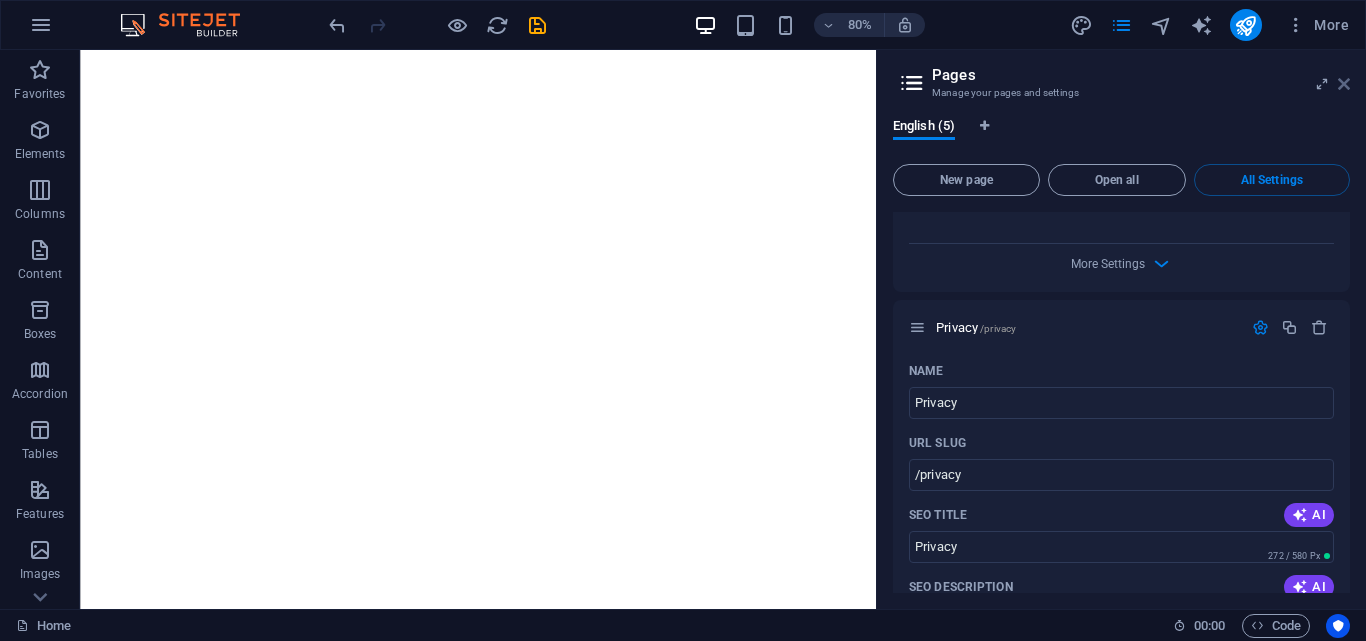 click at bounding box center [1344, 84] 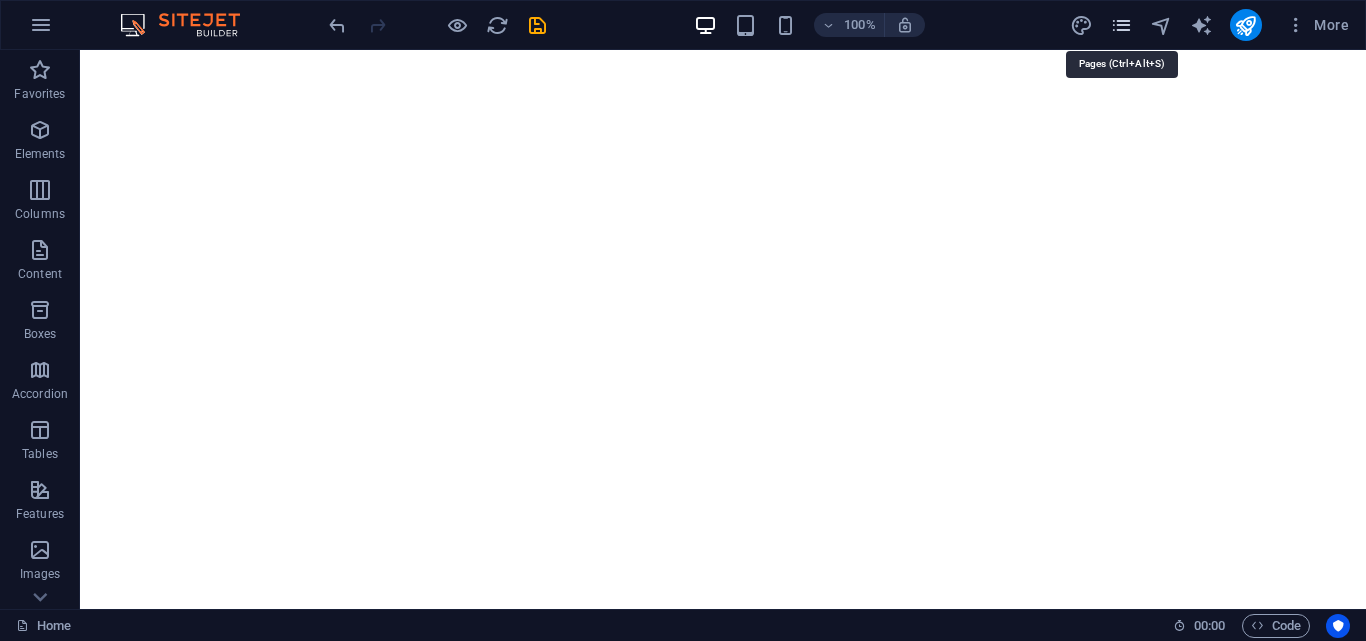 click at bounding box center [1121, 25] 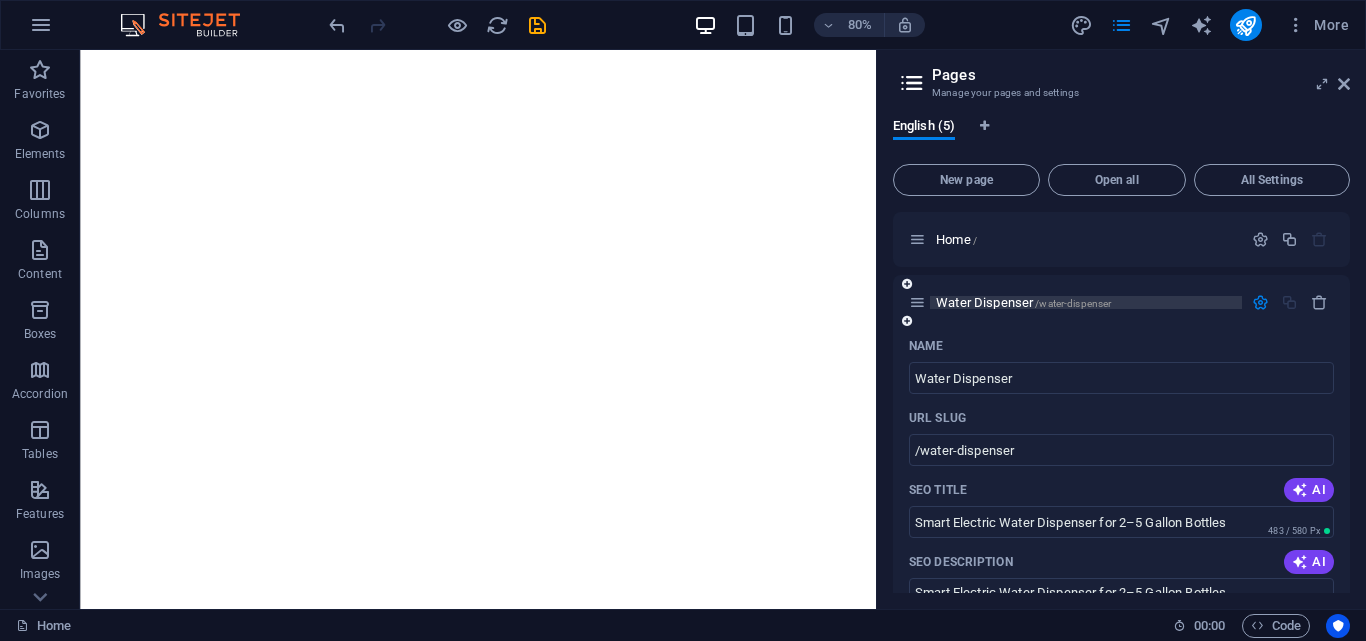 click on "Water Dispenser /water-dispenser" at bounding box center [1023, 302] 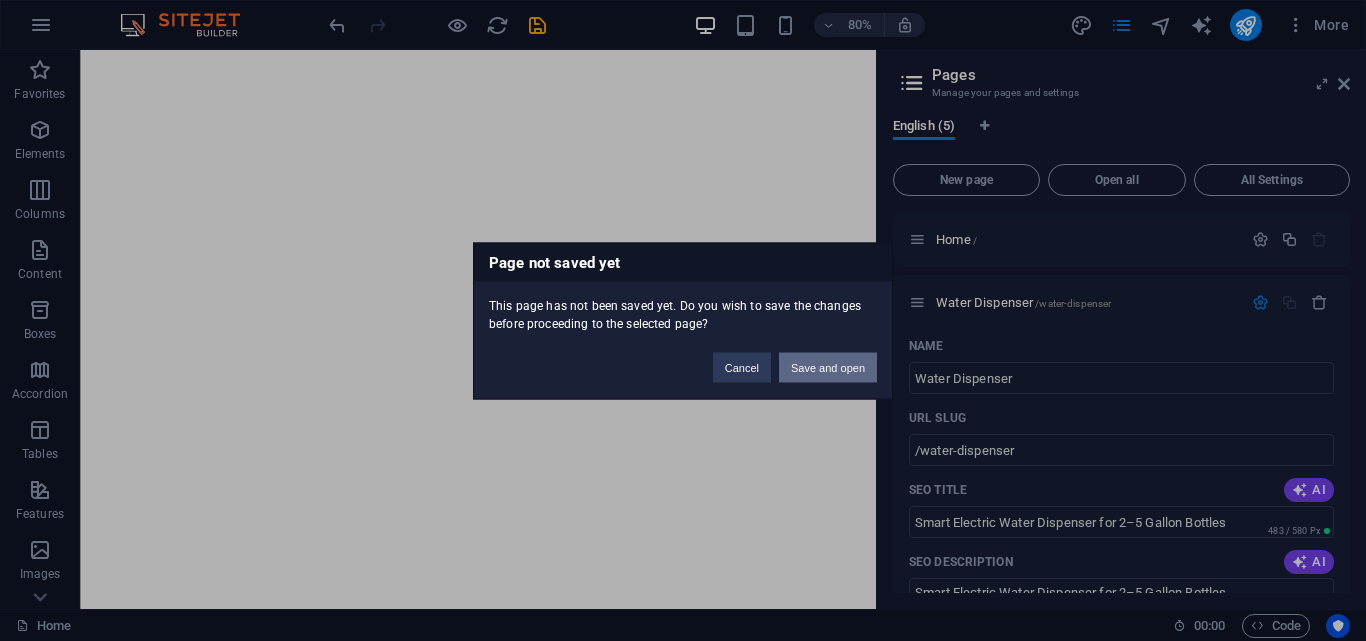 click on "Save and open" at bounding box center [828, 367] 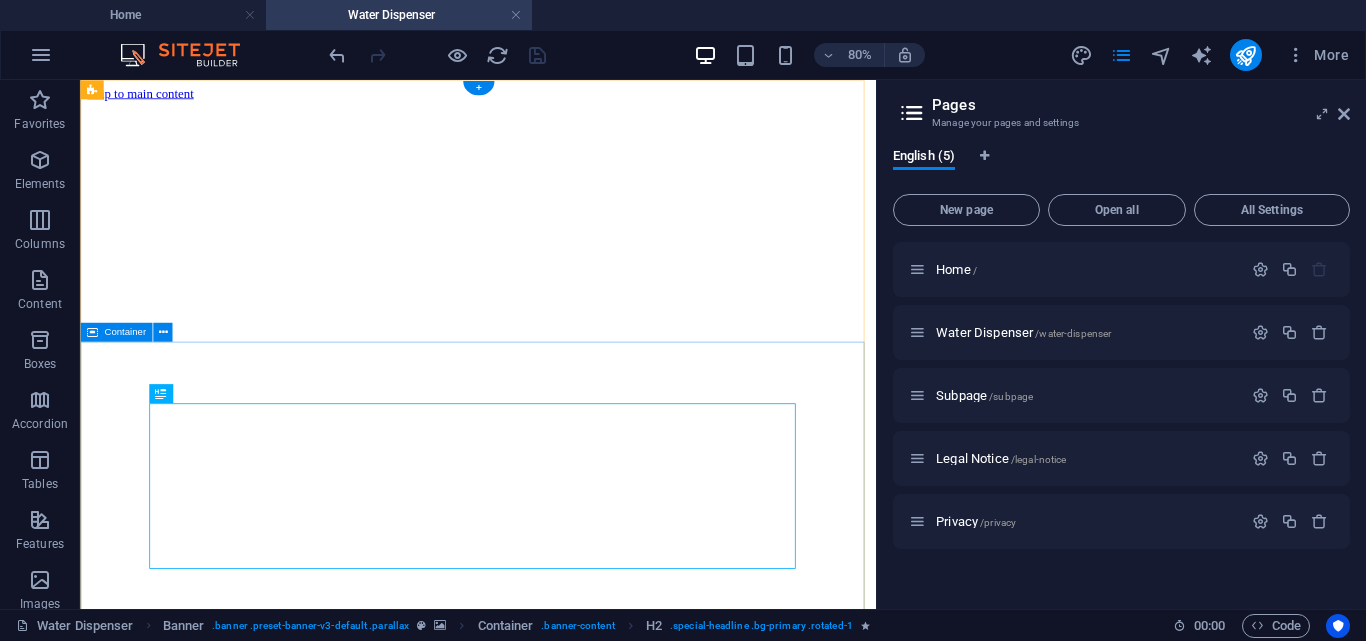 scroll, scrollTop: 0, scrollLeft: 0, axis: both 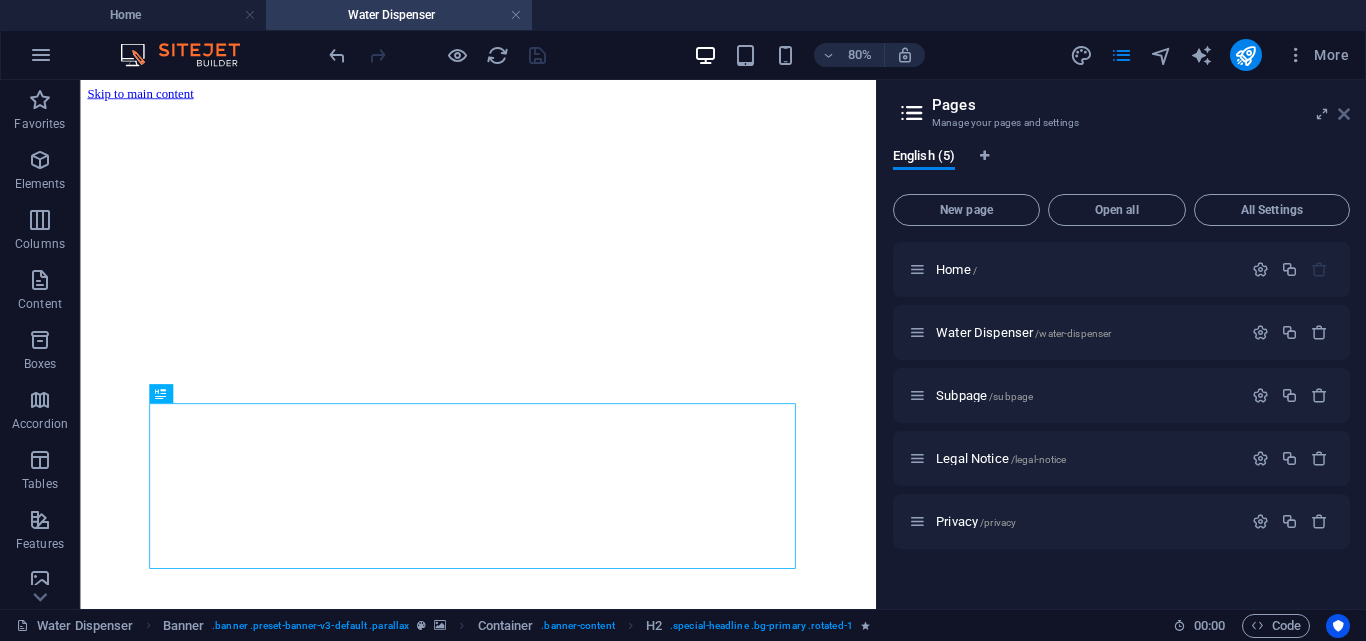 click at bounding box center (1344, 114) 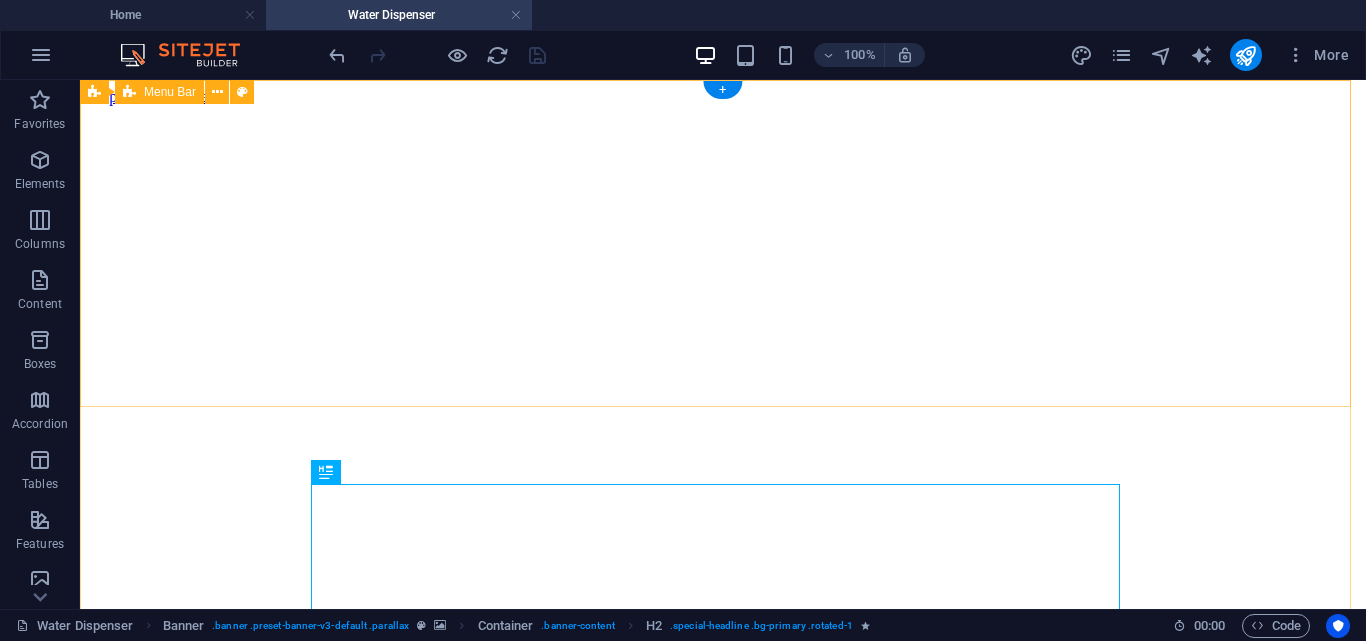 click on "Home About Menu Locations Order Contact" at bounding box center (723, 2801) 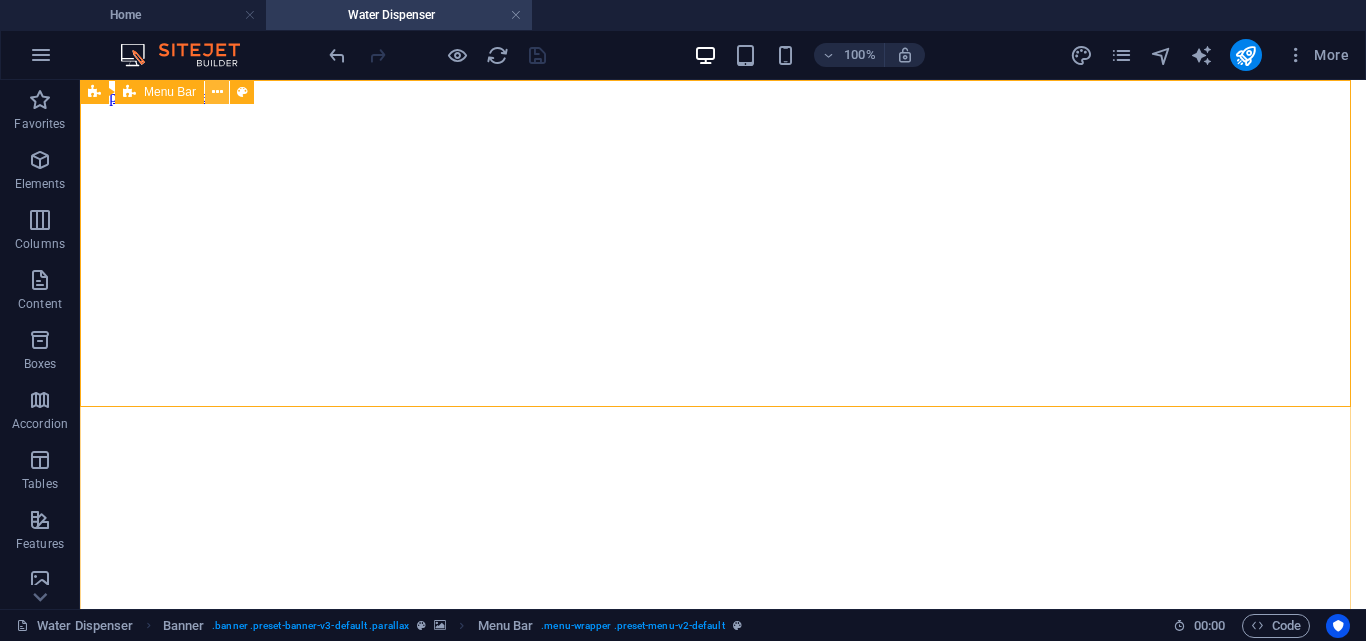 click at bounding box center [217, 92] 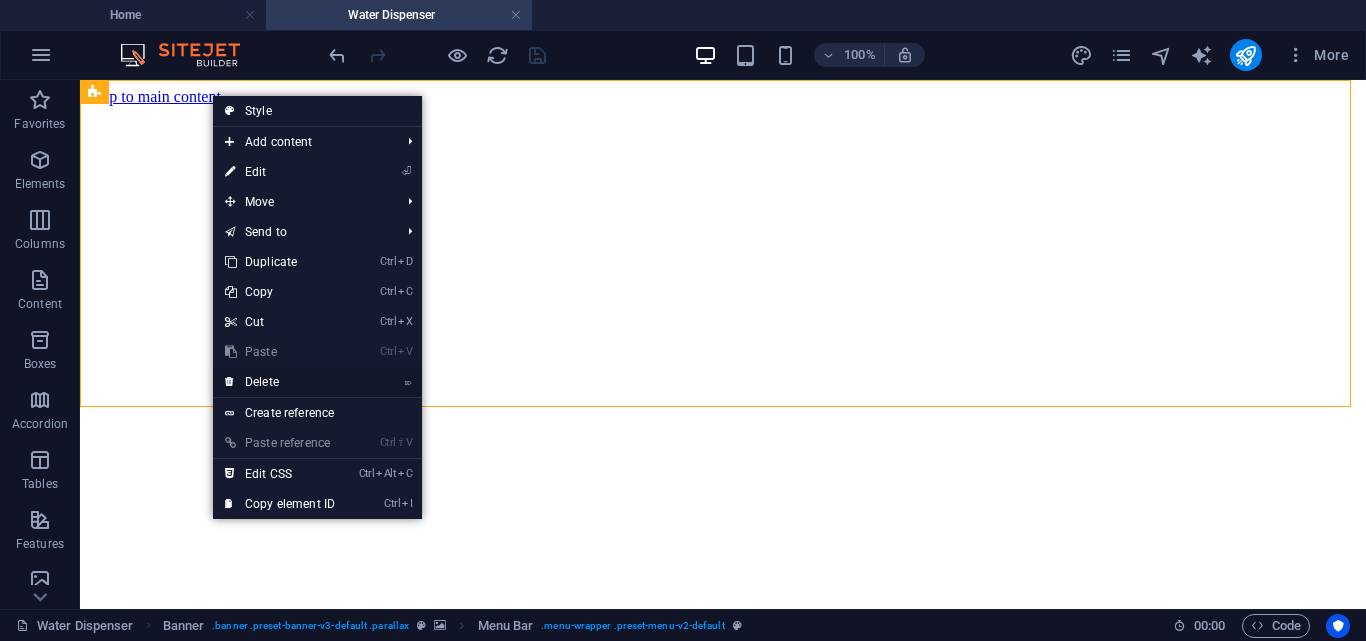 click on "⌦  Delete" at bounding box center (280, 382) 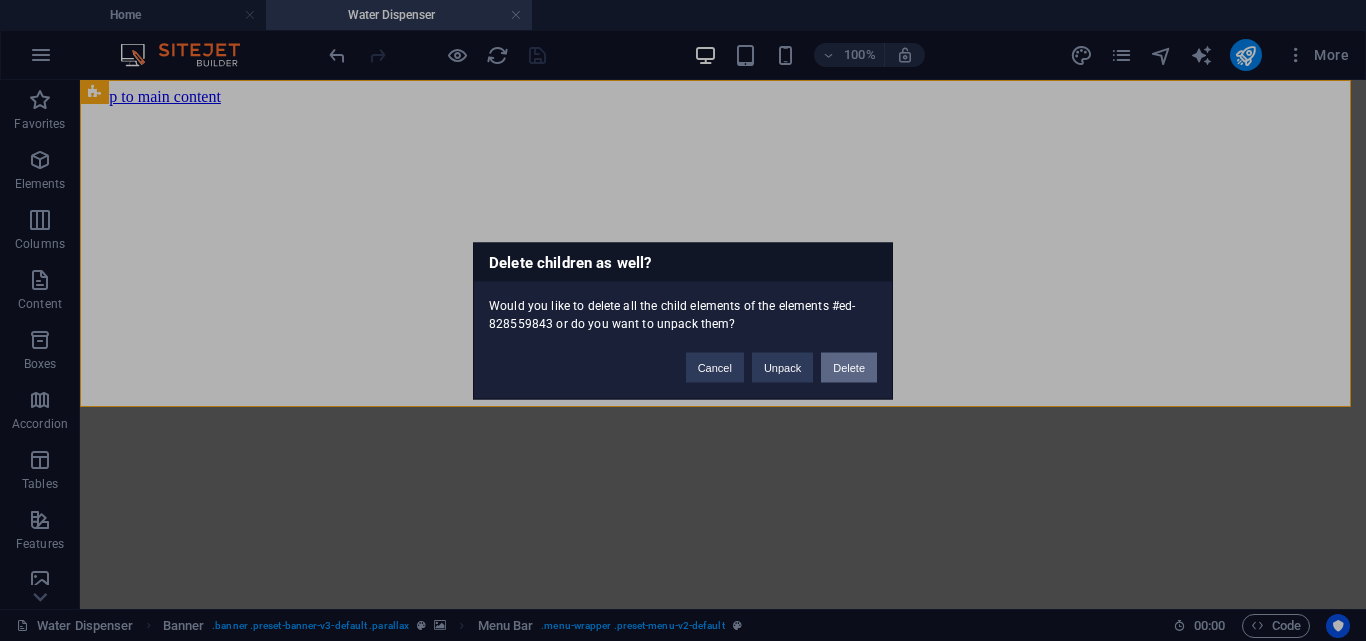 click on "Delete" at bounding box center [849, 367] 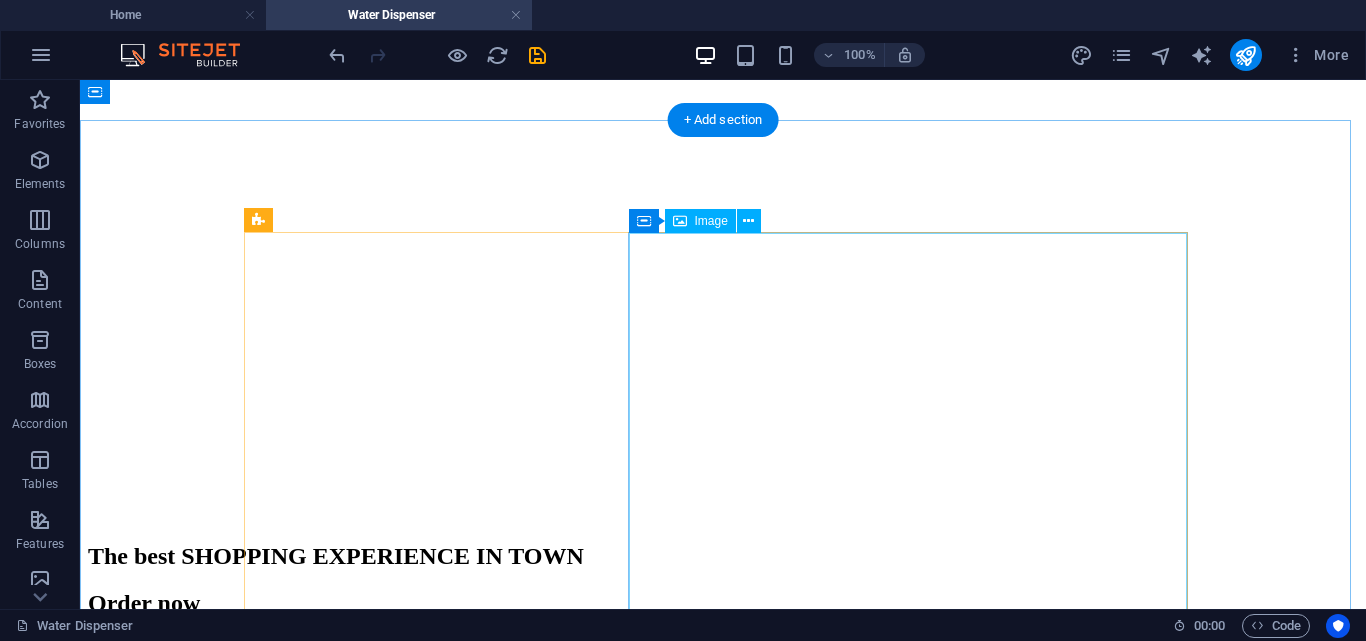 scroll, scrollTop: 0, scrollLeft: 0, axis: both 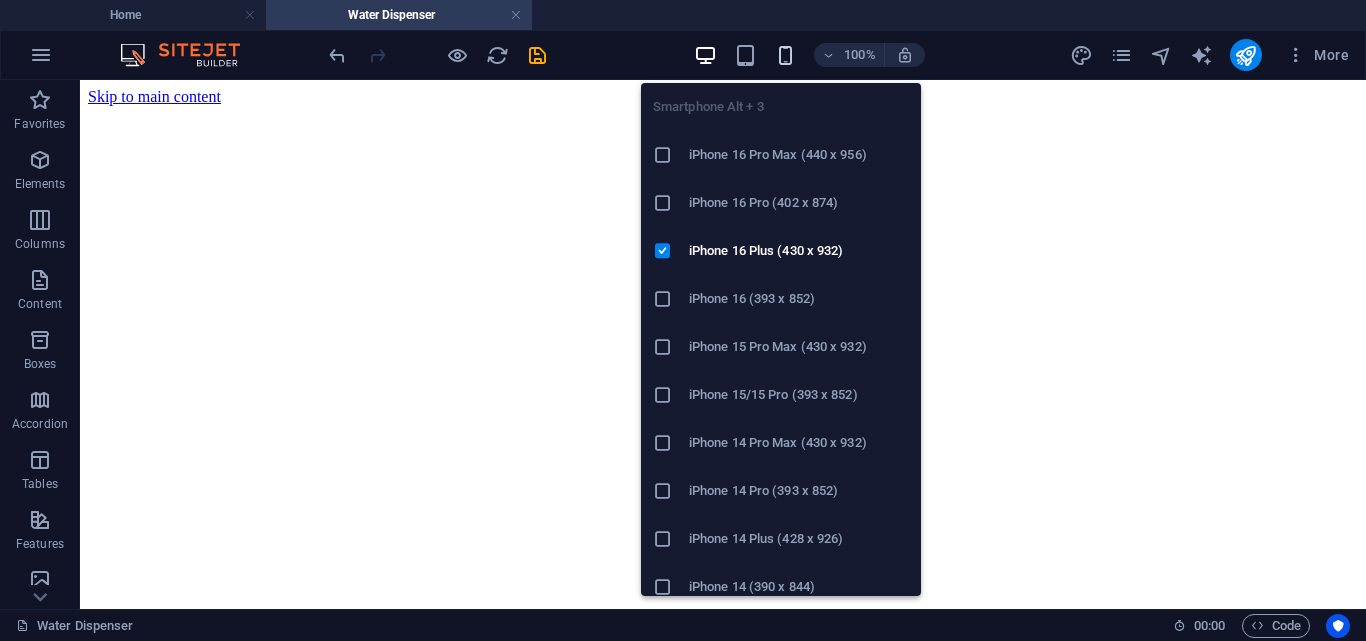 click at bounding box center [785, 55] 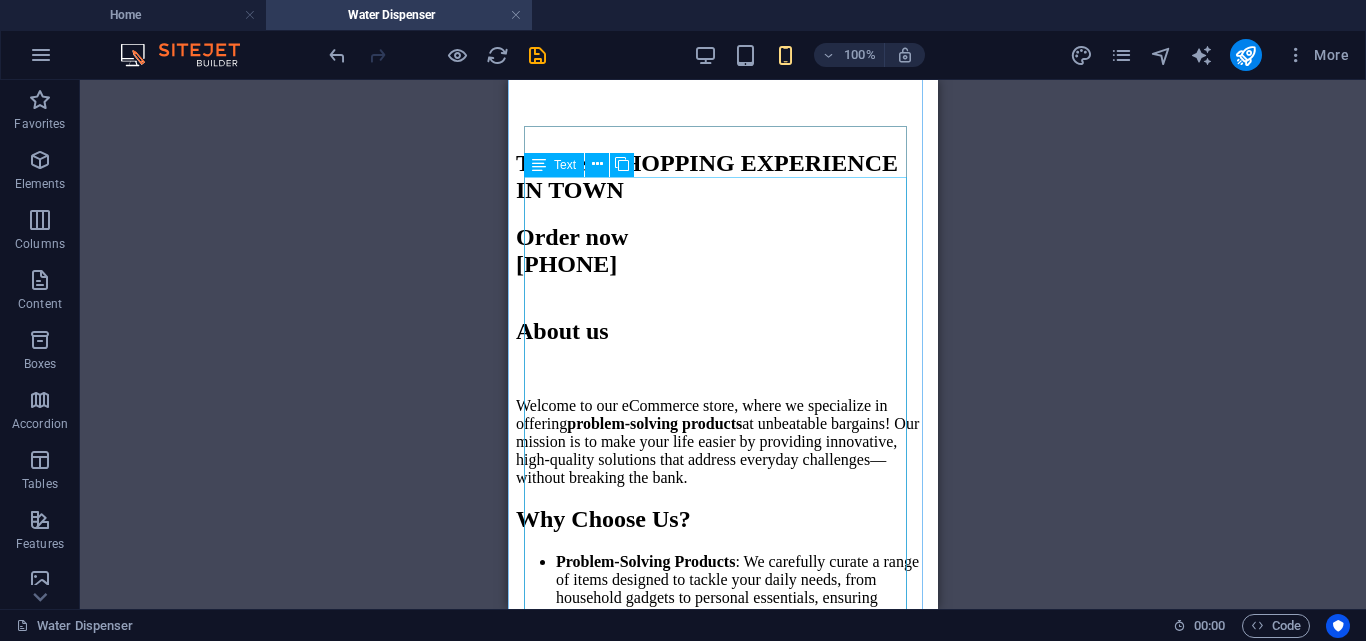 scroll, scrollTop: 469, scrollLeft: 0, axis: vertical 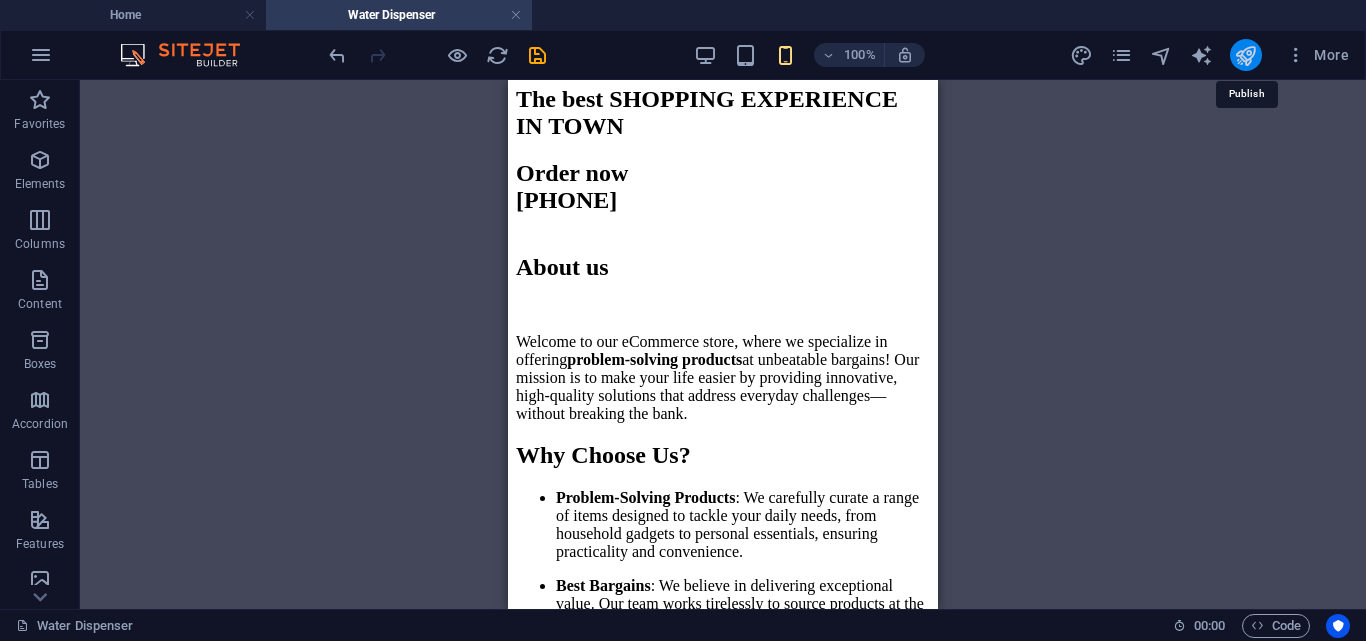 click at bounding box center (1245, 55) 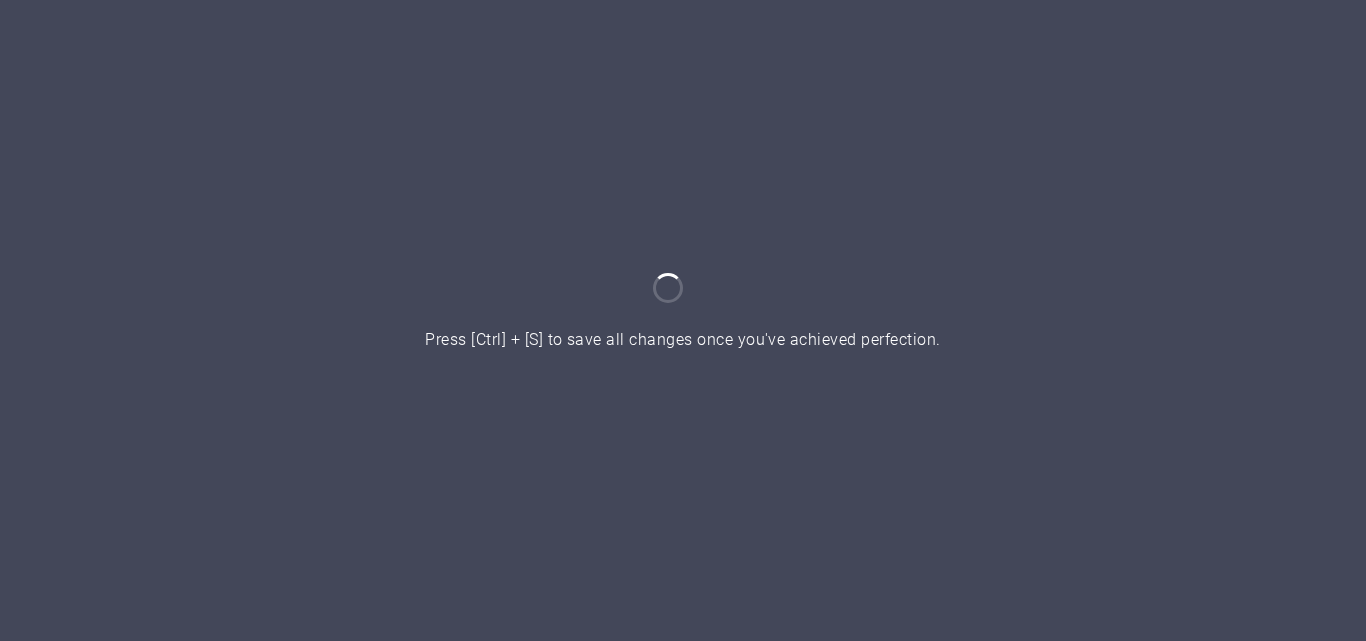 scroll, scrollTop: 0, scrollLeft: 0, axis: both 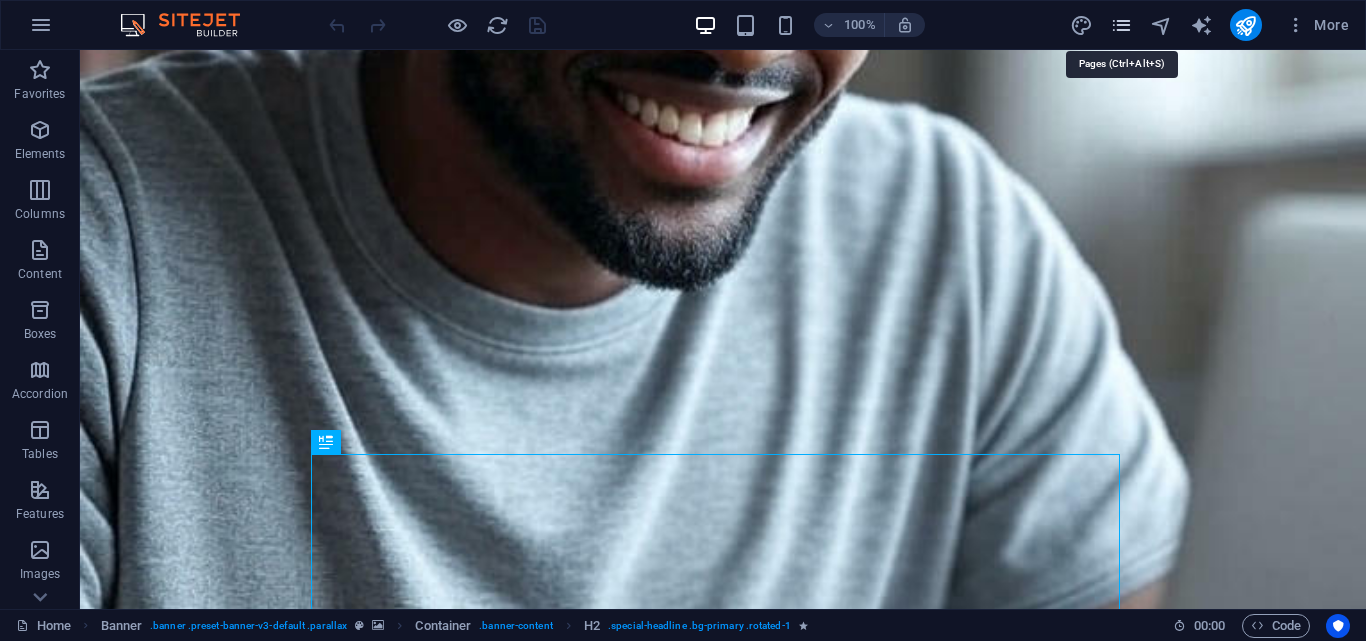 click at bounding box center [1121, 25] 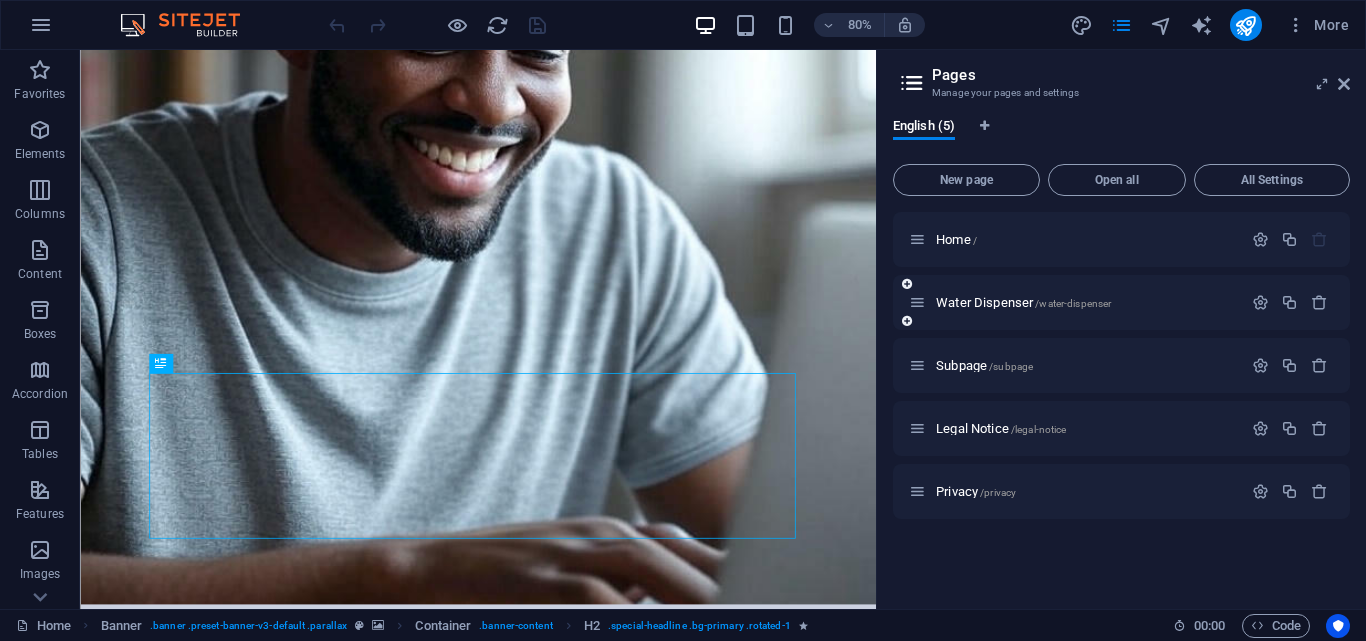 click on "Water Dispenser /water-dispenser" at bounding box center (1121, 302) 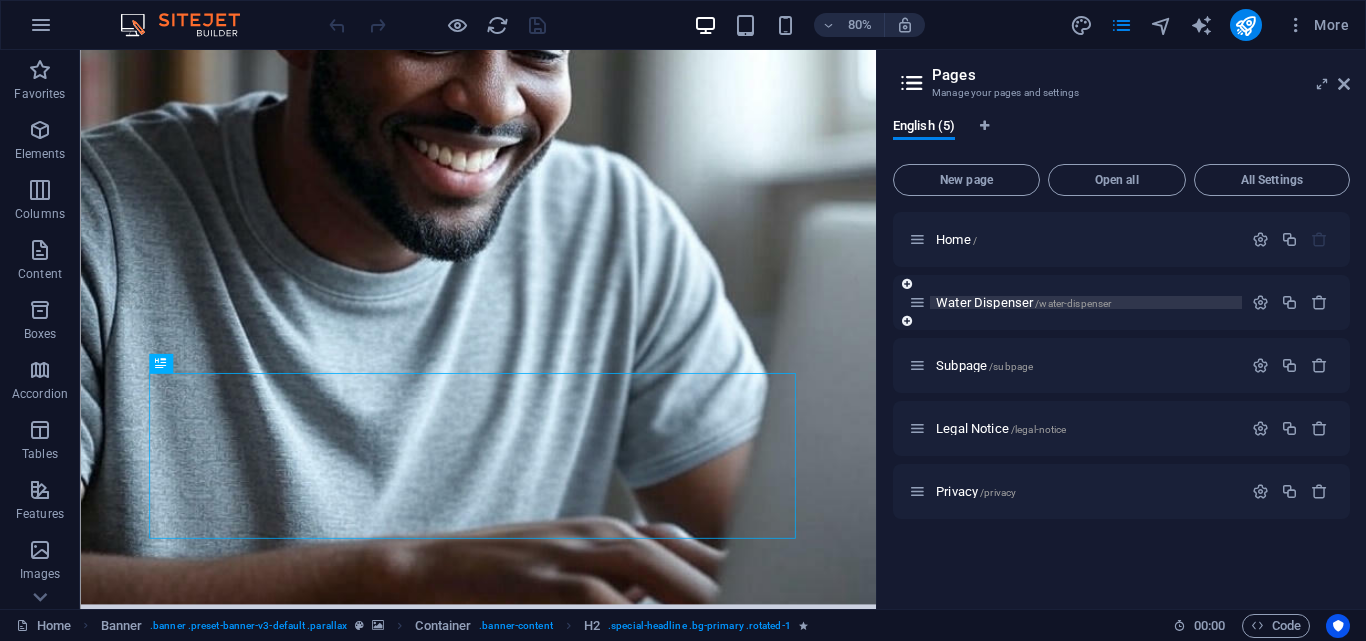 click on "Water Dispenser /water-dispenser" at bounding box center [1023, 302] 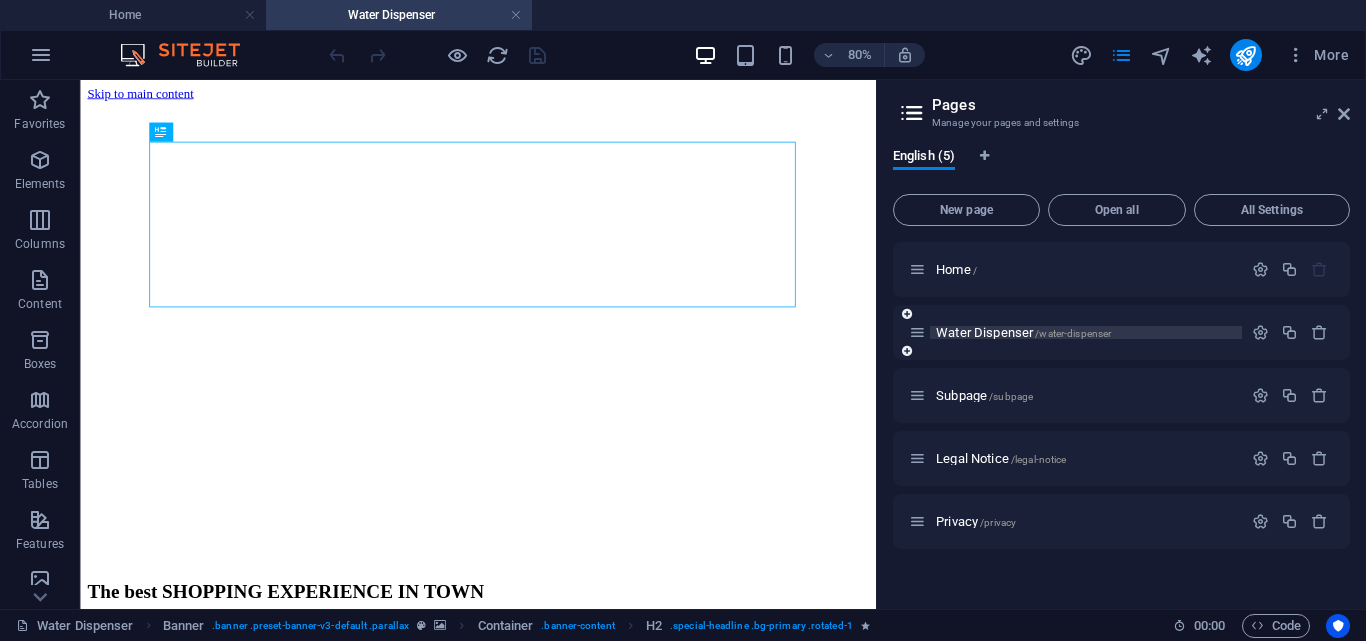 scroll, scrollTop: 0, scrollLeft: 0, axis: both 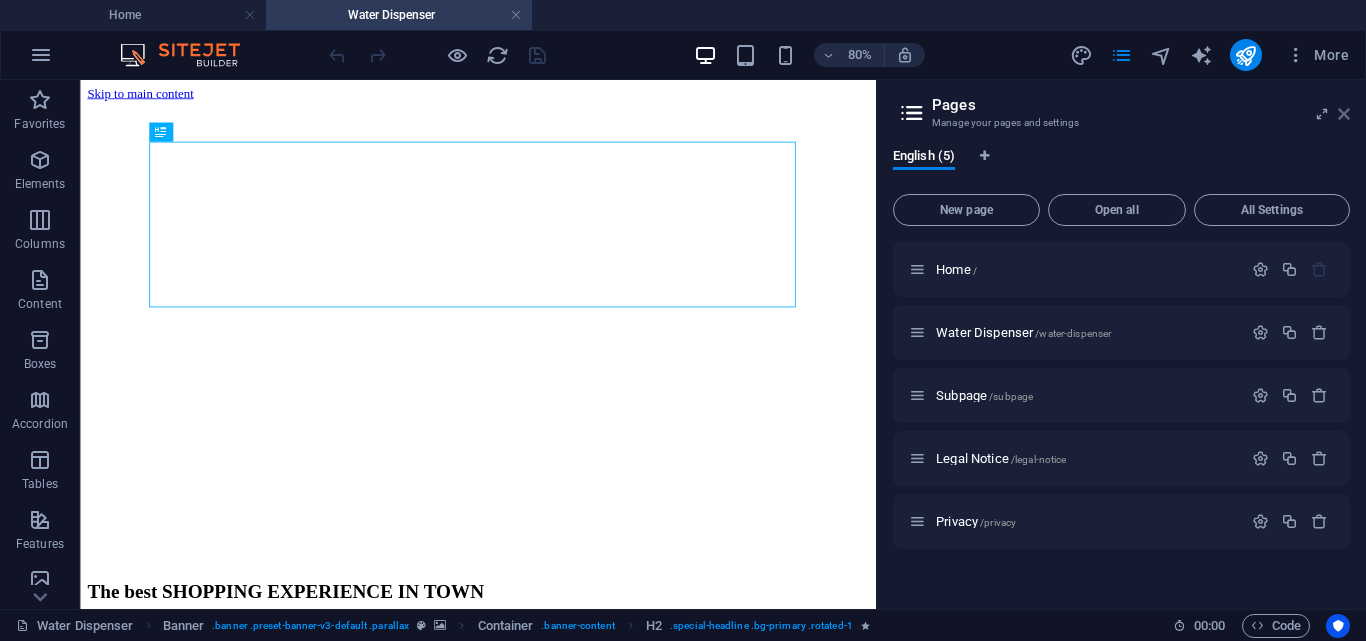 click at bounding box center (1344, 114) 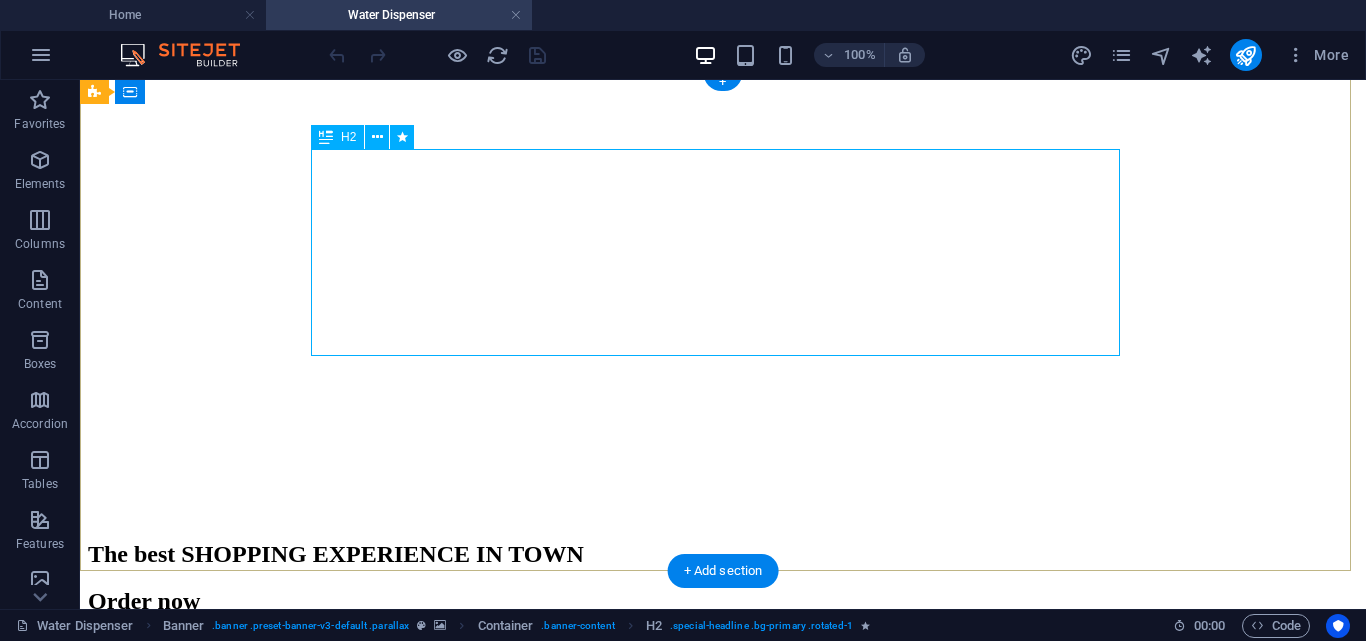 scroll, scrollTop: 0, scrollLeft: 0, axis: both 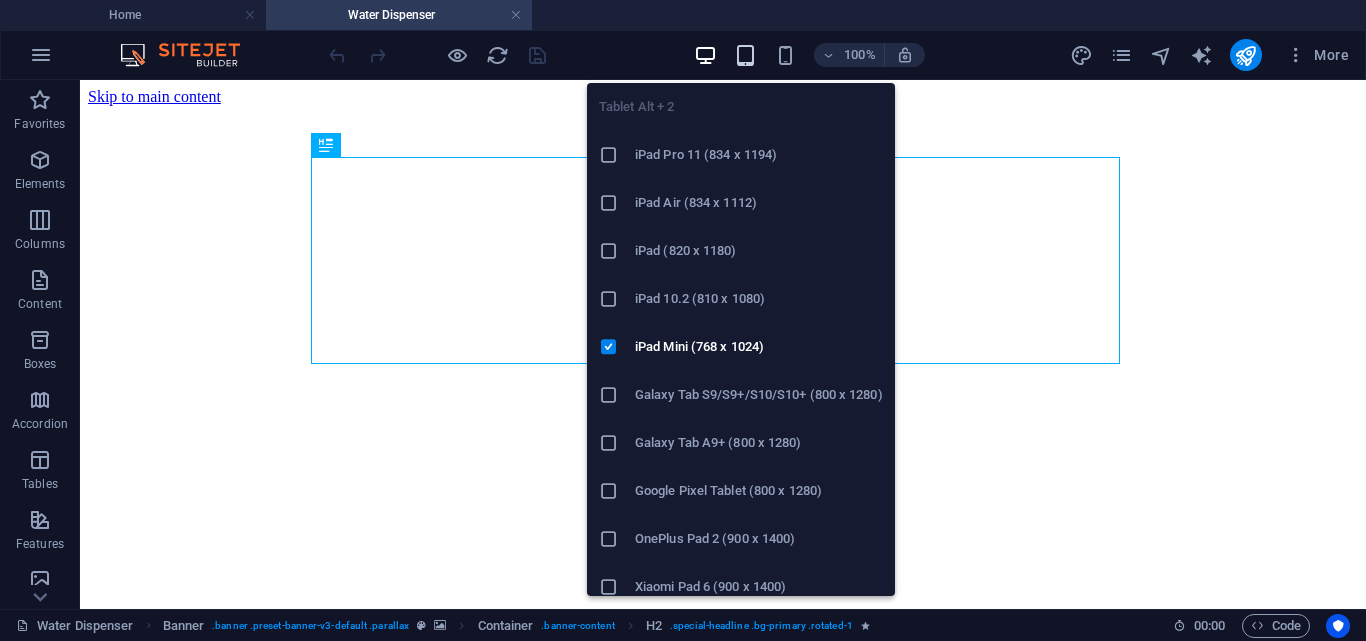 click at bounding box center [745, 55] 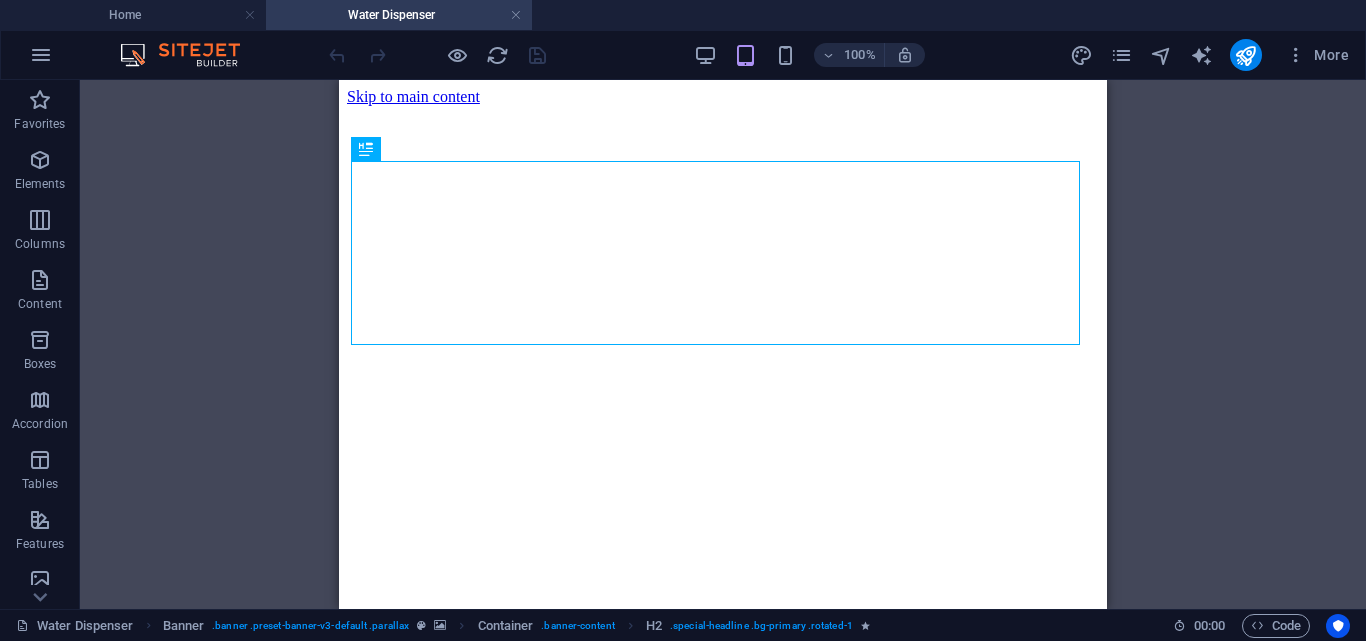 click on "100%" at bounding box center (809, 55) 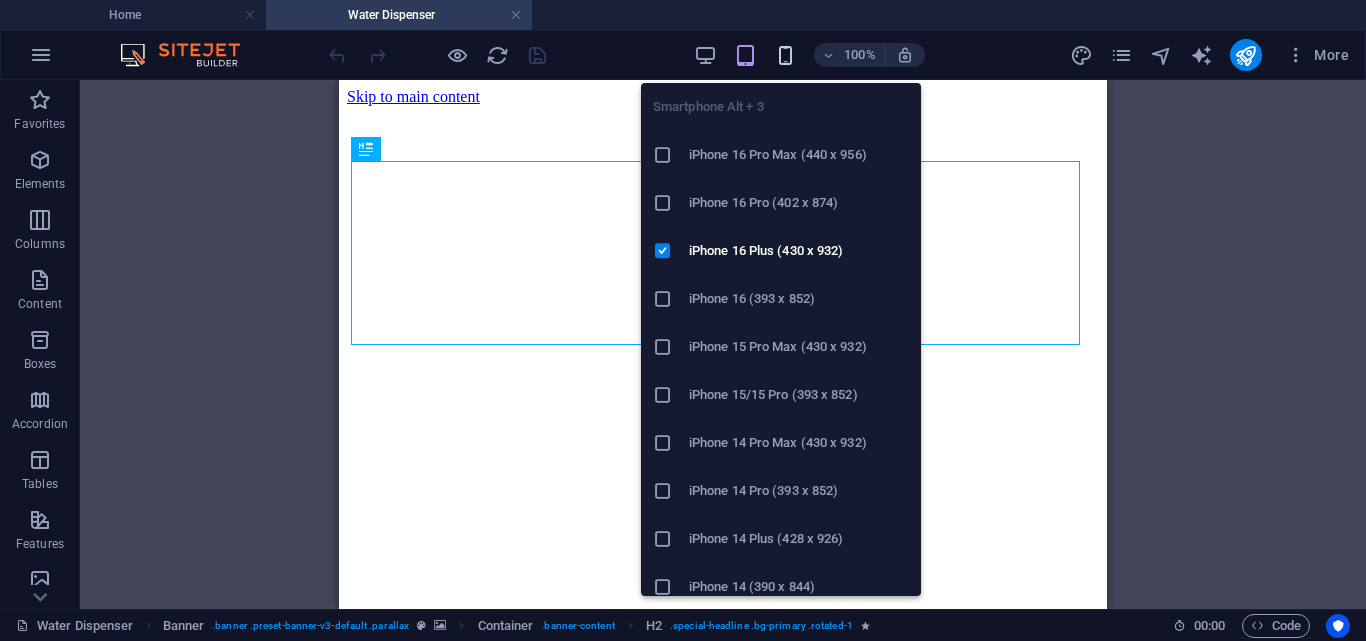 click at bounding box center [785, 55] 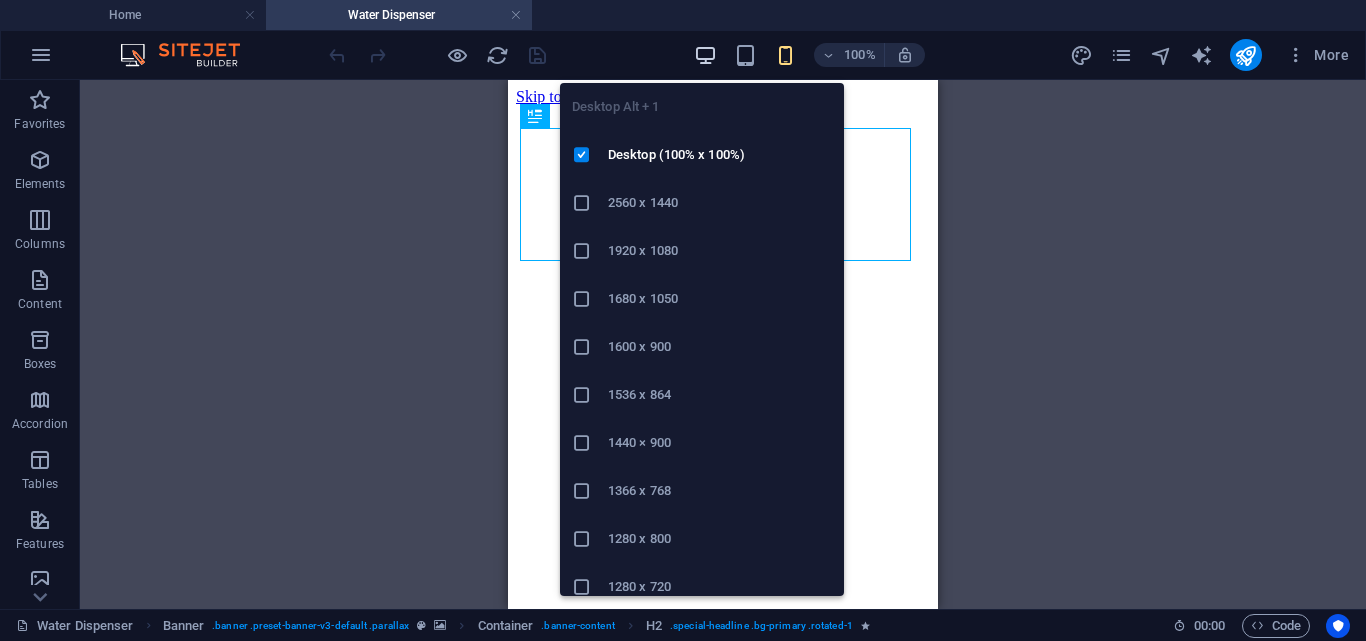 click at bounding box center (705, 55) 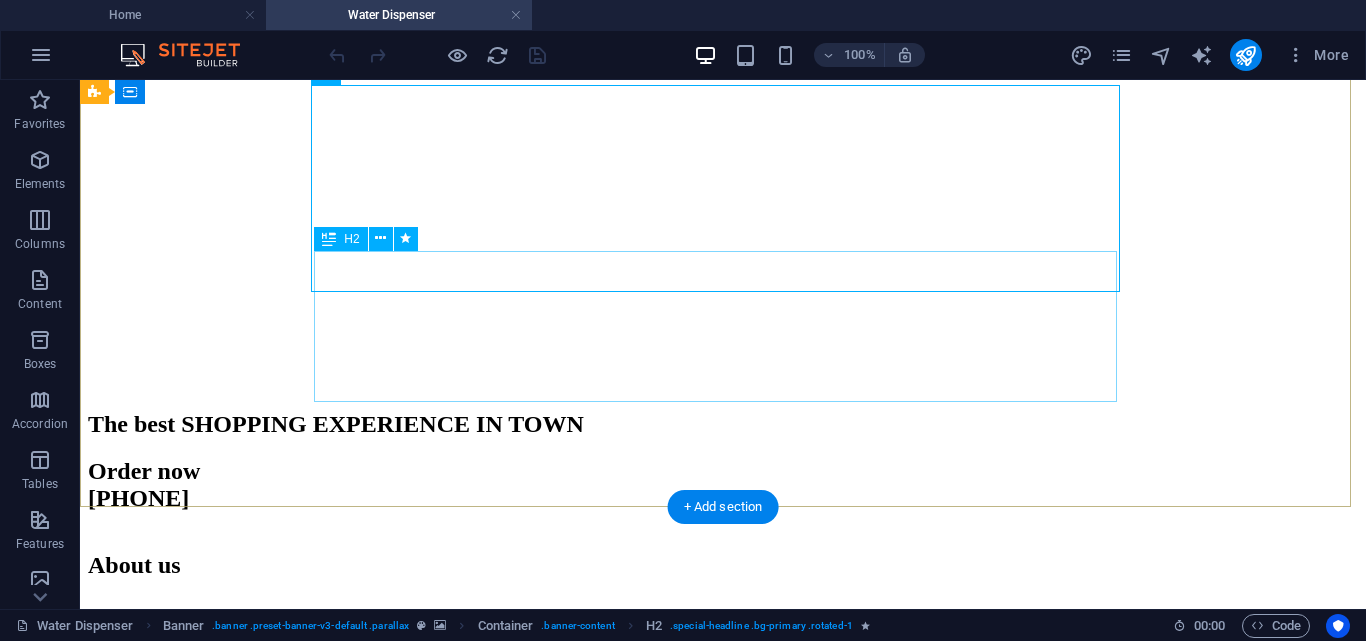 scroll, scrollTop: 0, scrollLeft: 0, axis: both 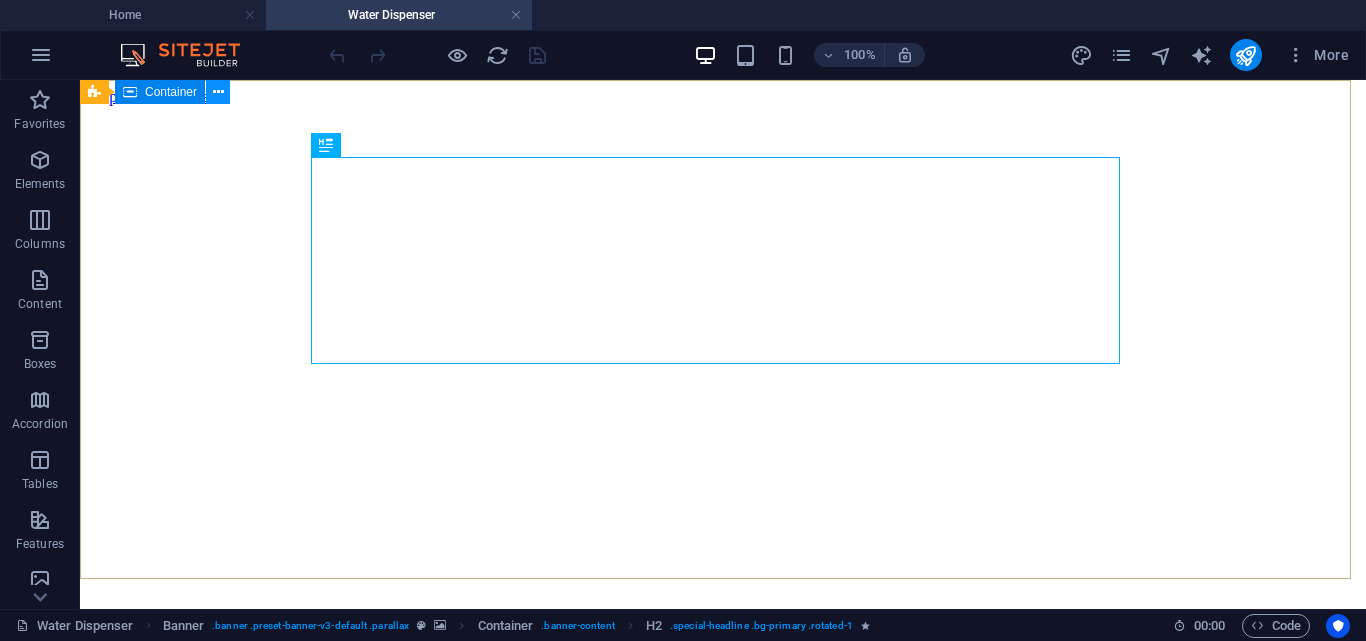 click at bounding box center [218, 92] 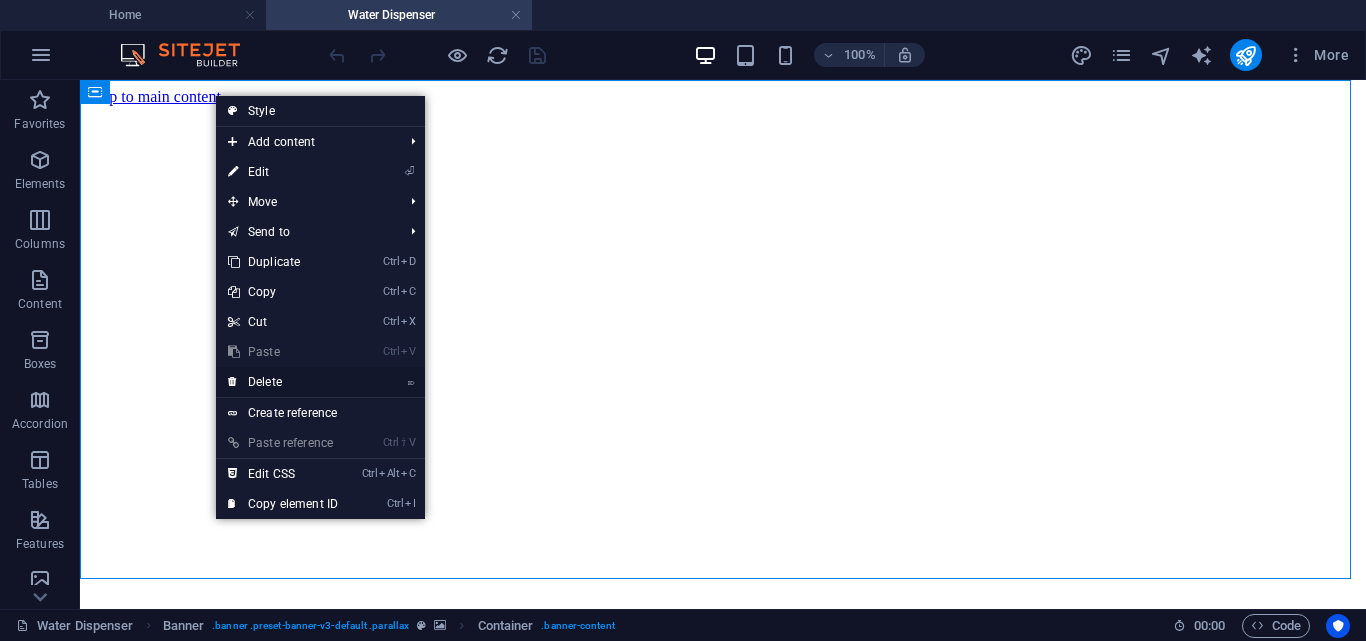 click on "⌦  Delete" at bounding box center [283, 382] 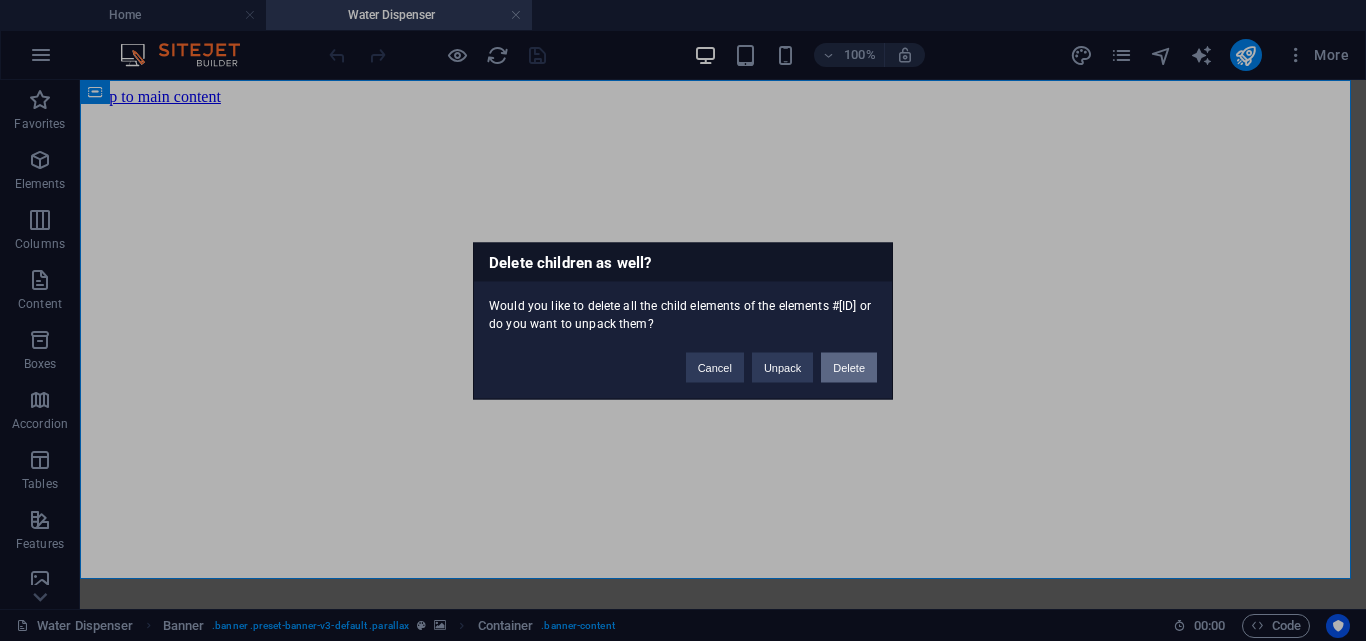 click on "Delete" at bounding box center (849, 367) 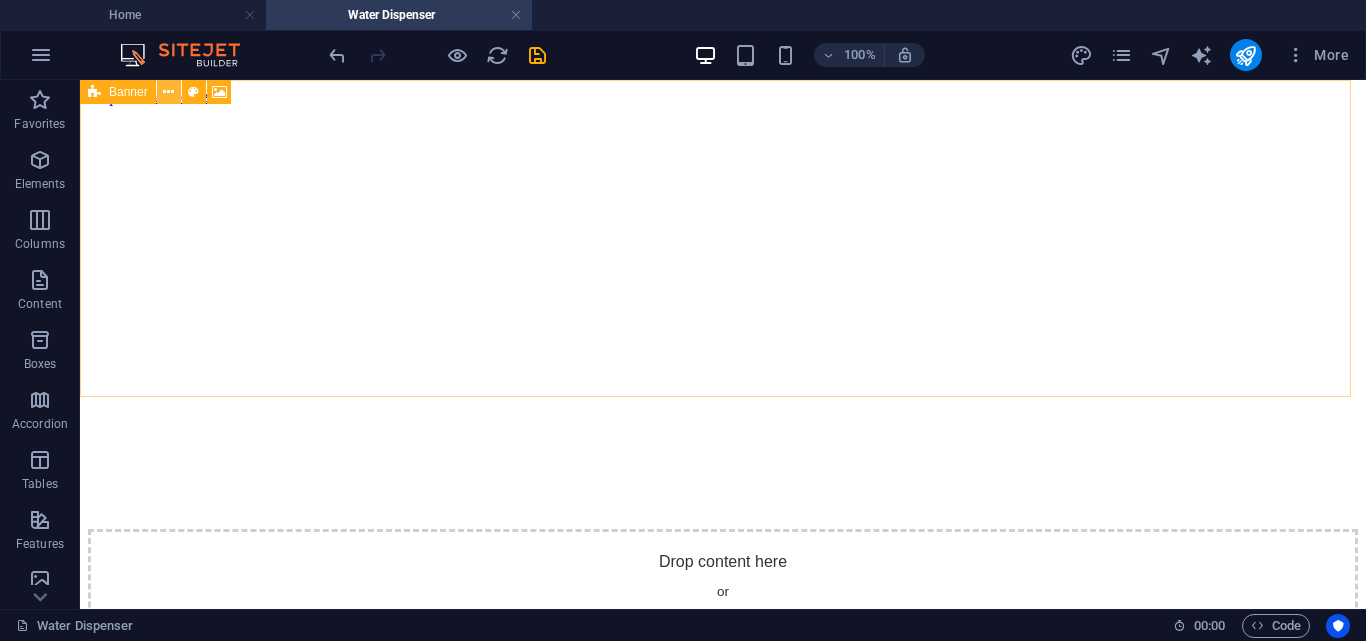 click at bounding box center (168, 92) 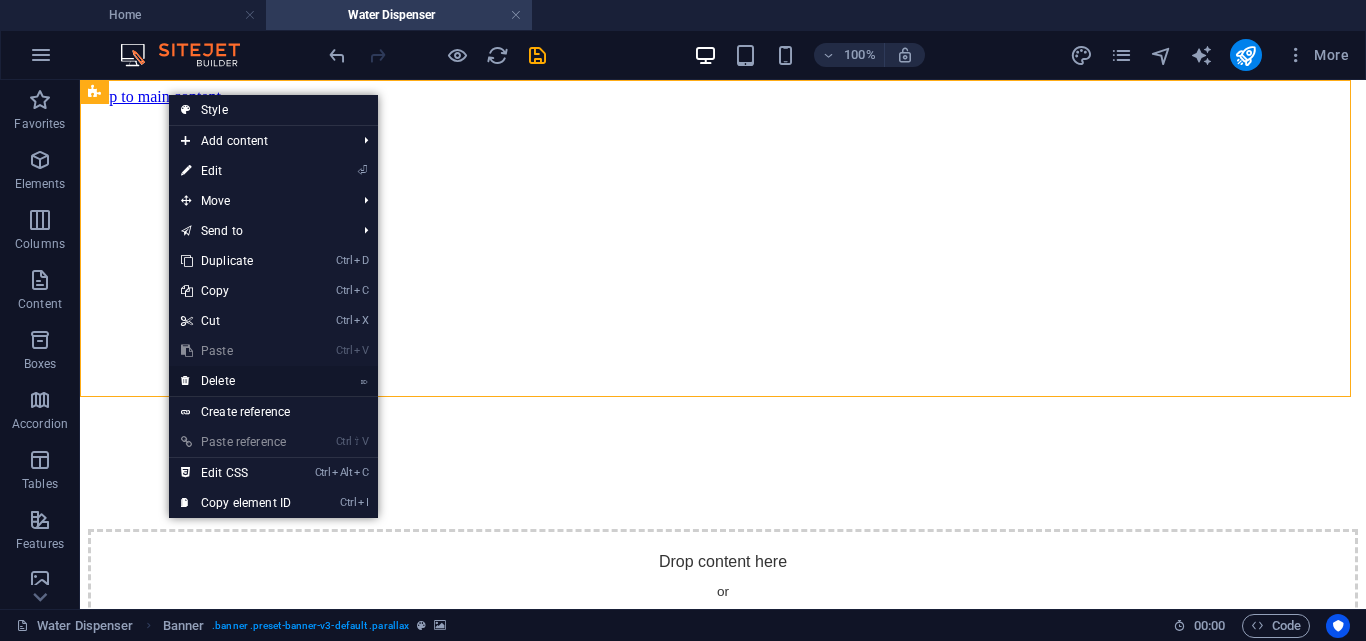 click on "⌦  Delete" at bounding box center [236, 381] 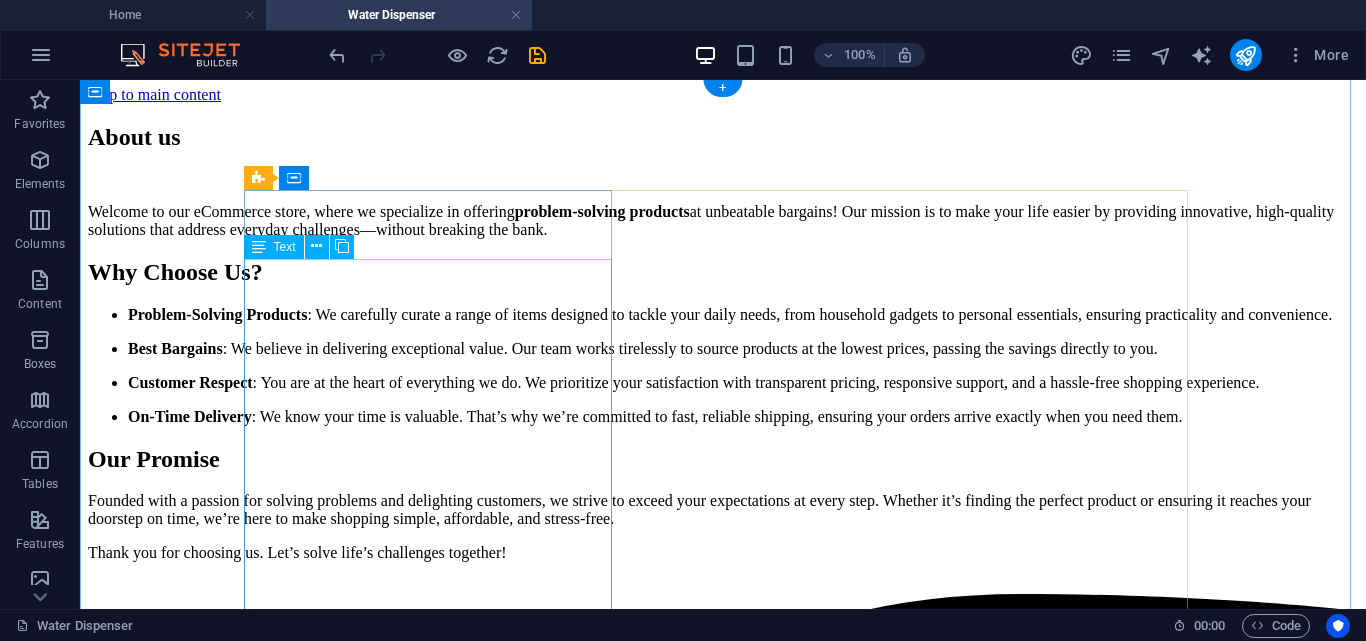scroll, scrollTop: 0, scrollLeft: 0, axis: both 